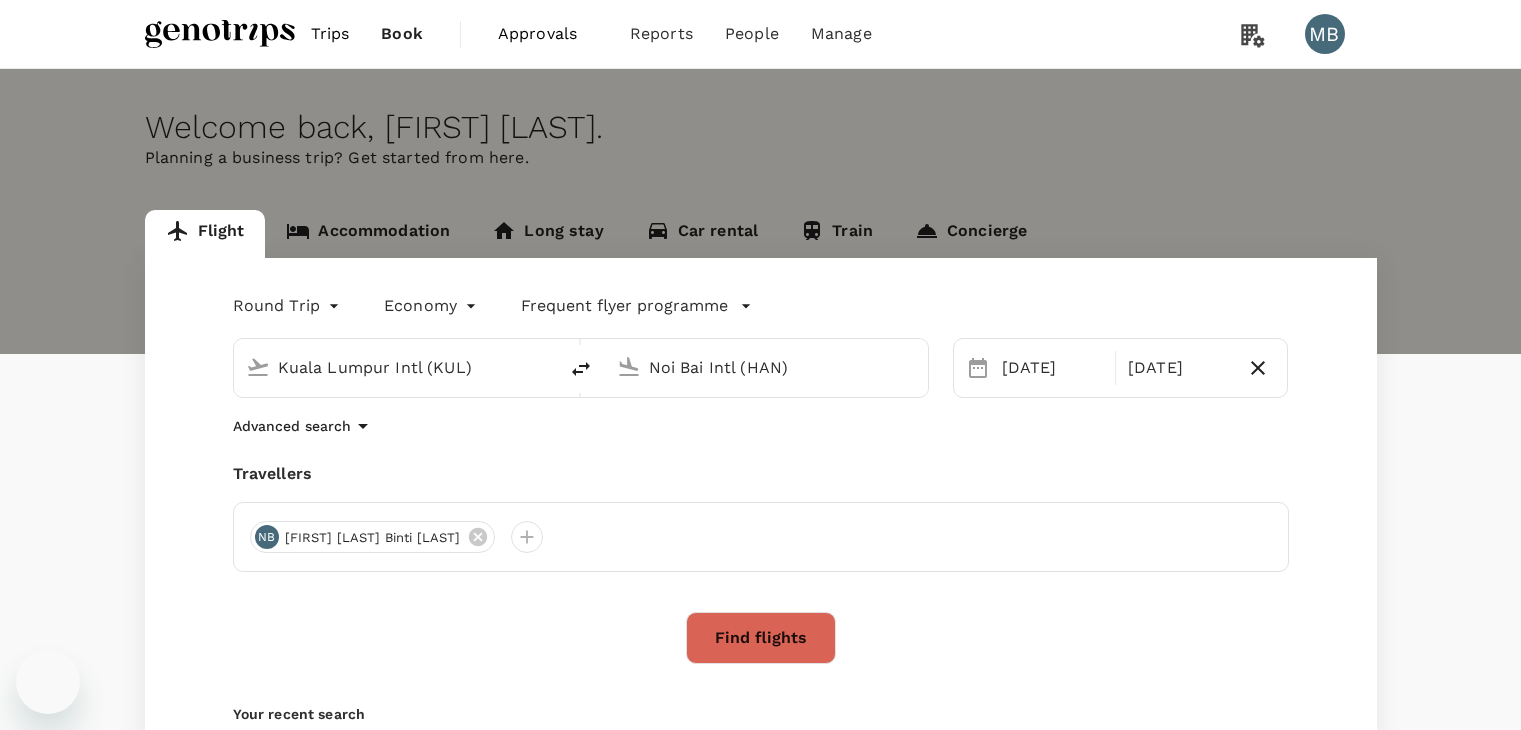 scroll, scrollTop: 0, scrollLeft: 0, axis: both 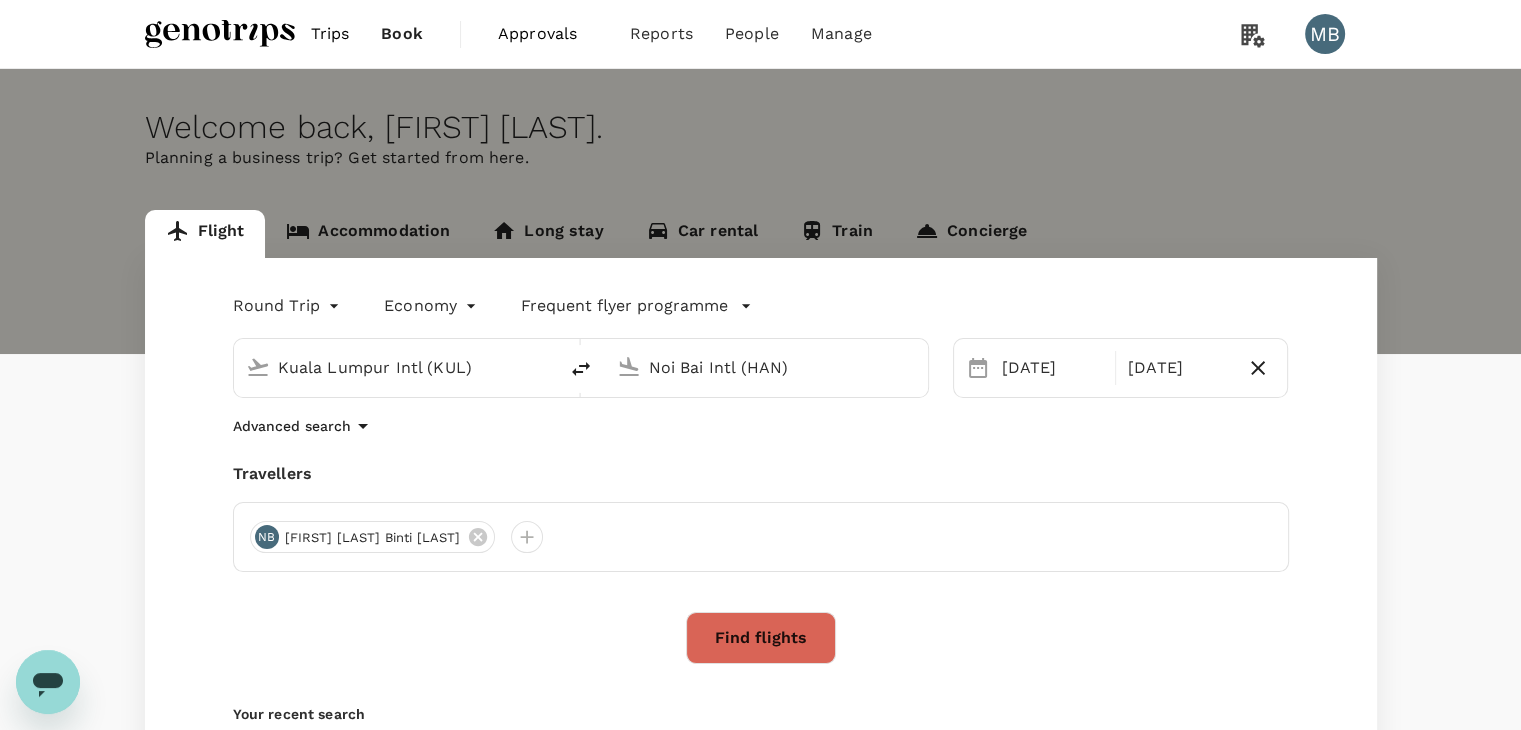click on "Kuala Lumpur Intl (KUL)" at bounding box center (396, 367) 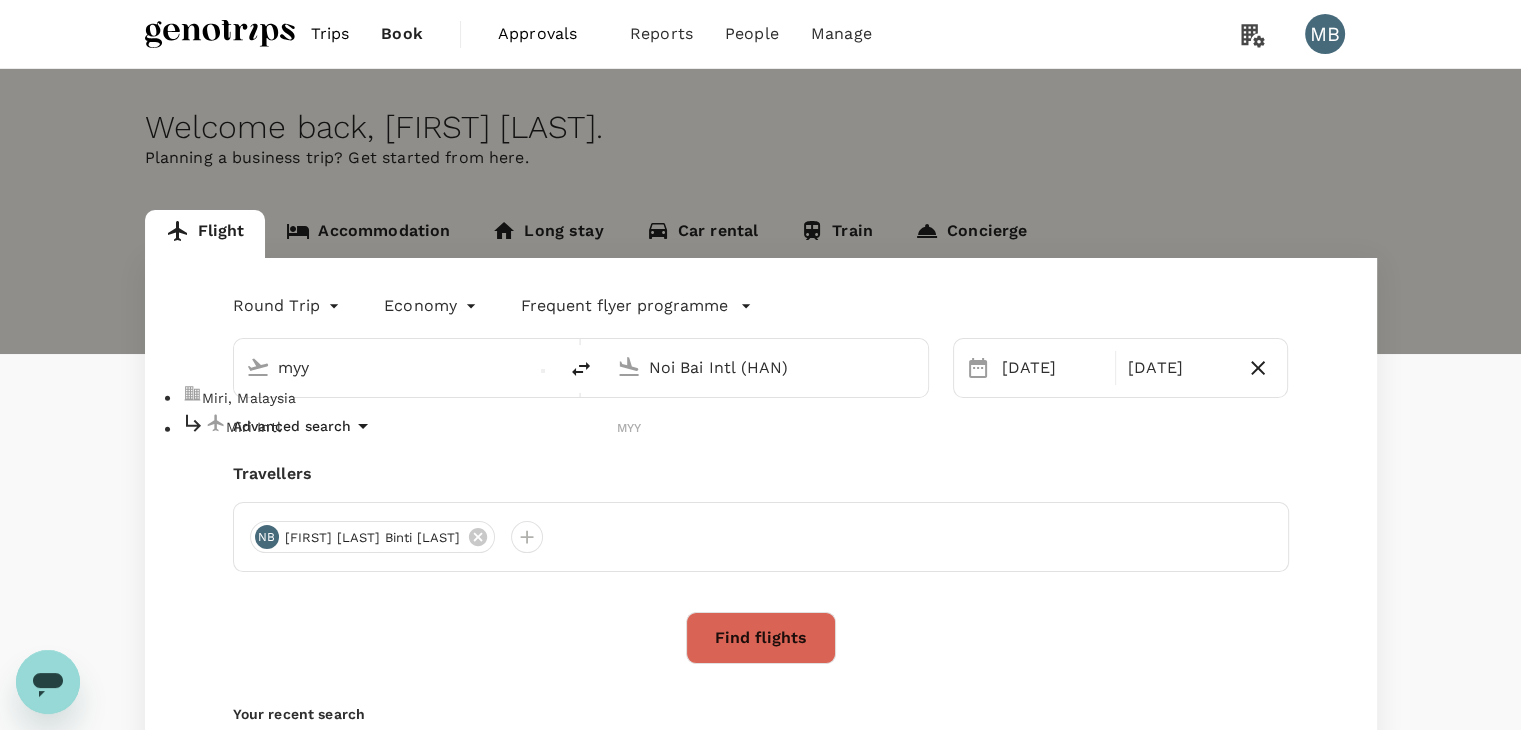 click on "Miri Intl" at bounding box center [422, 427] 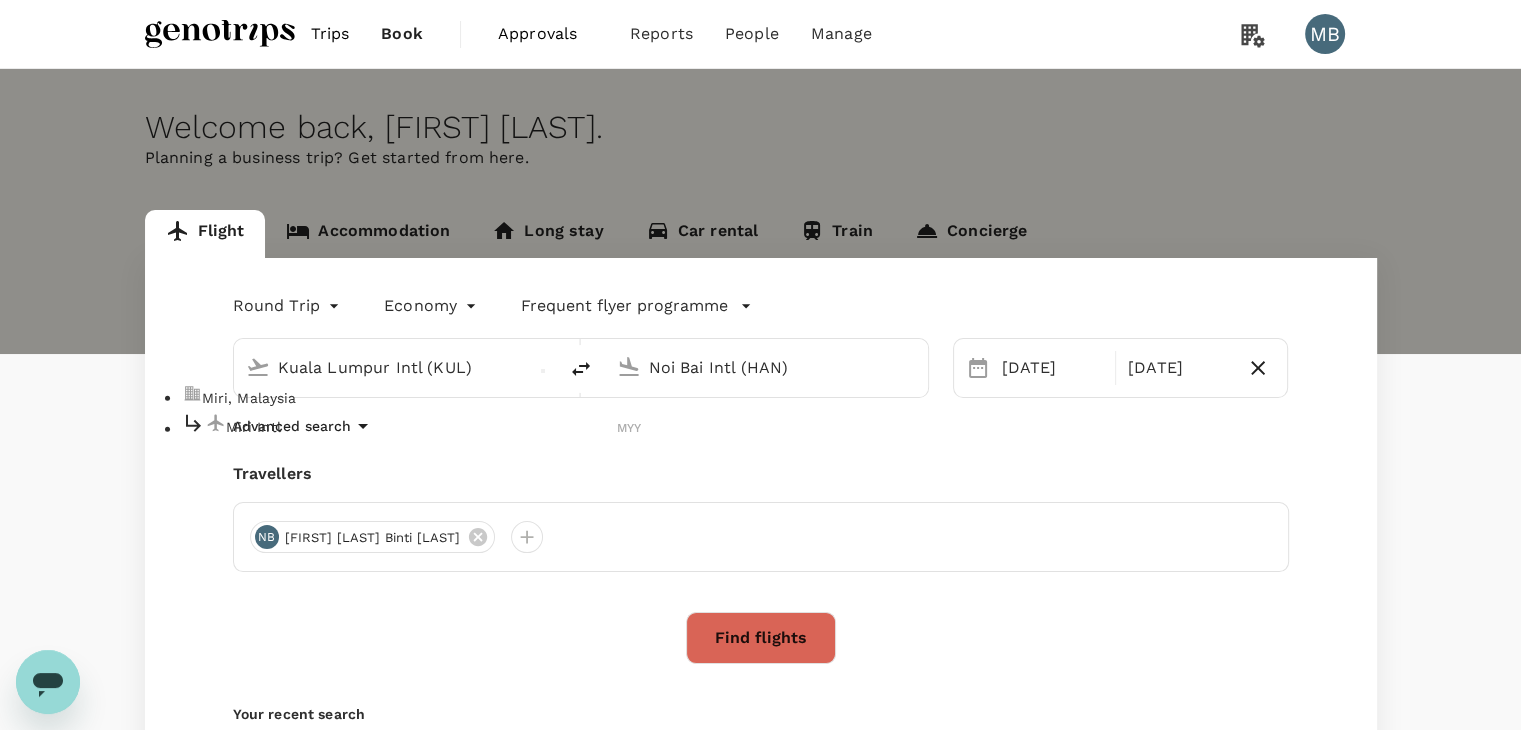 type on "Miri Intl (MYY)" 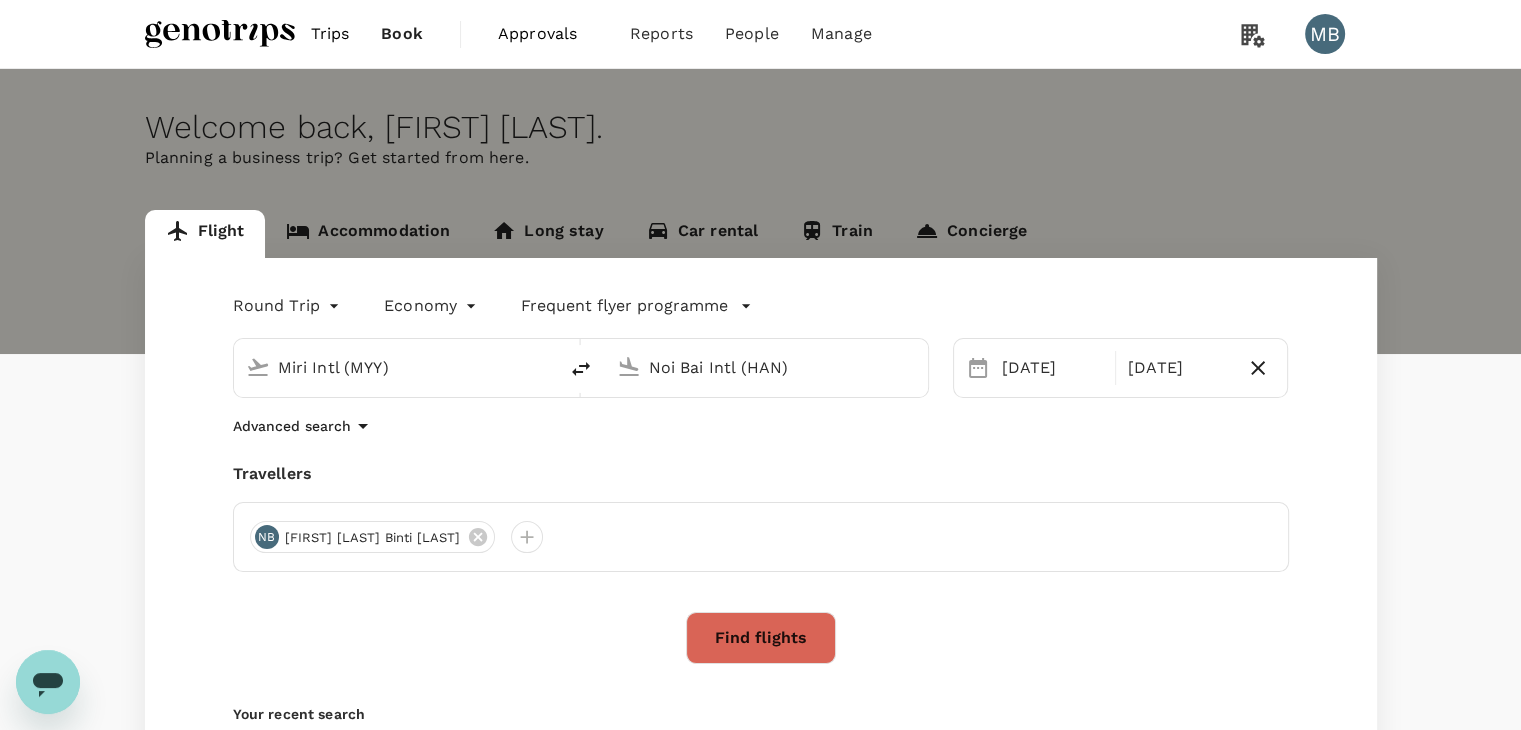 click on "Noi Bai Intl (HAN)" at bounding box center (767, 367) 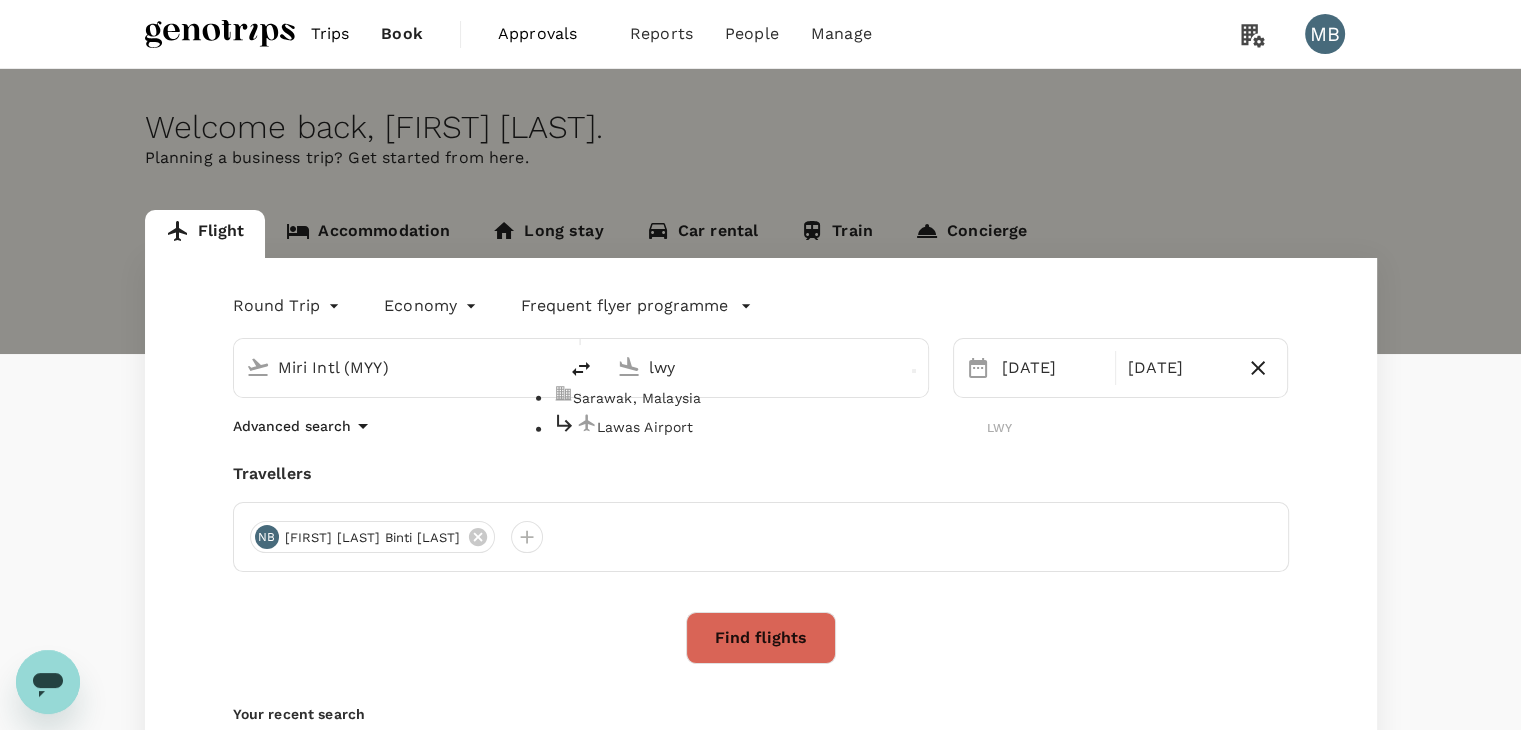 click on "Lawas Airport LWY" at bounding box center (783, 426) 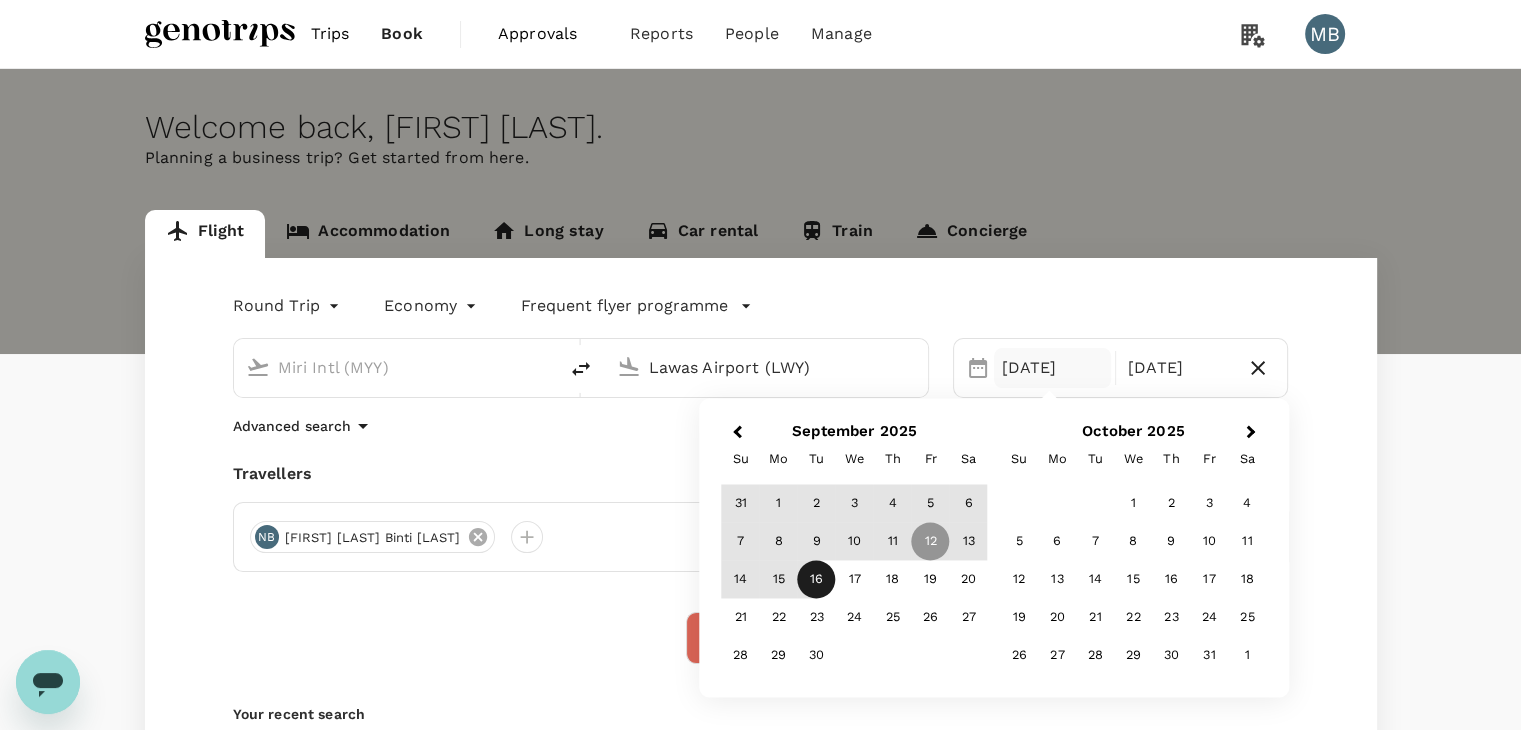 type on "Lawas Airport (LWY)" 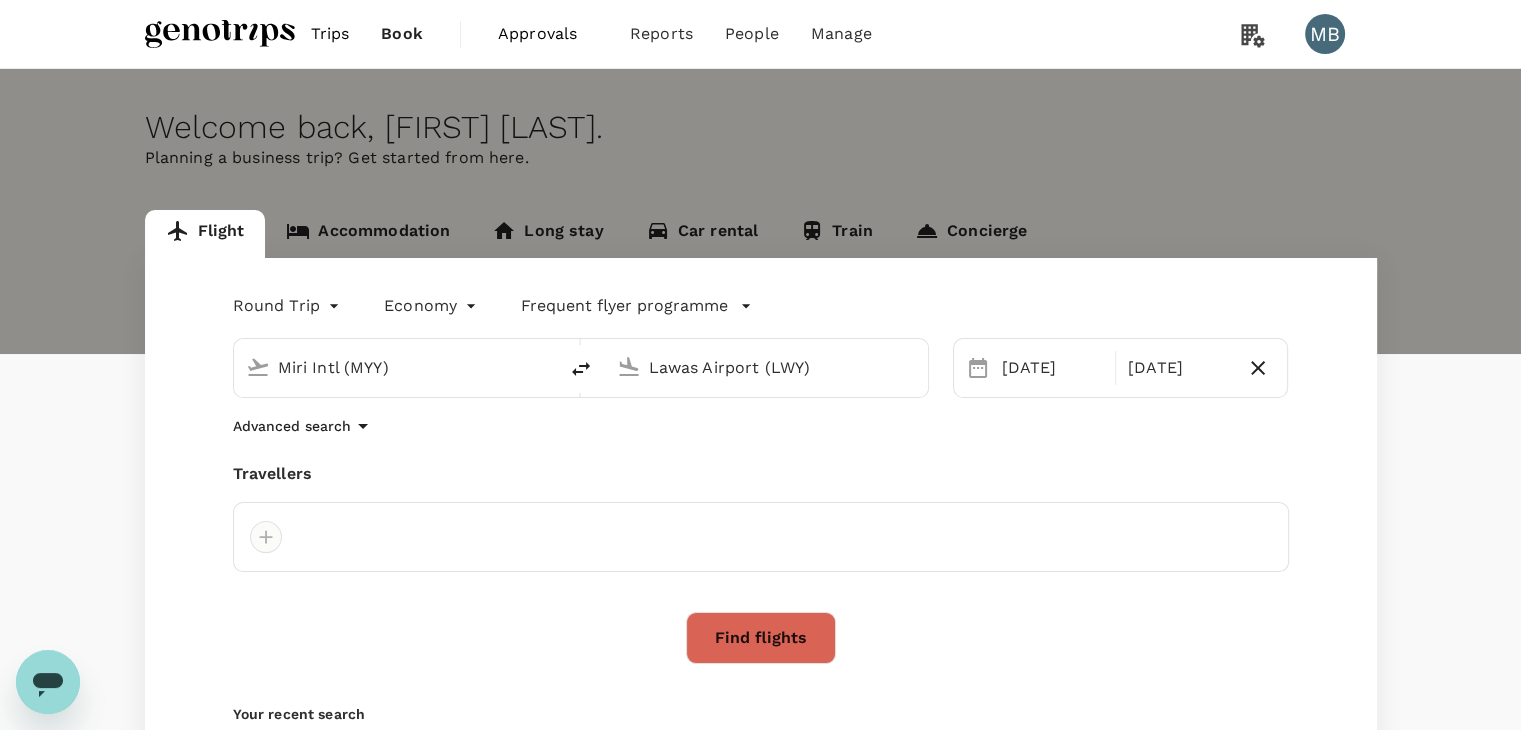 click at bounding box center (266, 537) 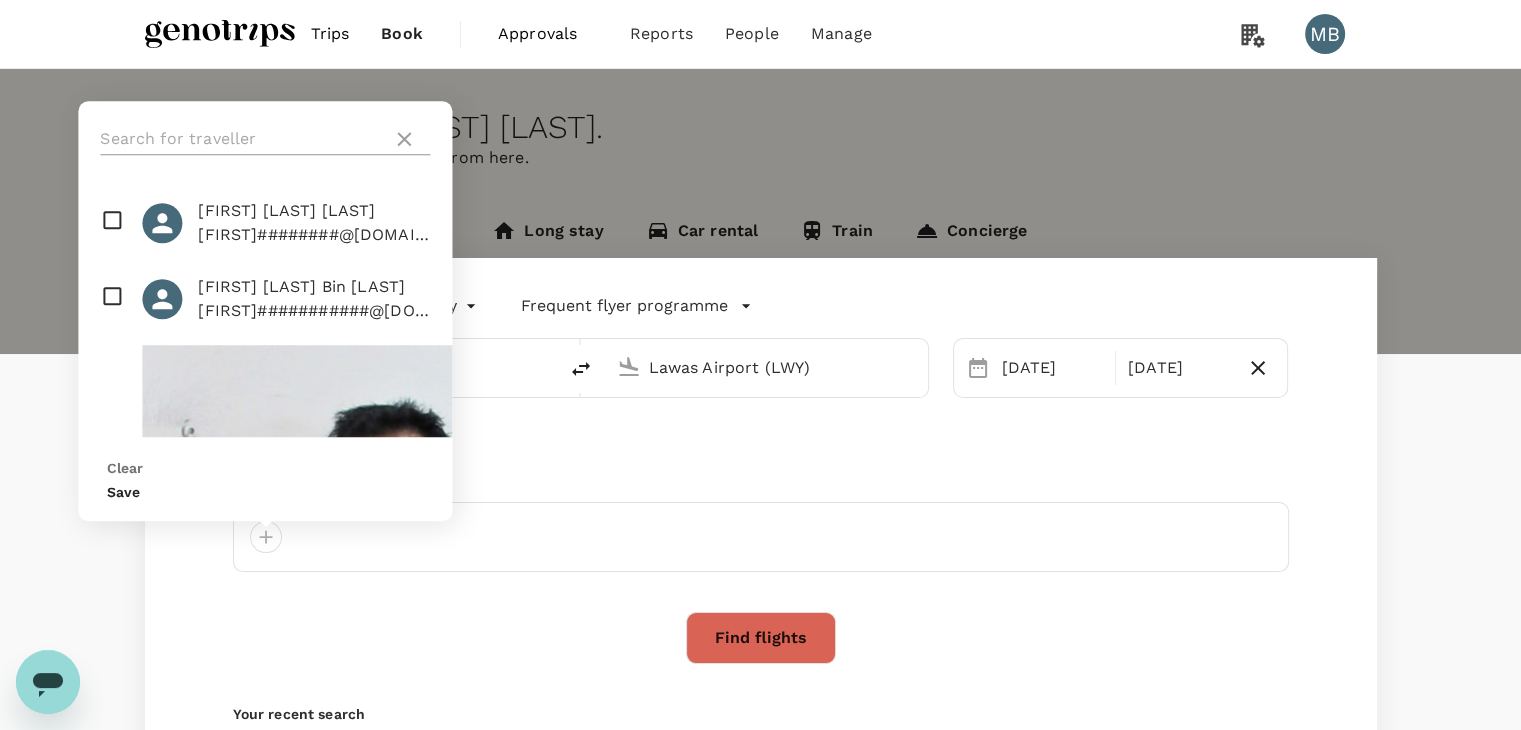 click at bounding box center (242, 139) 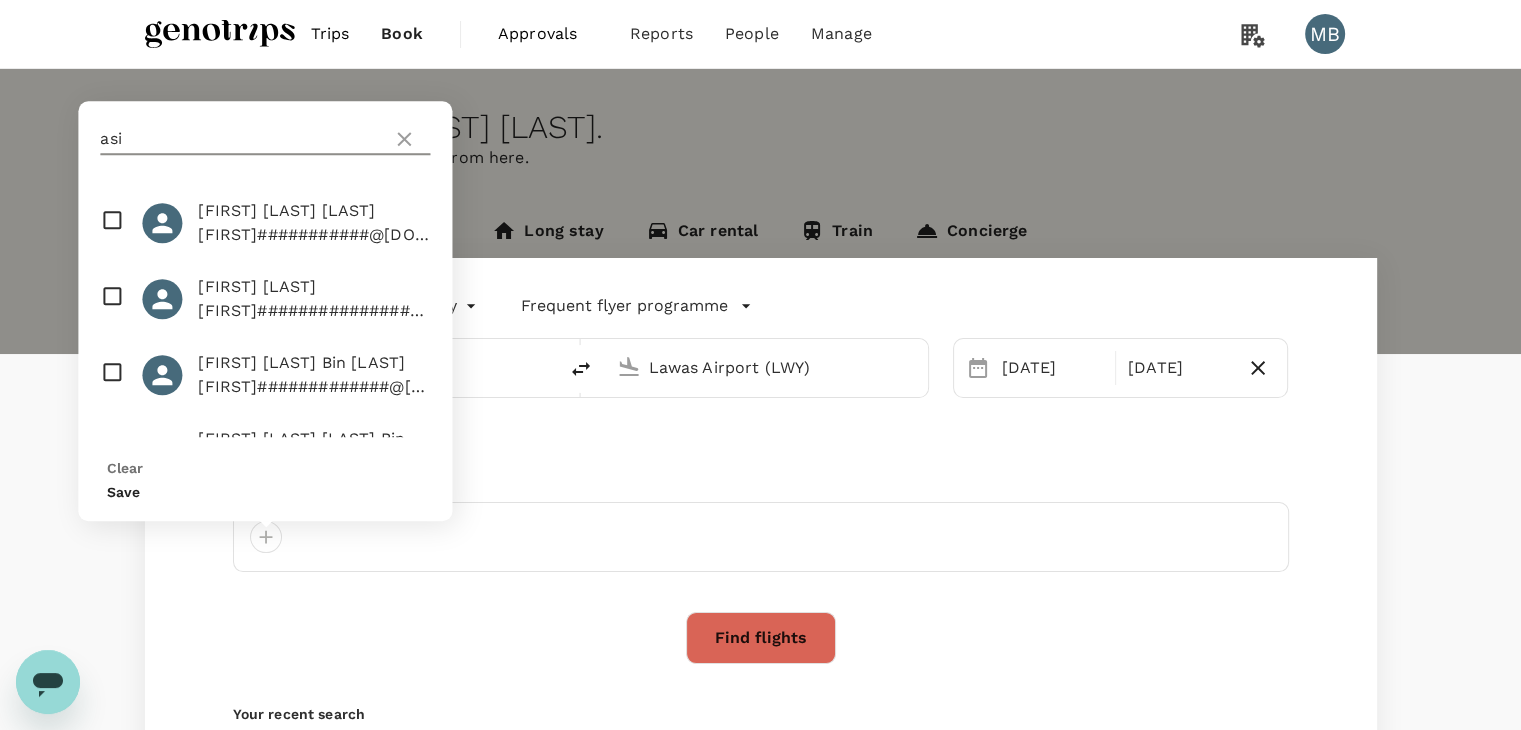 type on "asi" 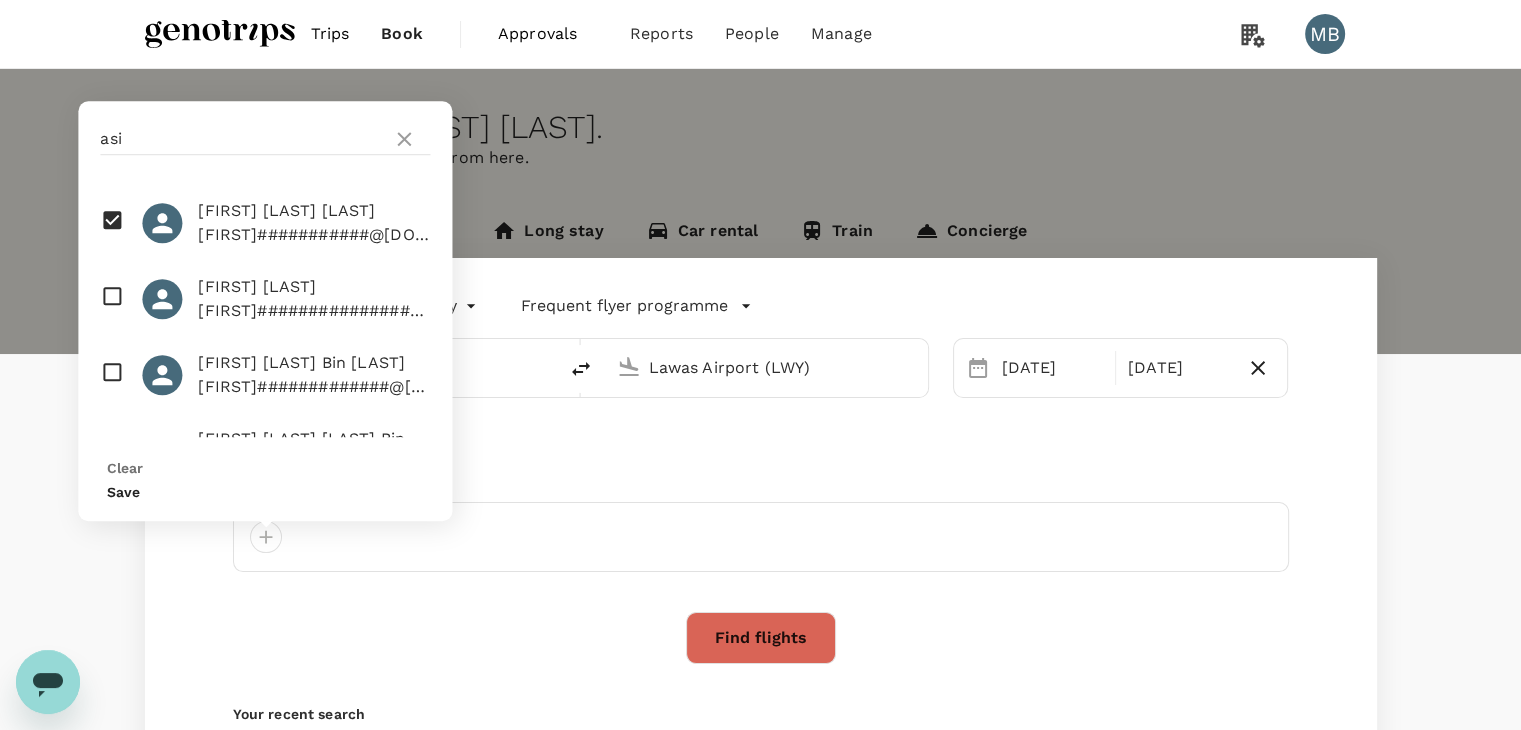 click on "Save" at bounding box center [123, 492] 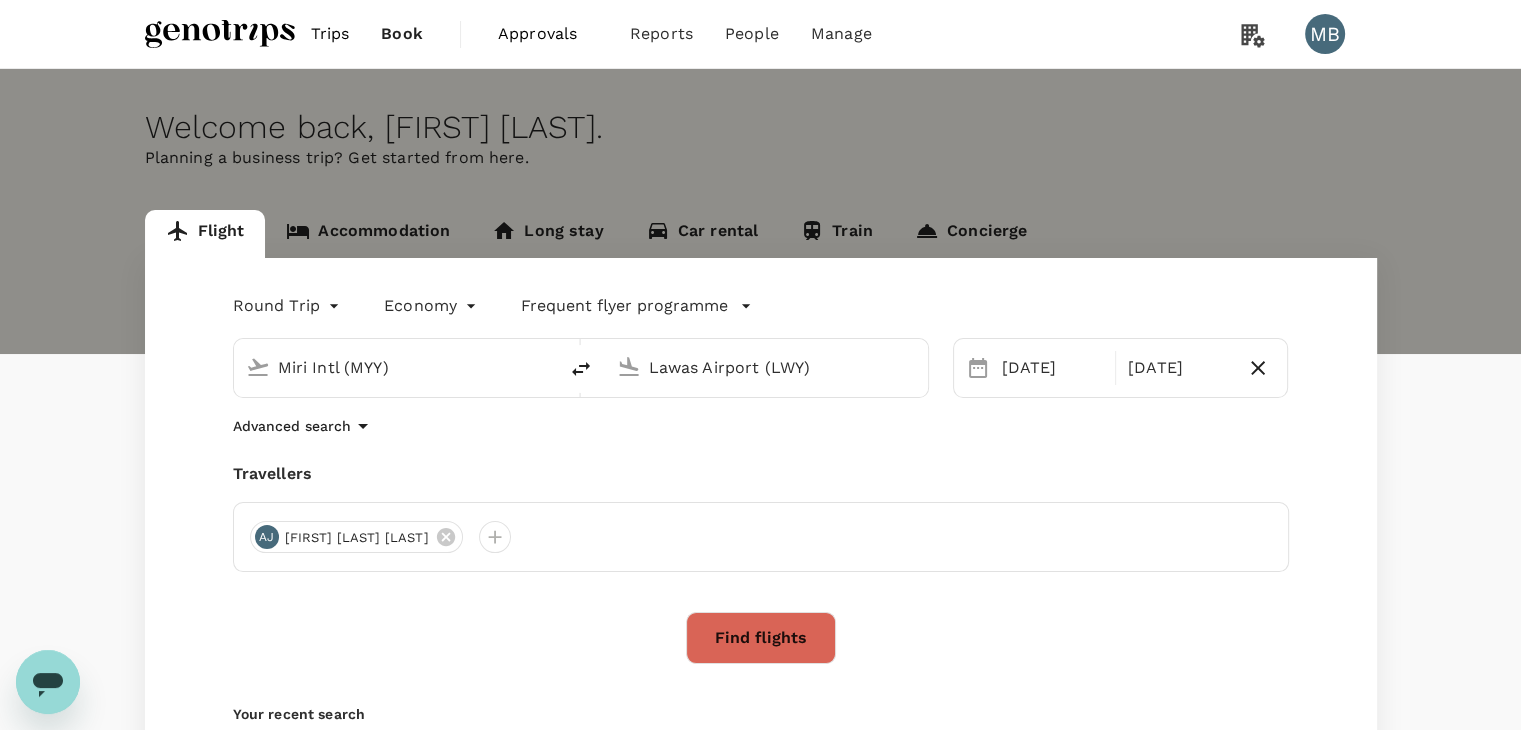 click on "12 Sep 16 Sep" at bounding box center [1121, 368] 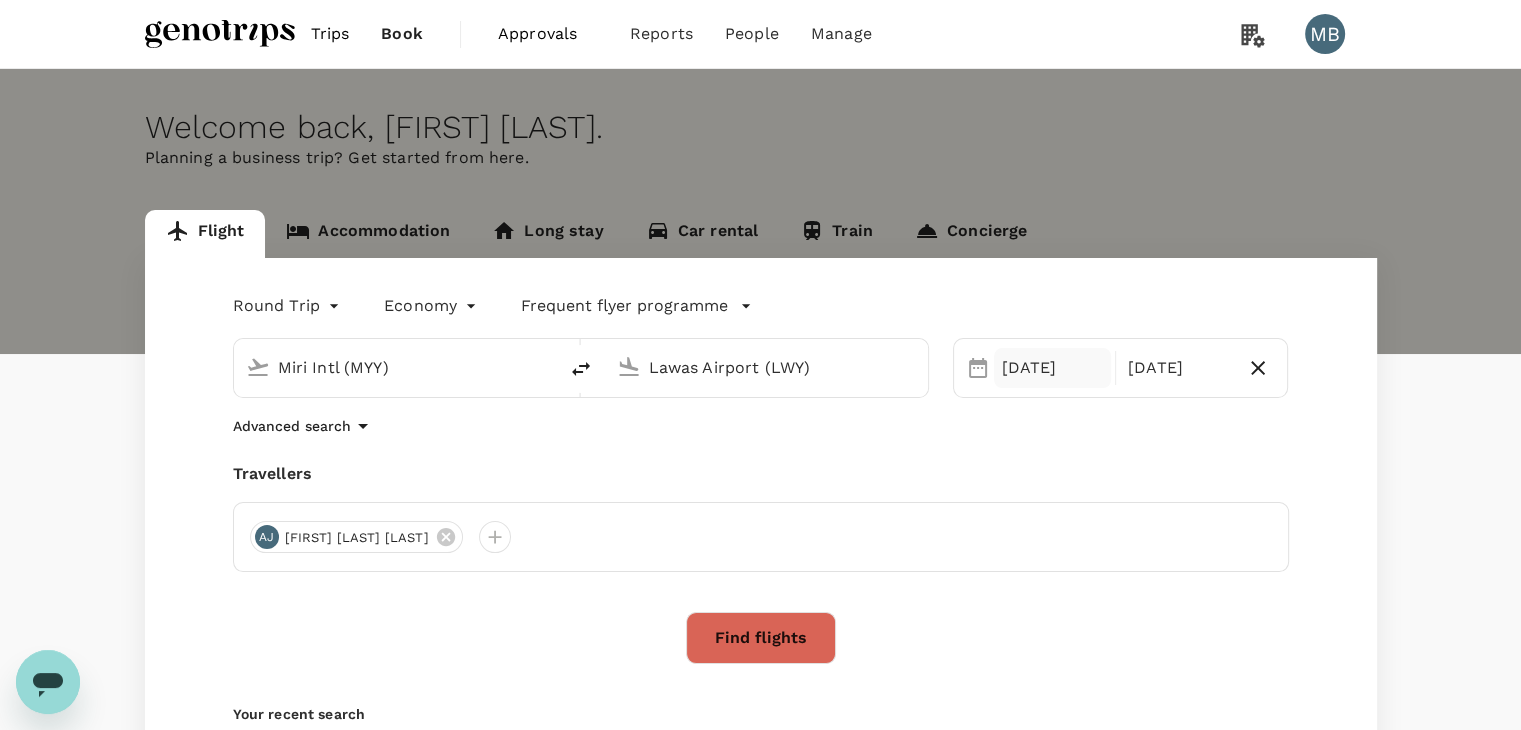 click on "12 Sep" at bounding box center (1052, 368) 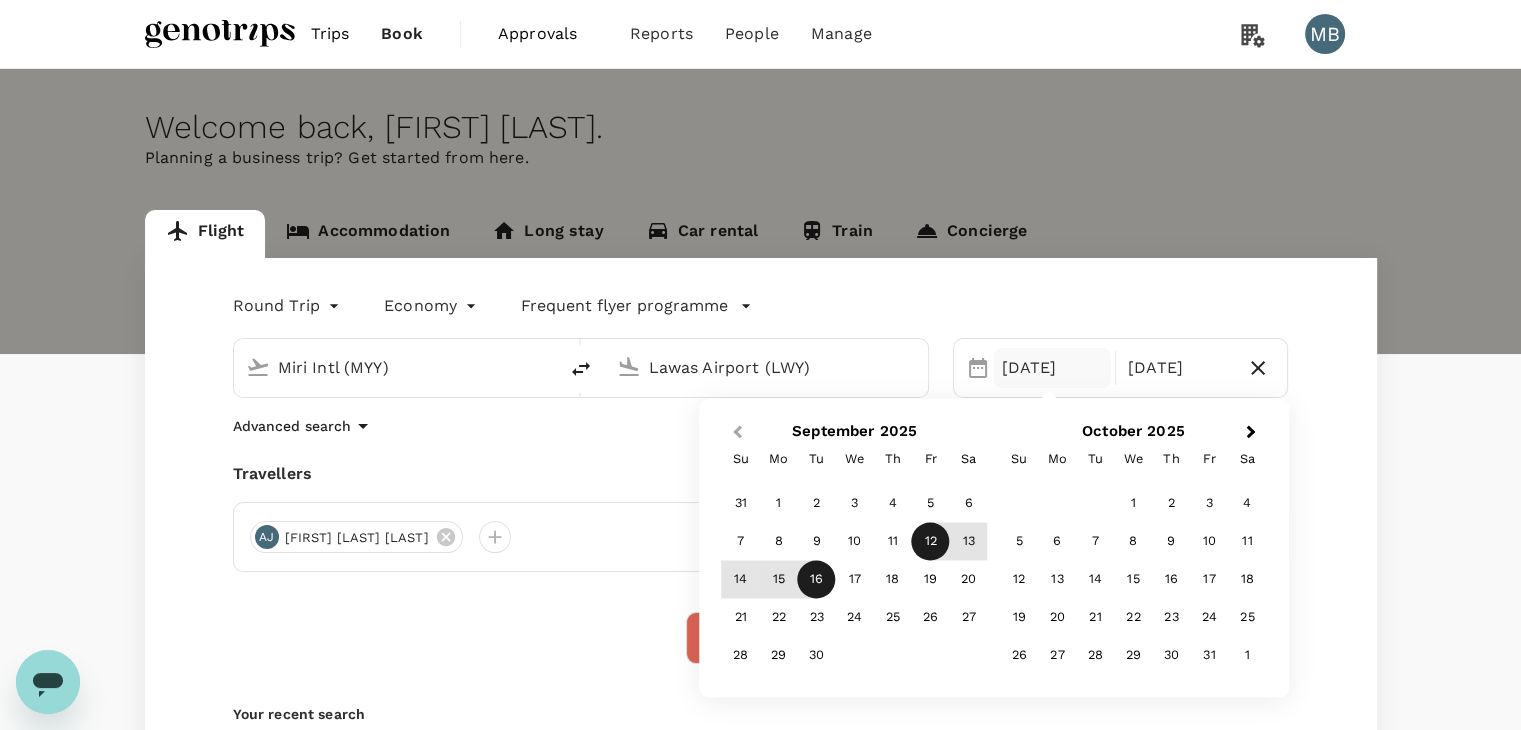 click on "Previous Month" at bounding box center [737, 432] 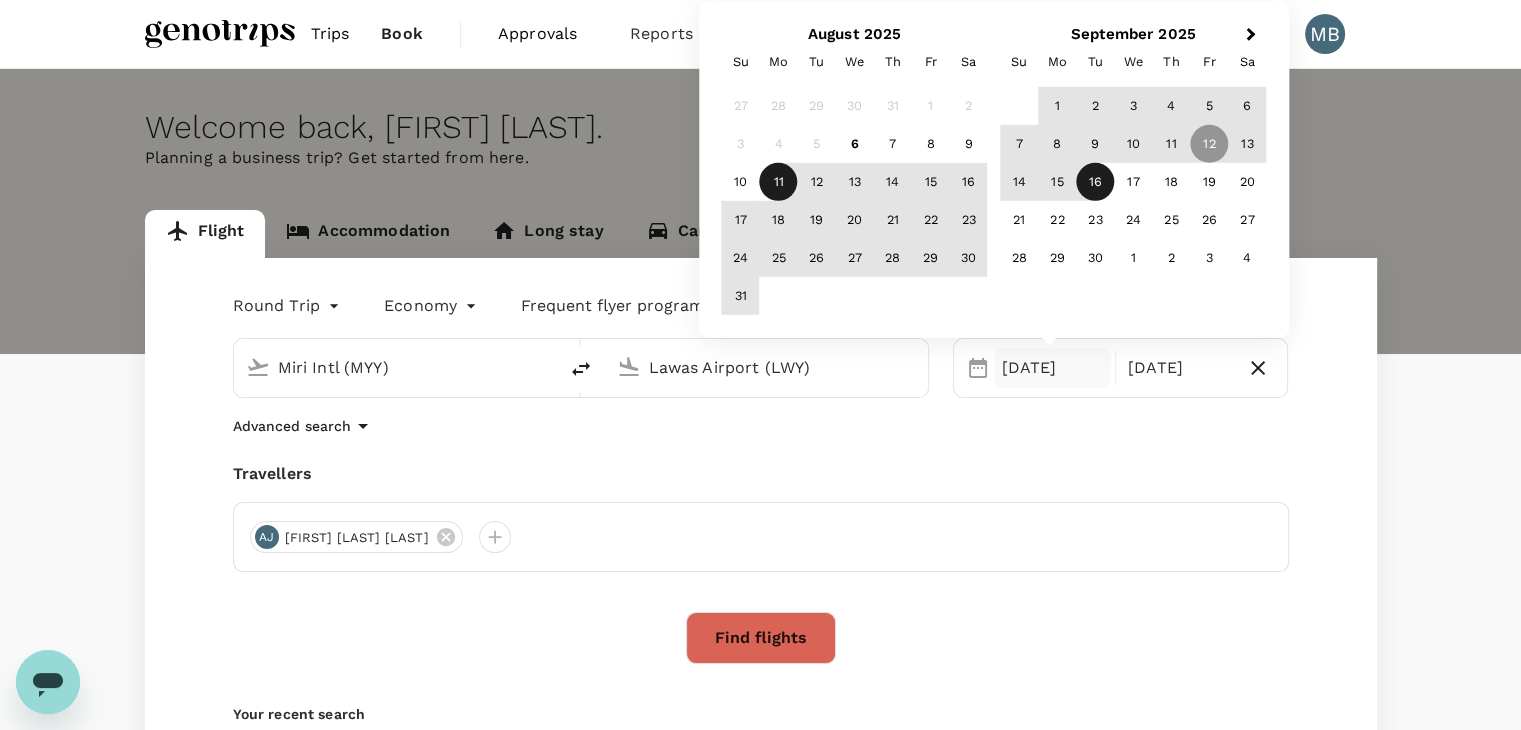 click on "11" at bounding box center (779, 182) 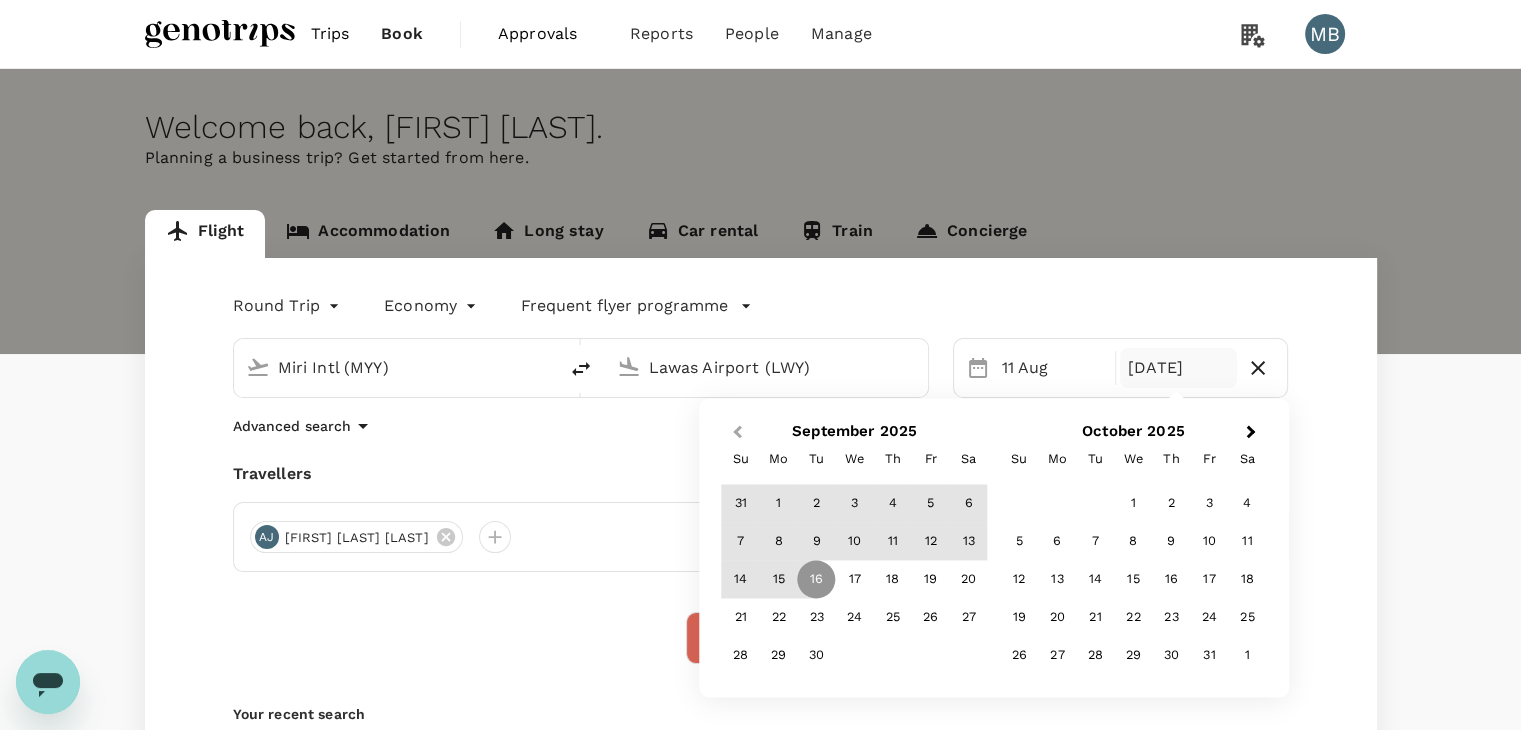 click on "Previous Month" at bounding box center [737, 432] 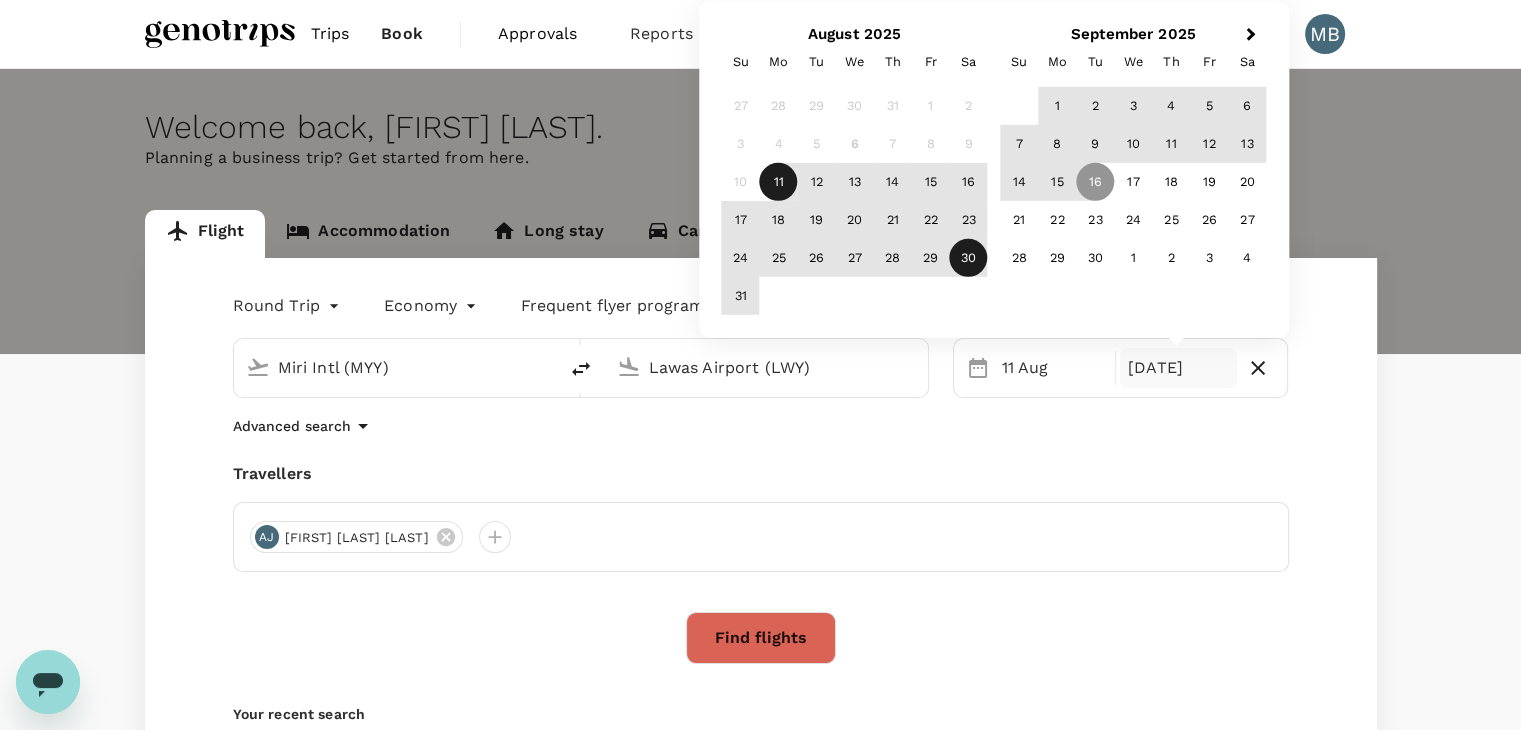click on "30" at bounding box center (969, 258) 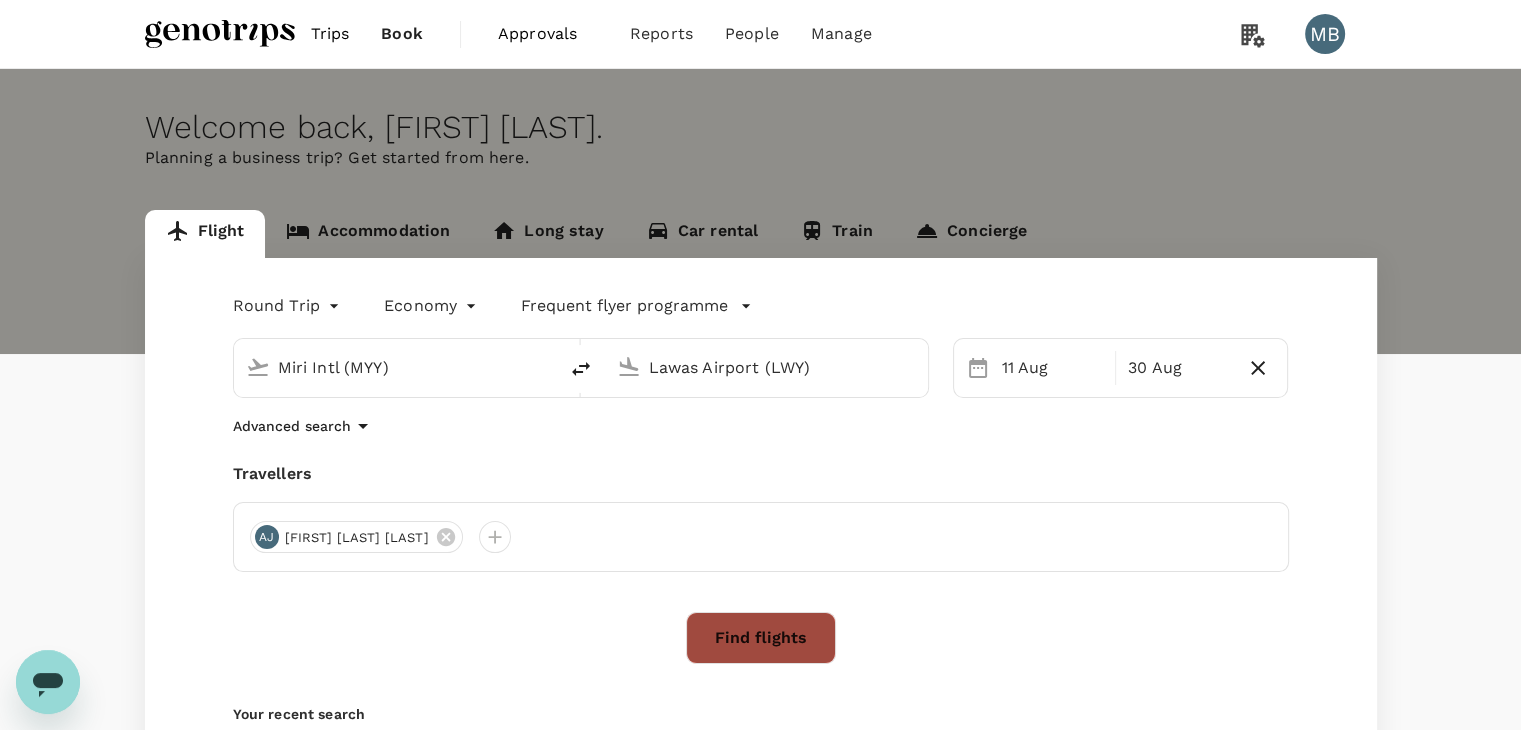 click on "Find flights" at bounding box center (761, 638) 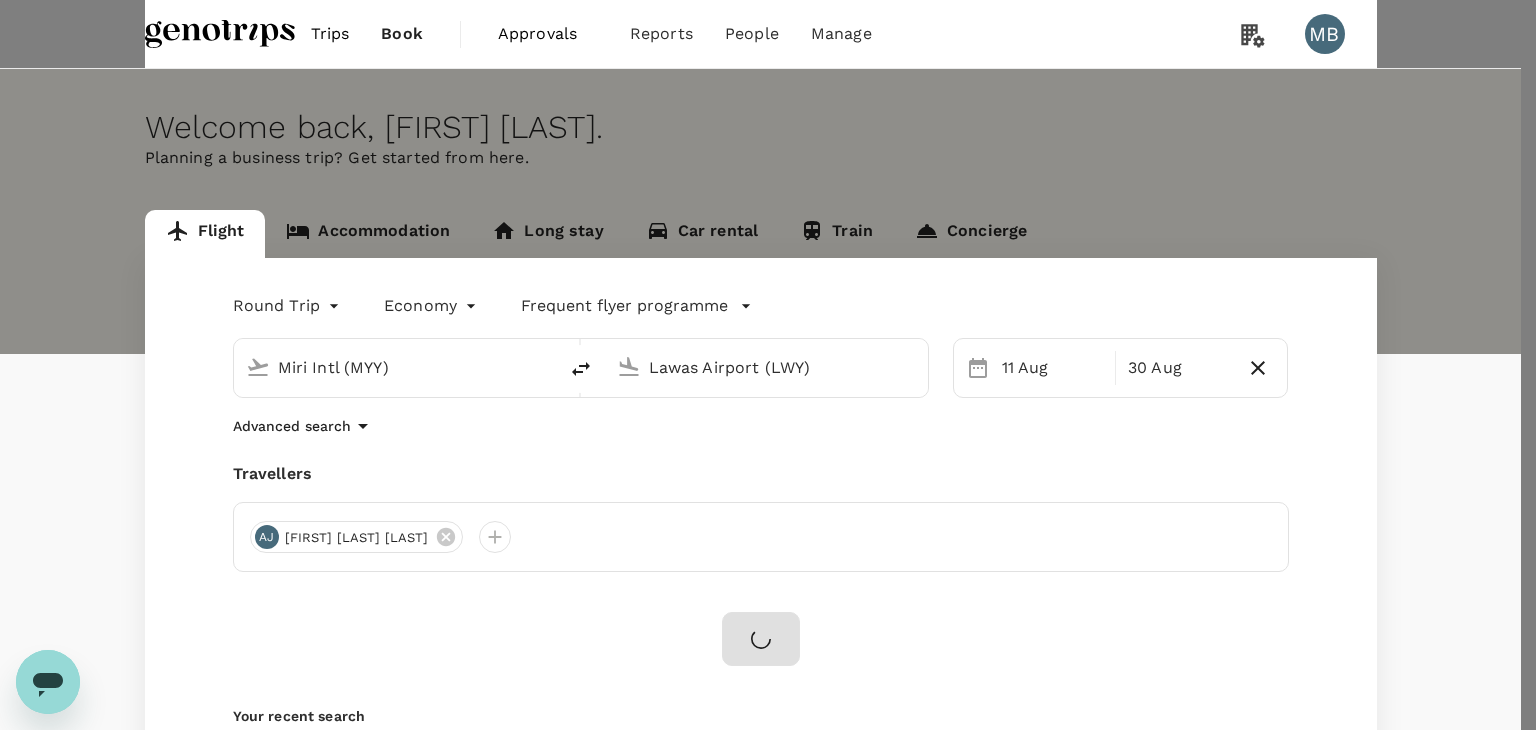 click on "Confirm" at bounding box center (109, 1431) 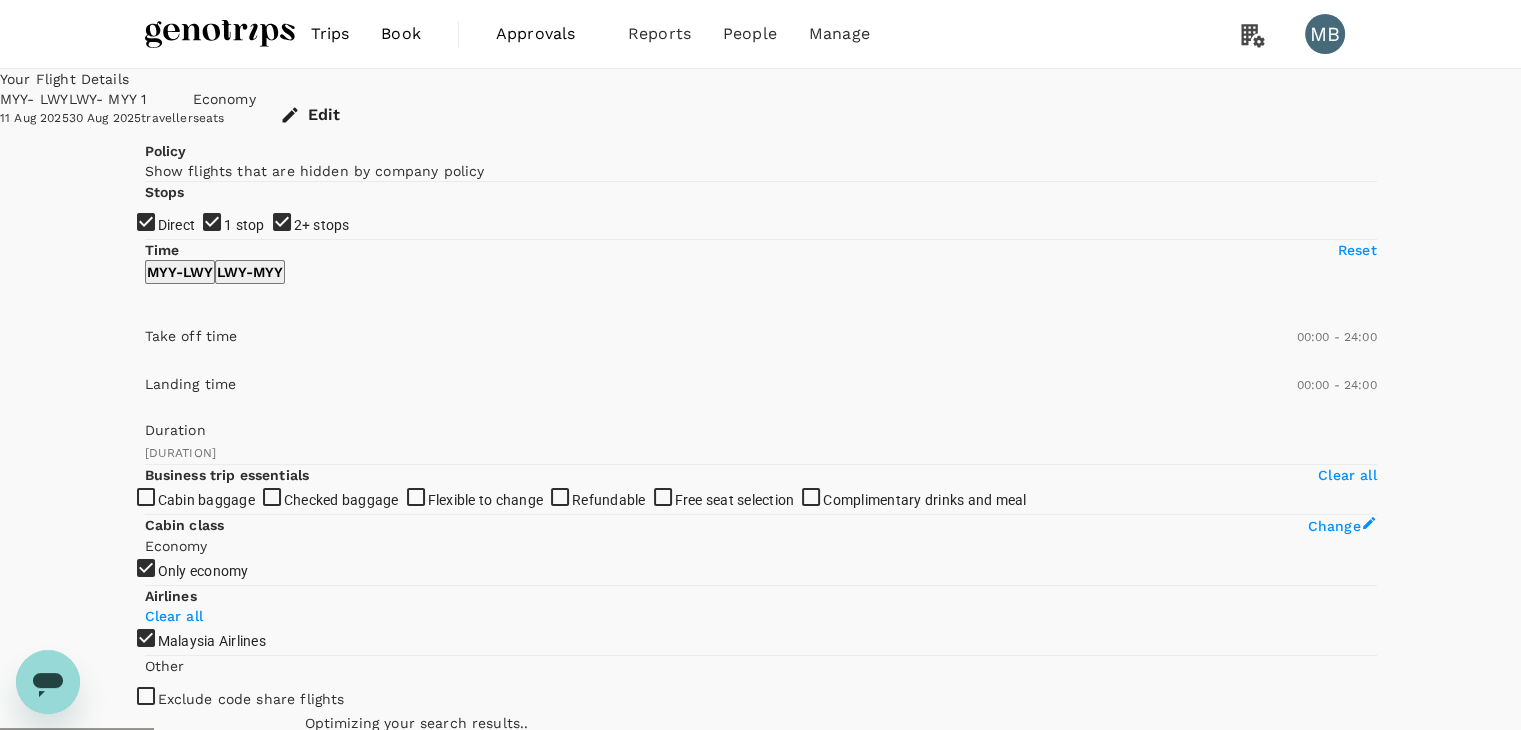 type on "MYR" 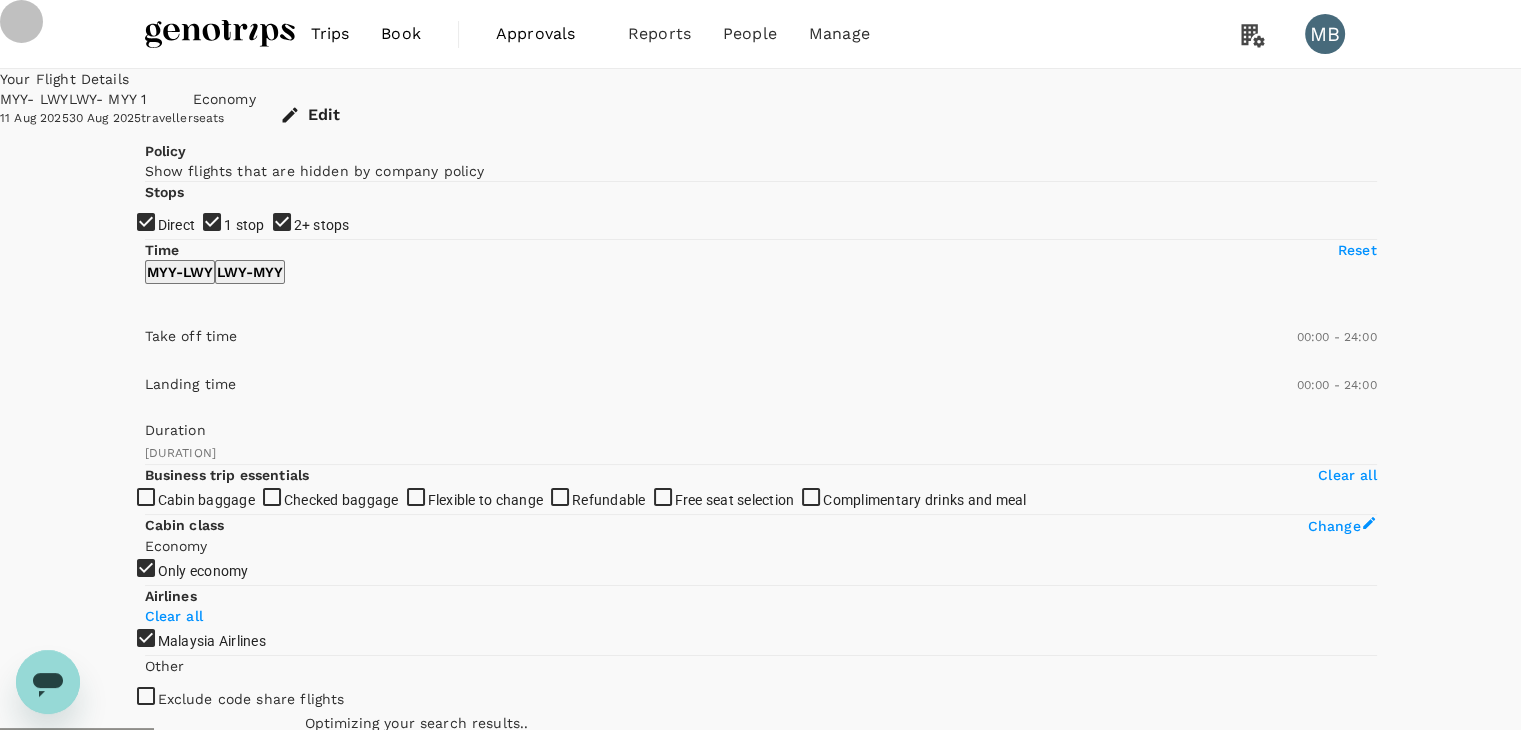 click on "1 stop" at bounding box center (760, 365) 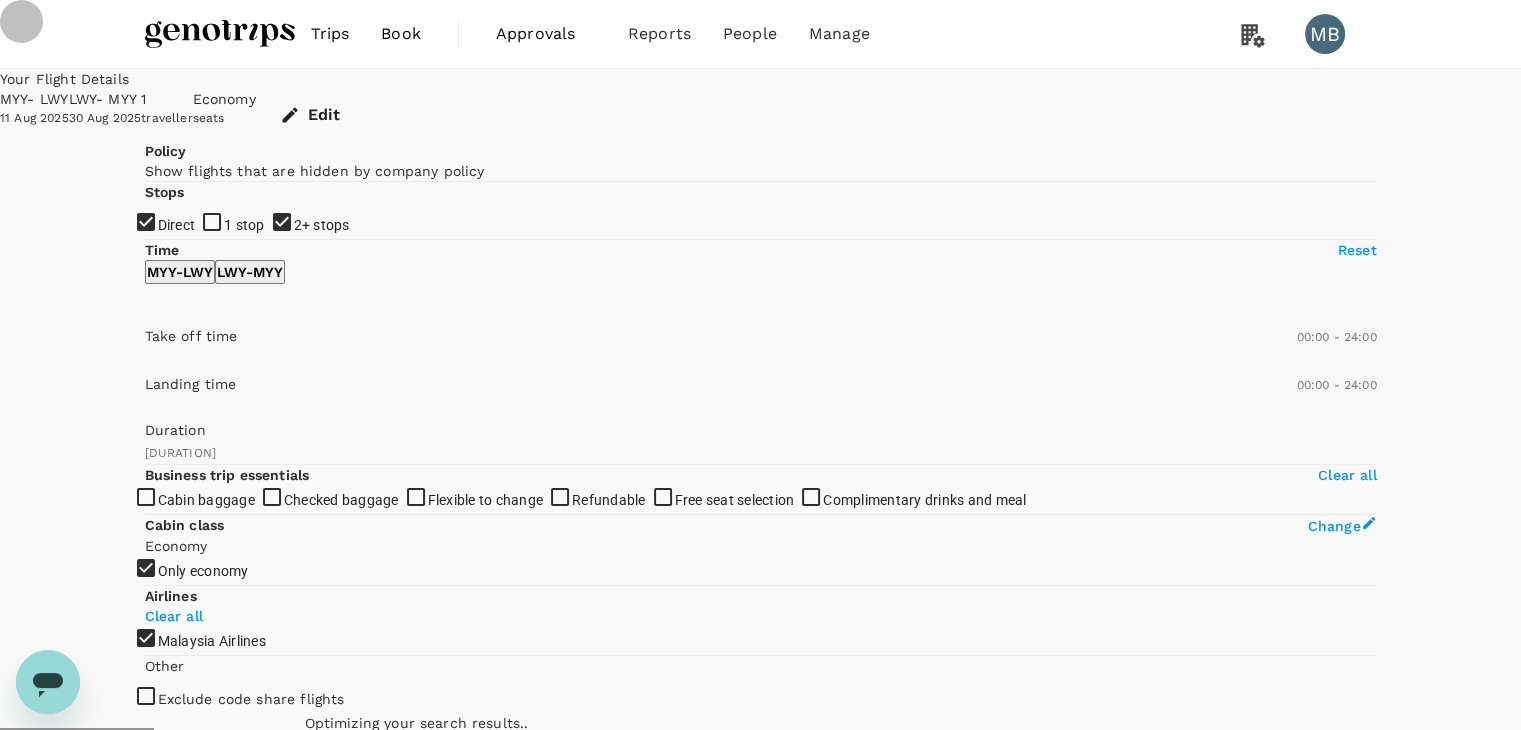 click on "2+ stops" at bounding box center (760, 365) 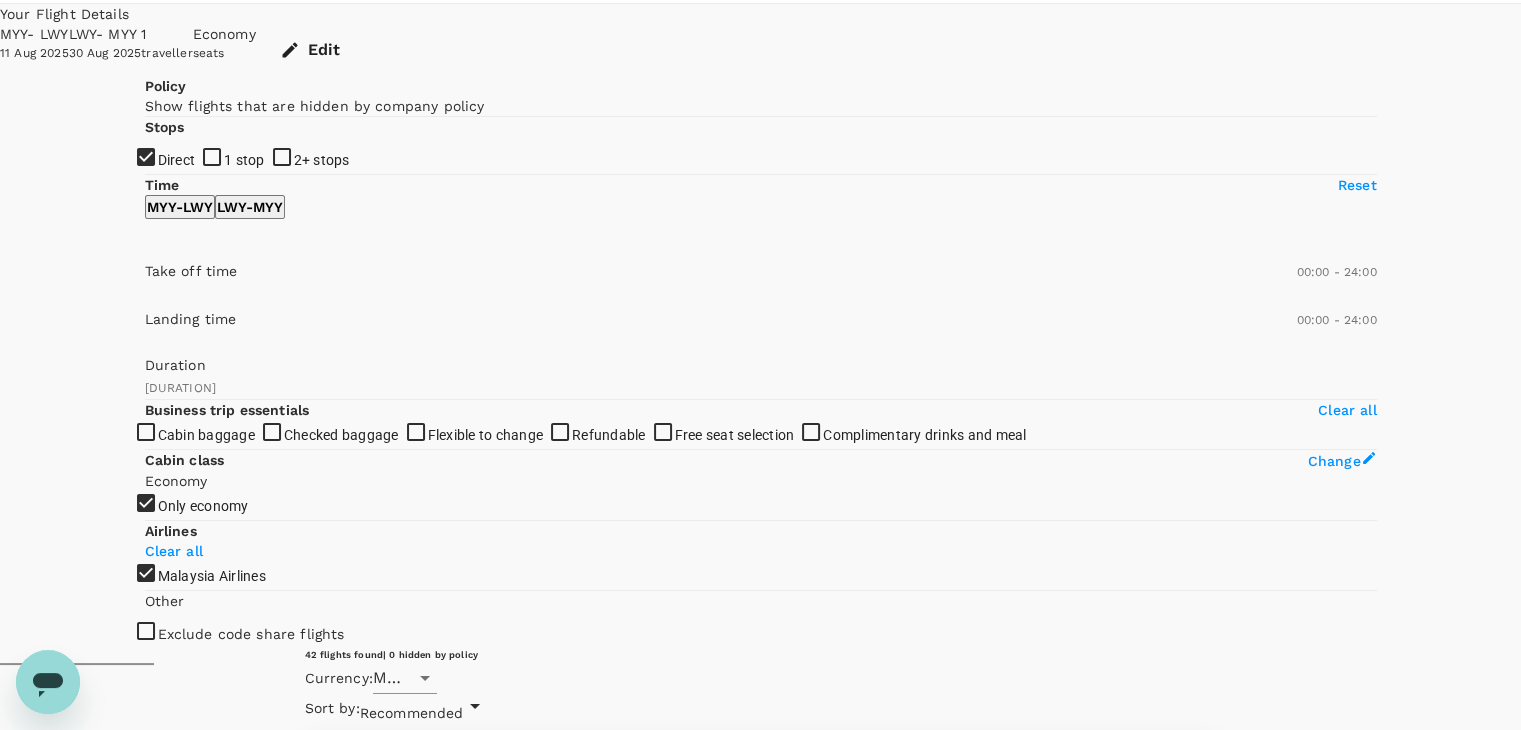 scroll, scrollTop: 100, scrollLeft: 0, axis: vertical 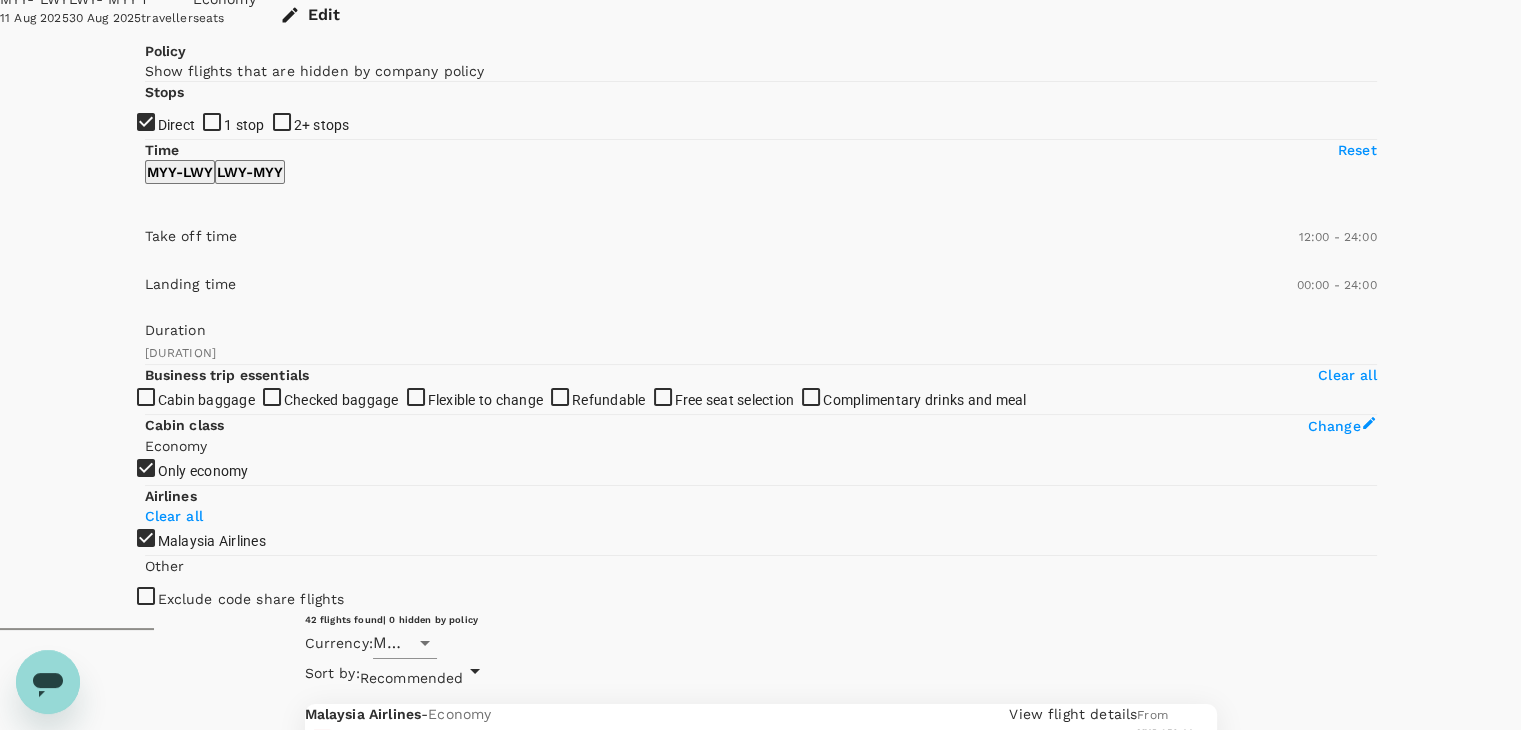 type on "780" 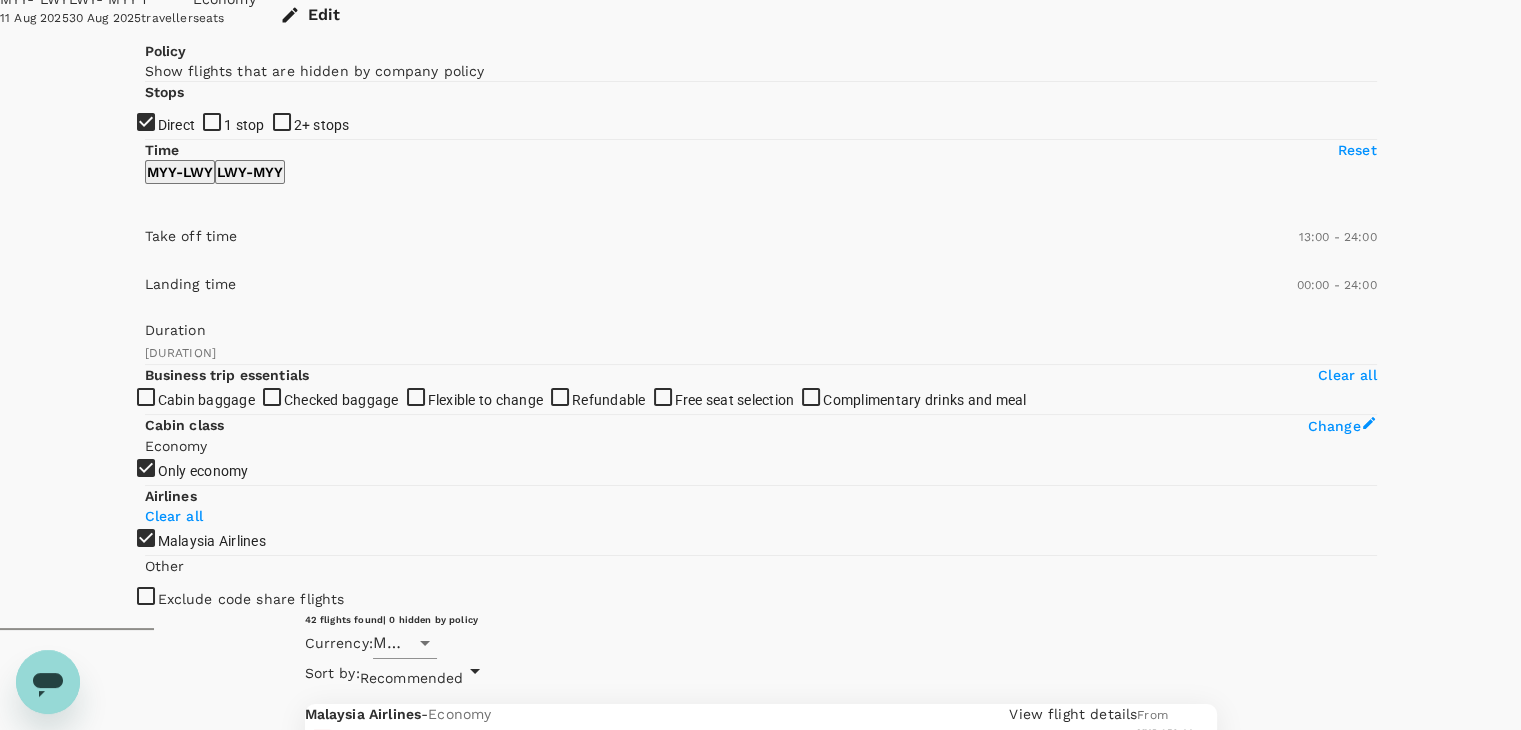 drag, startPoint x: 149, startPoint y: 489, endPoint x: 312, endPoint y: 501, distance: 163.44112 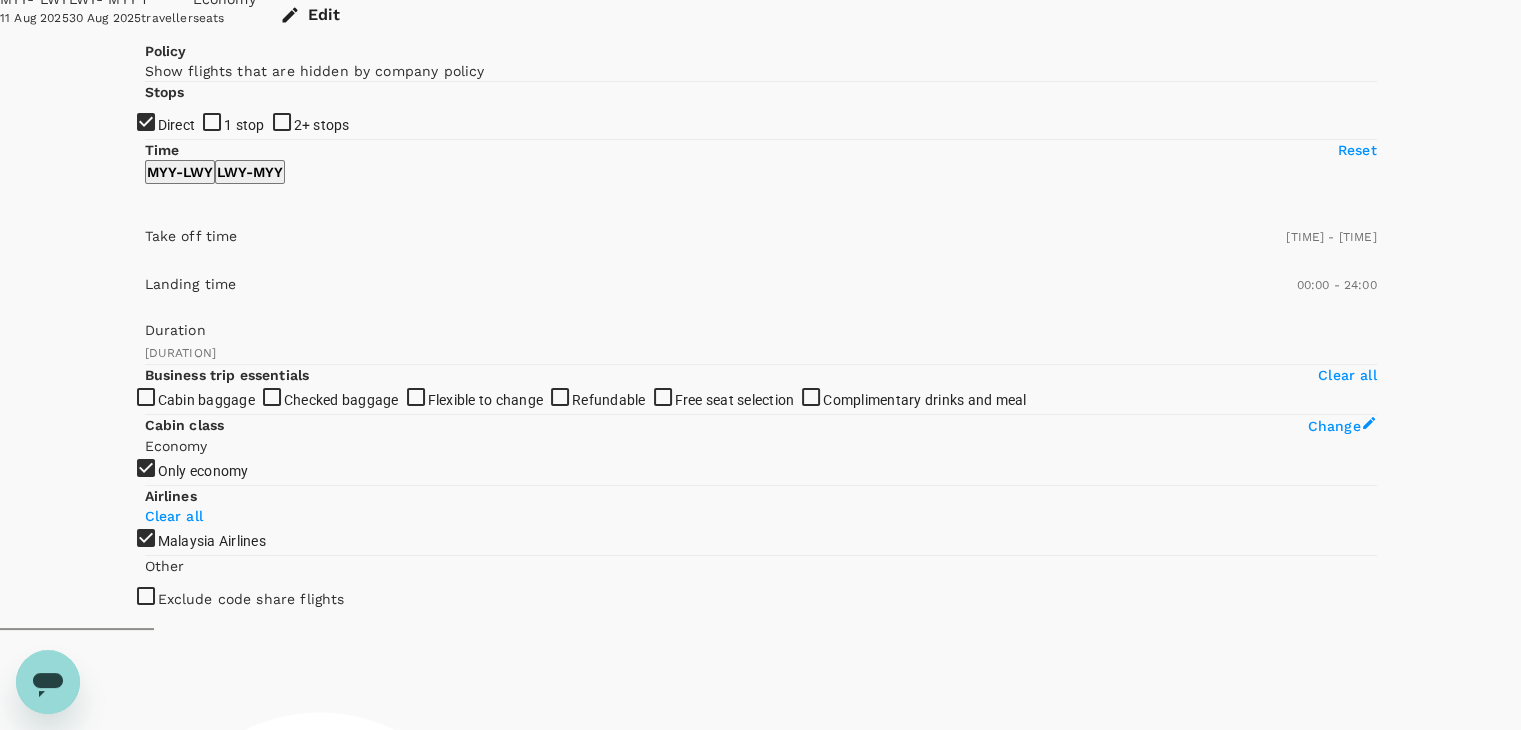 type on "870" 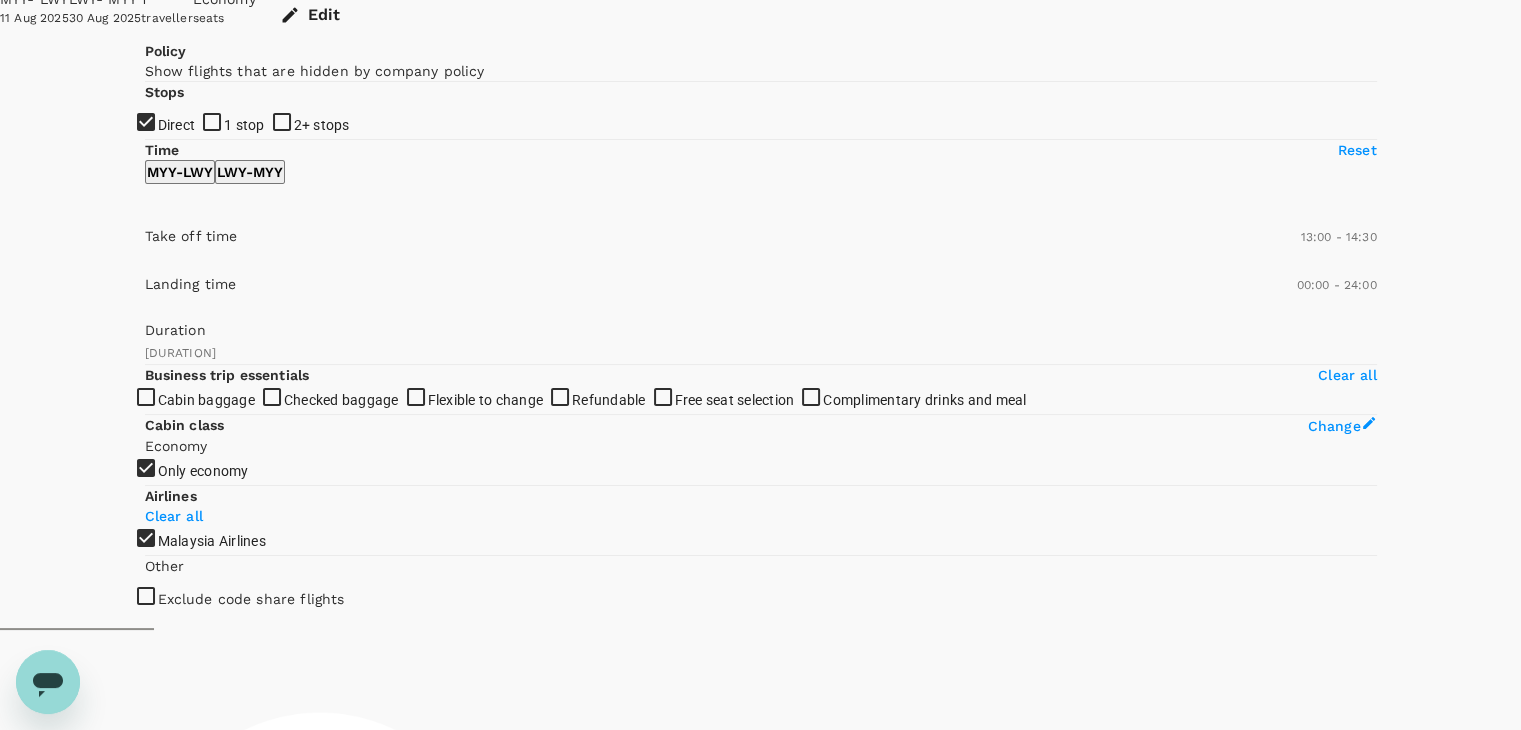 drag, startPoint x: 451, startPoint y: 490, endPoint x: 330, endPoint y: 484, distance: 121.14867 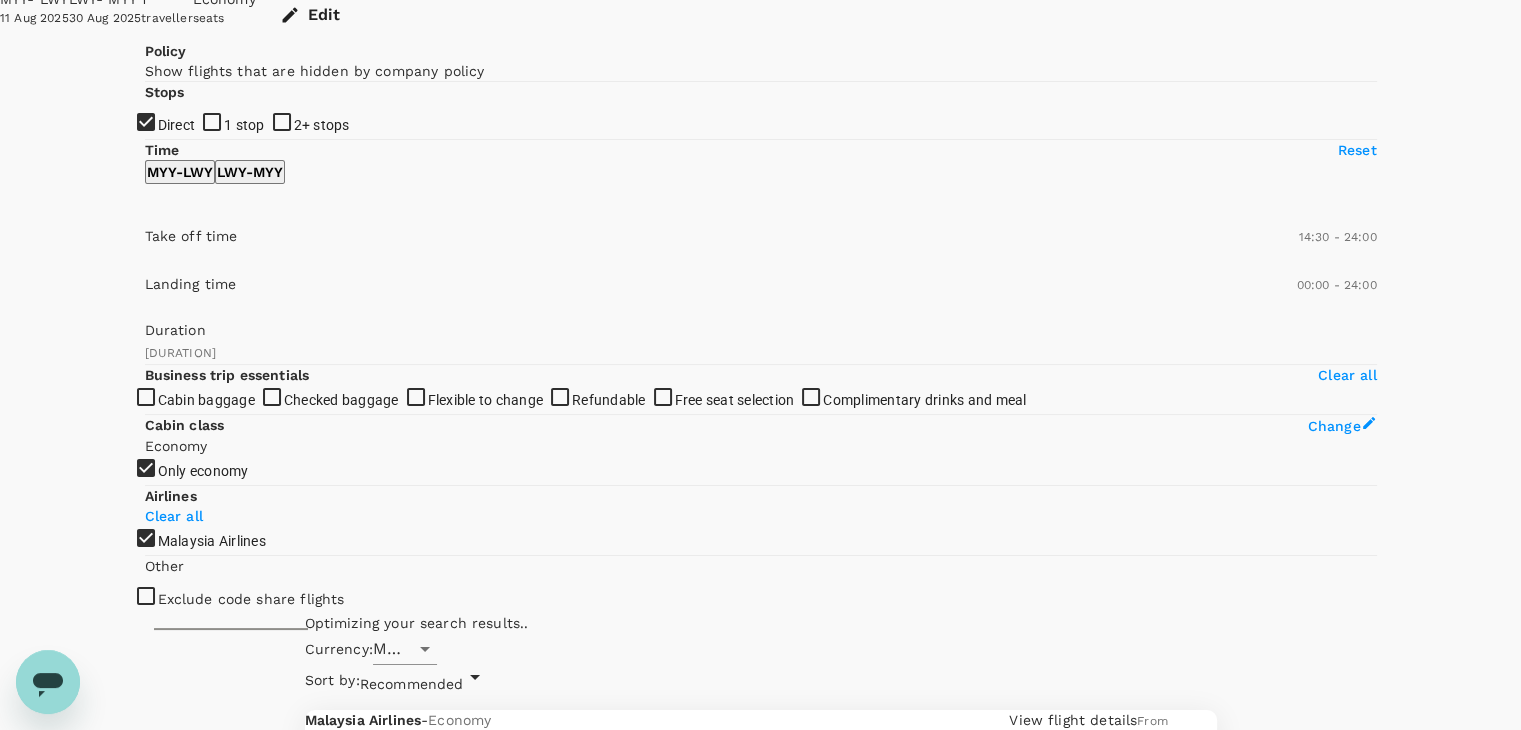 type on "840" 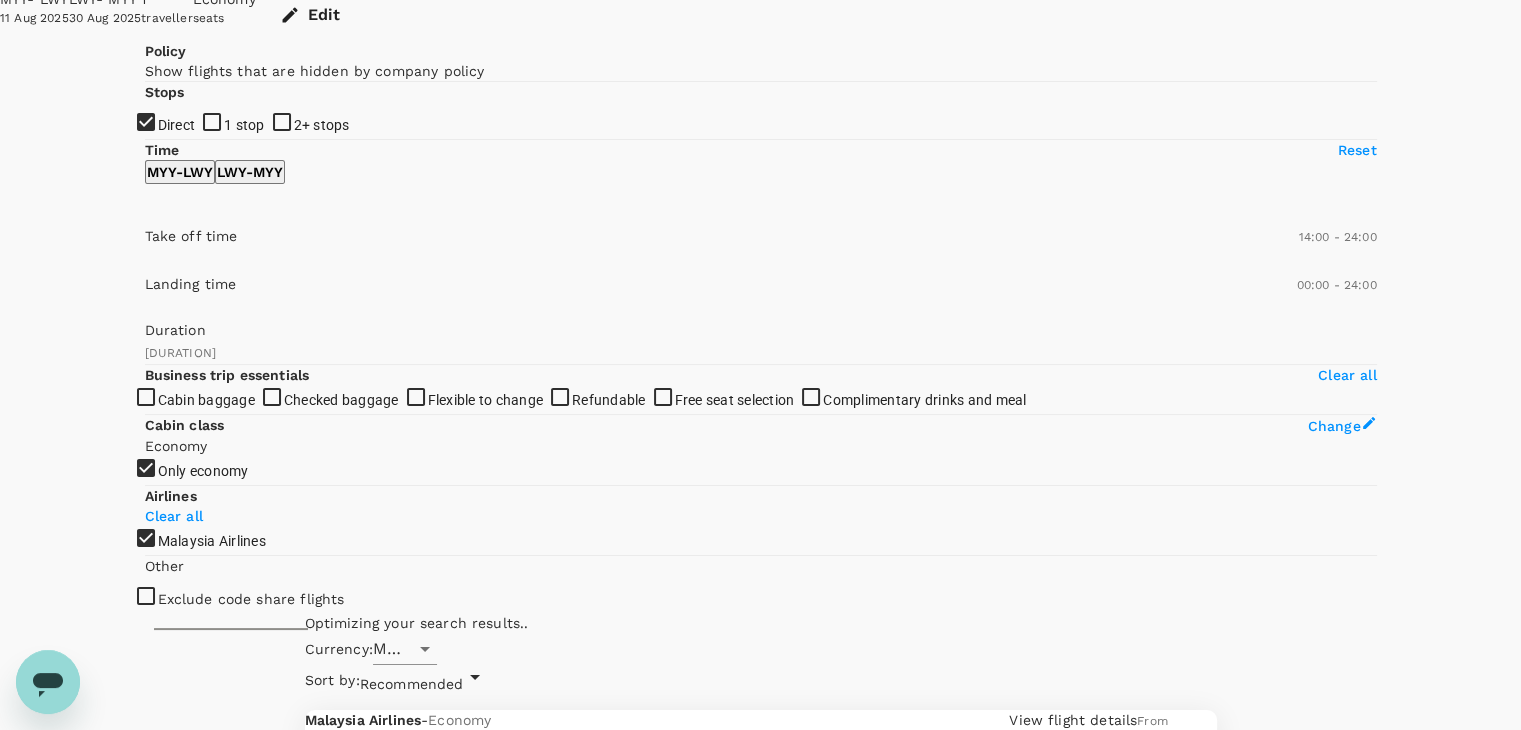 drag, startPoint x: 148, startPoint y: 485, endPoint x: 324, endPoint y: 494, distance: 176.22997 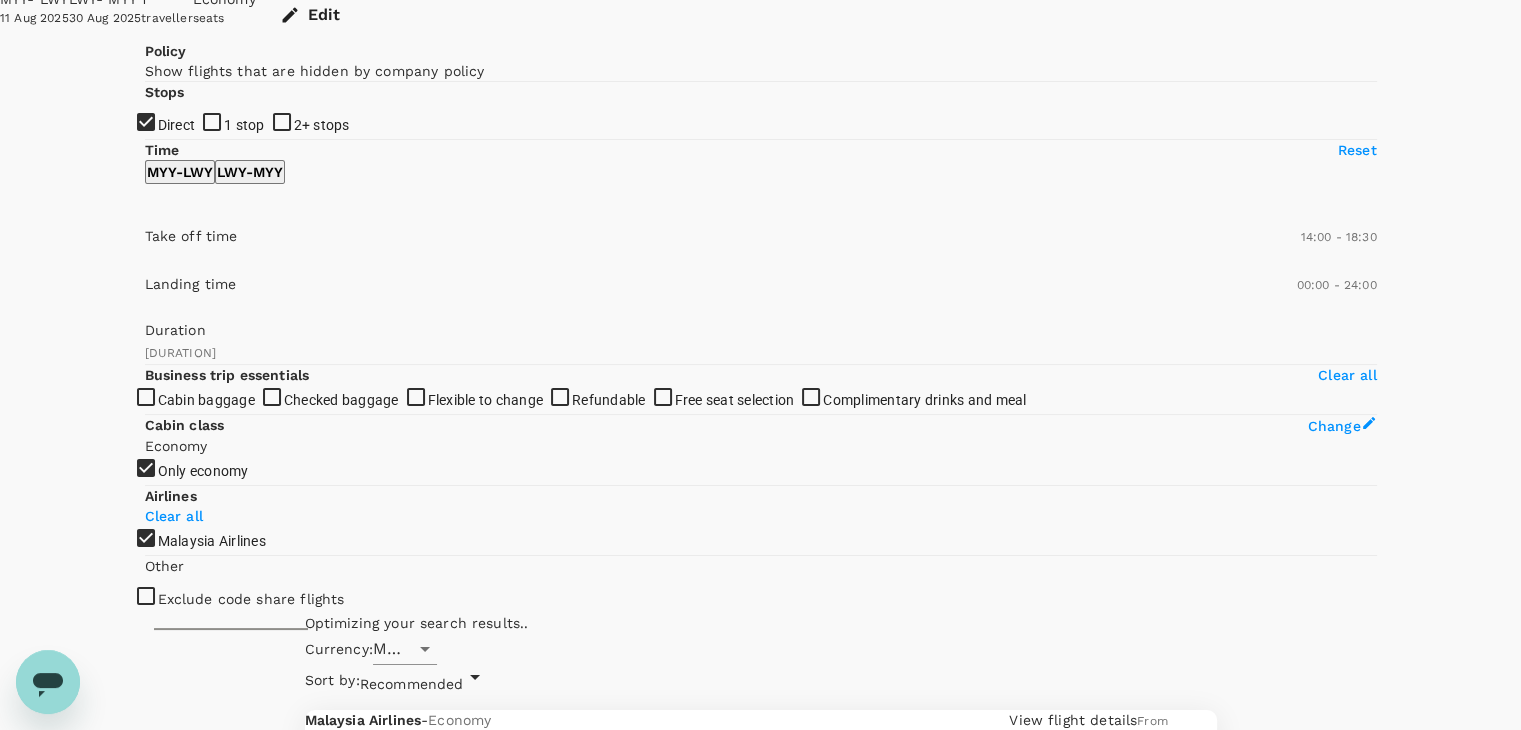 drag, startPoint x: 441, startPoint y: 493, endPoint x: 382, endPoint y: 495, distance: 59.03389 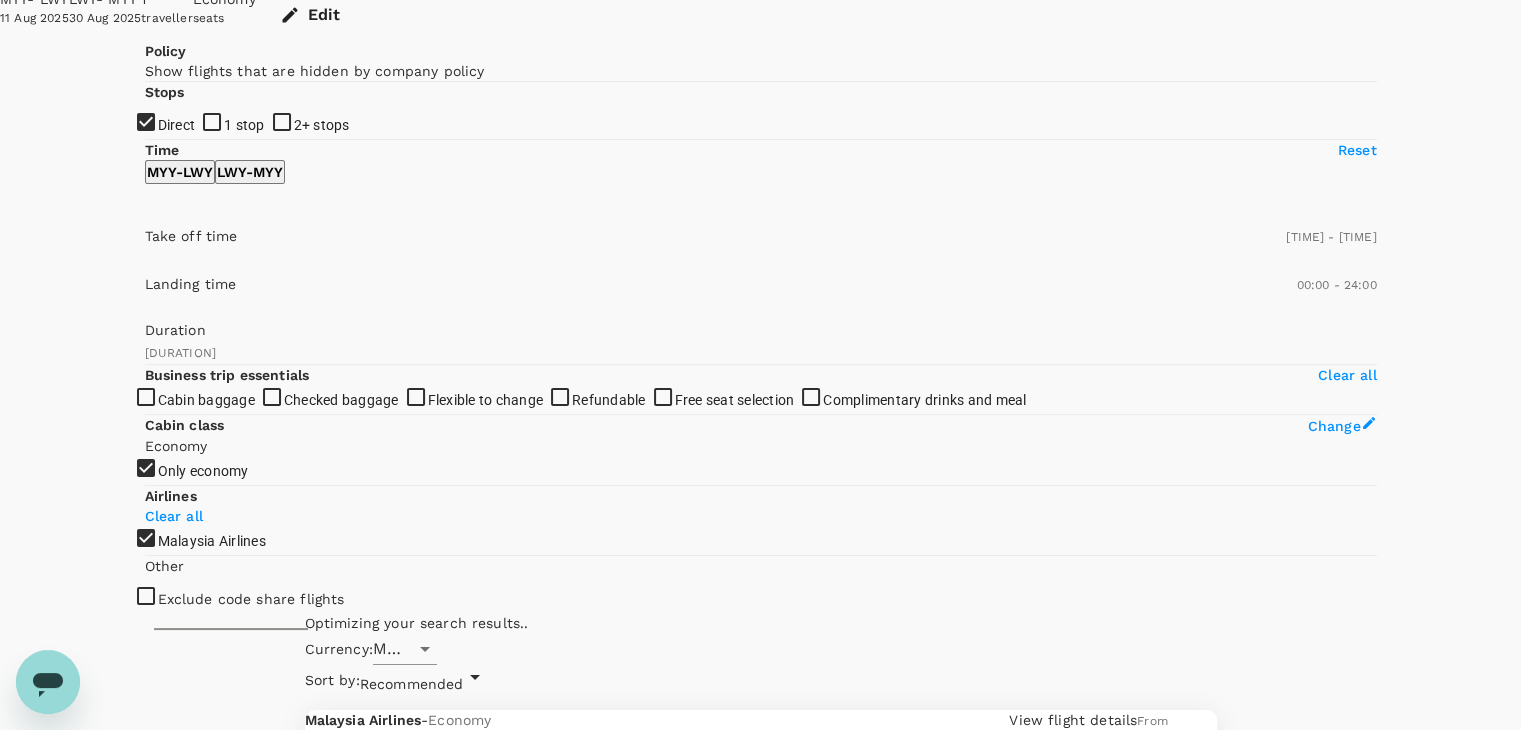 drag, startPoint x: 383, startPoint y: 496, endPoint x: 359, endPoint y: 493, distance: 24.186773 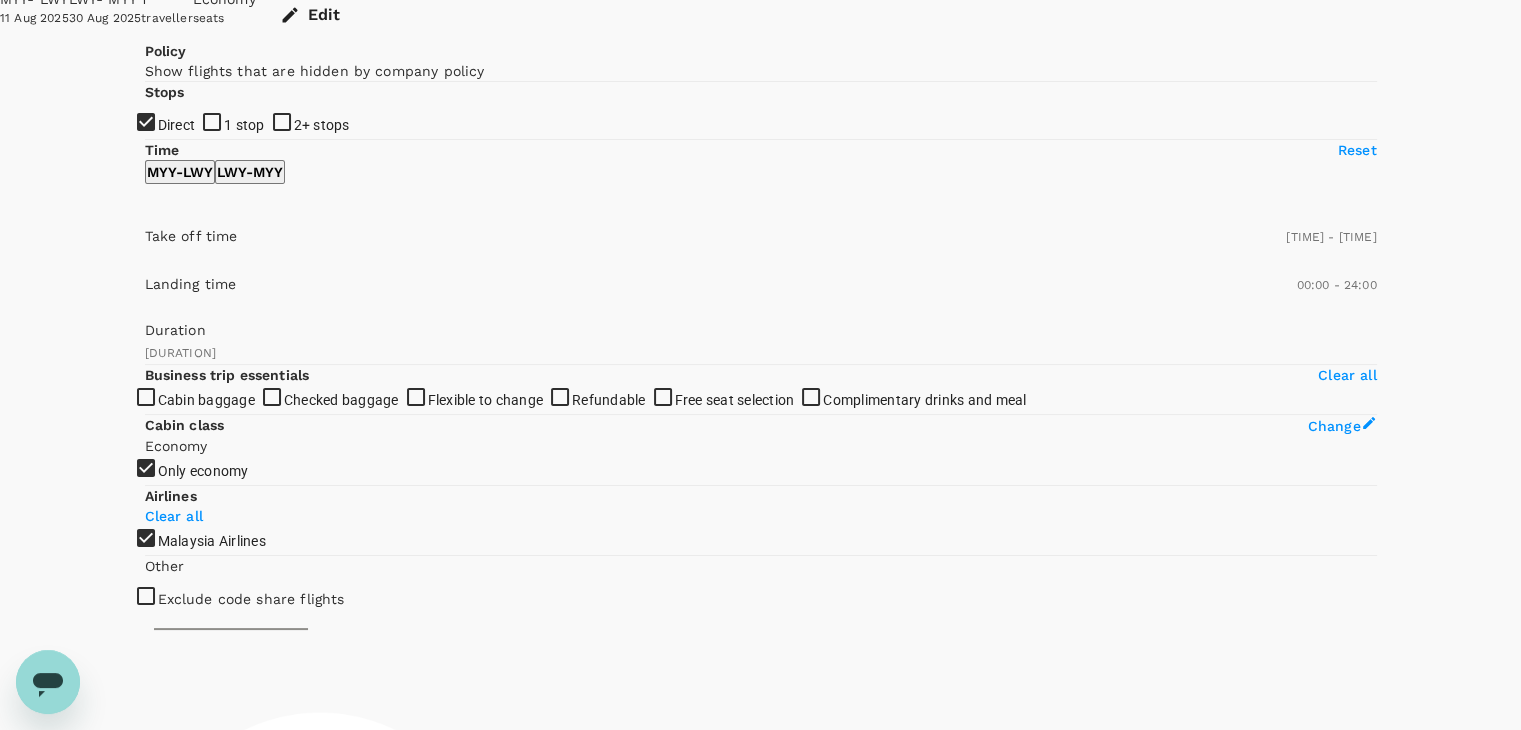 type on "930" 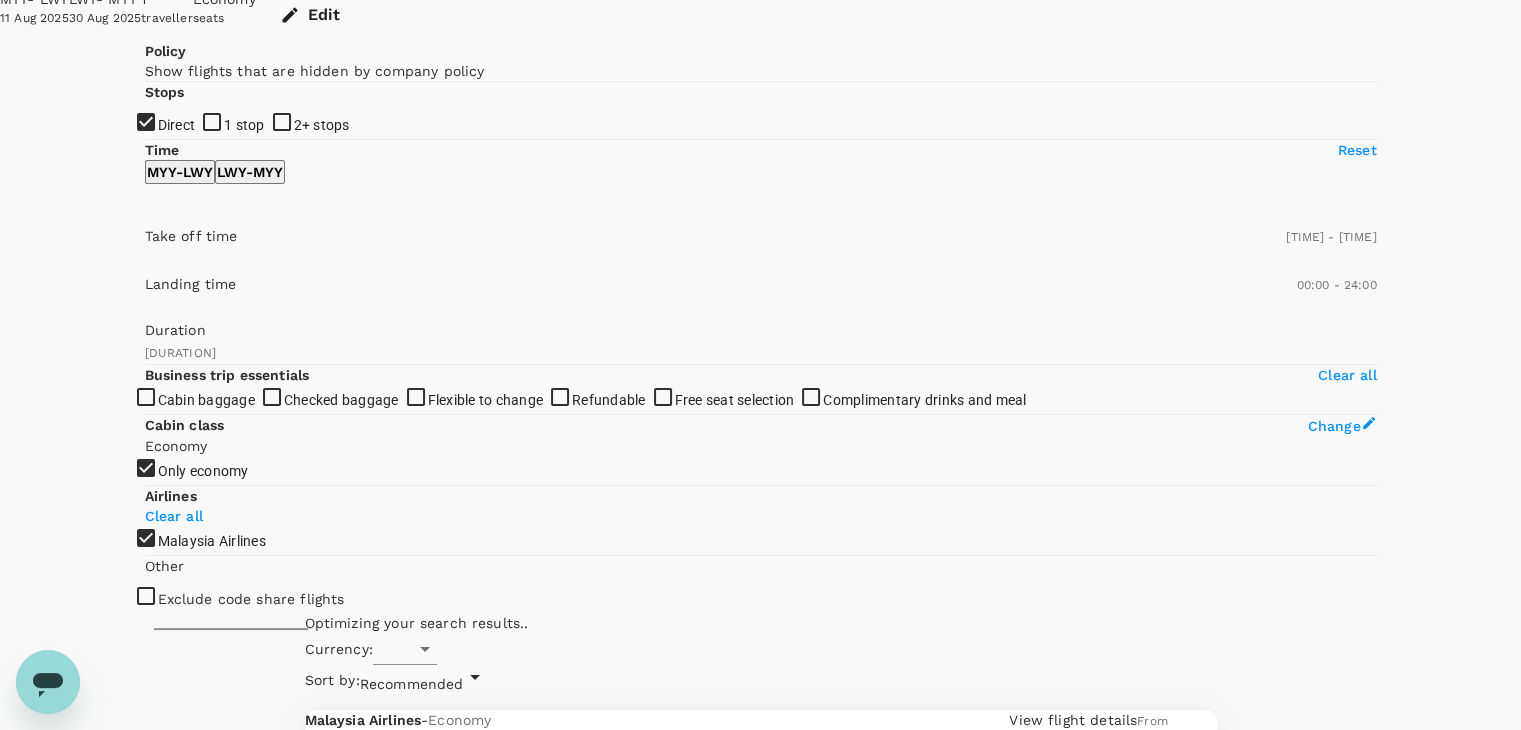 type on "MYR" 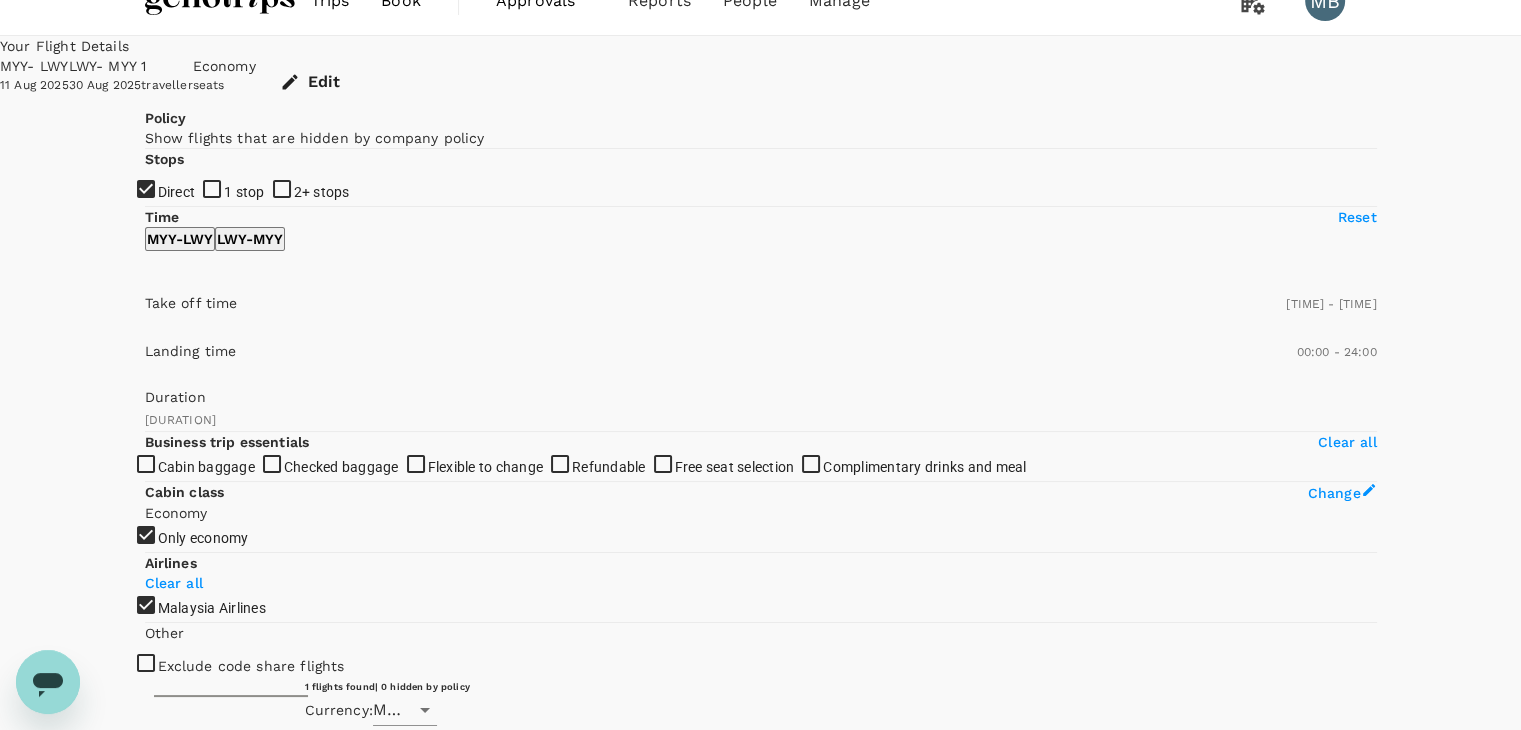 scroll, scrollTop: 0, scrollLeft: 0, axis: both 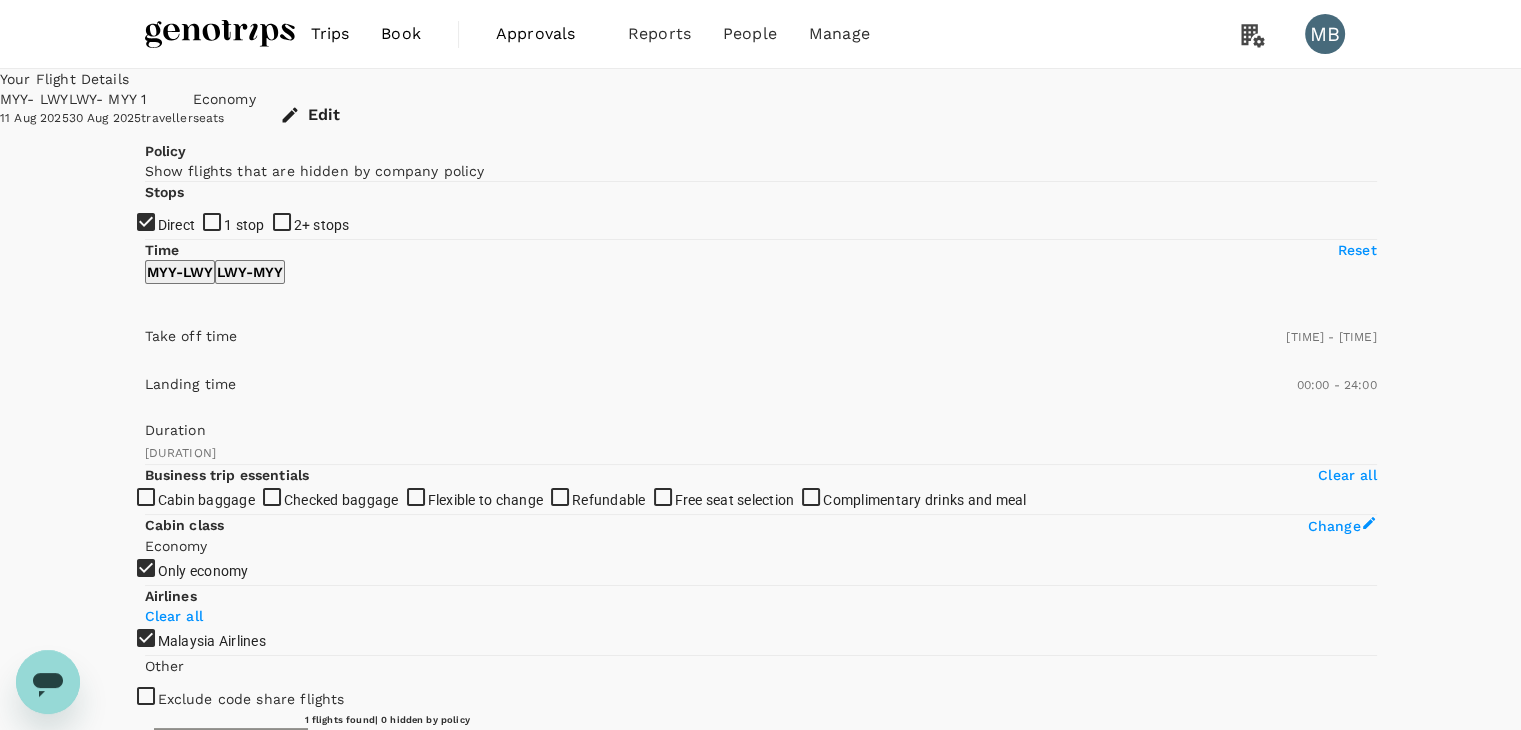 click on "View options" at bounding box center [1176, 849] 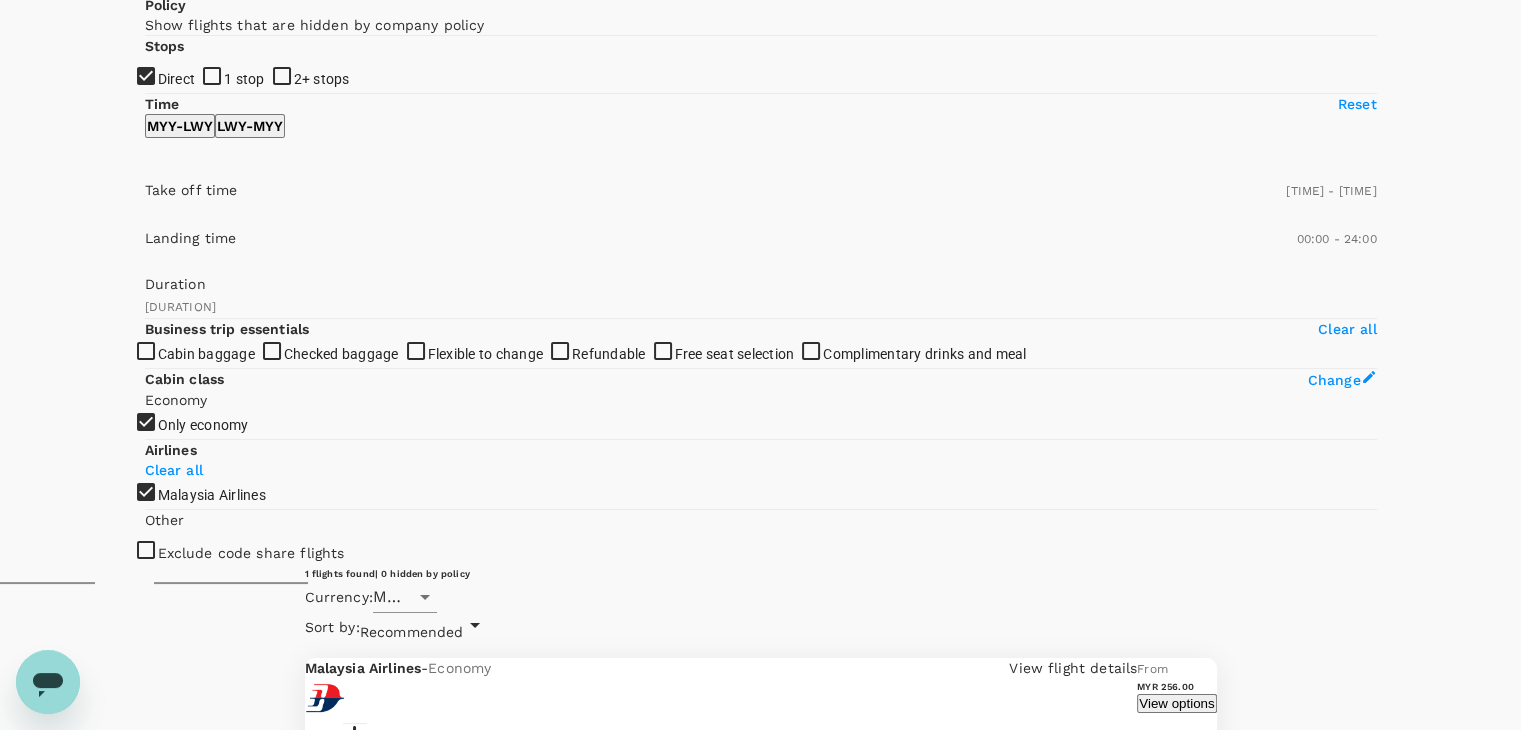 scroll, scrollTop: 211, scrollLeft: 0, axis: vertical 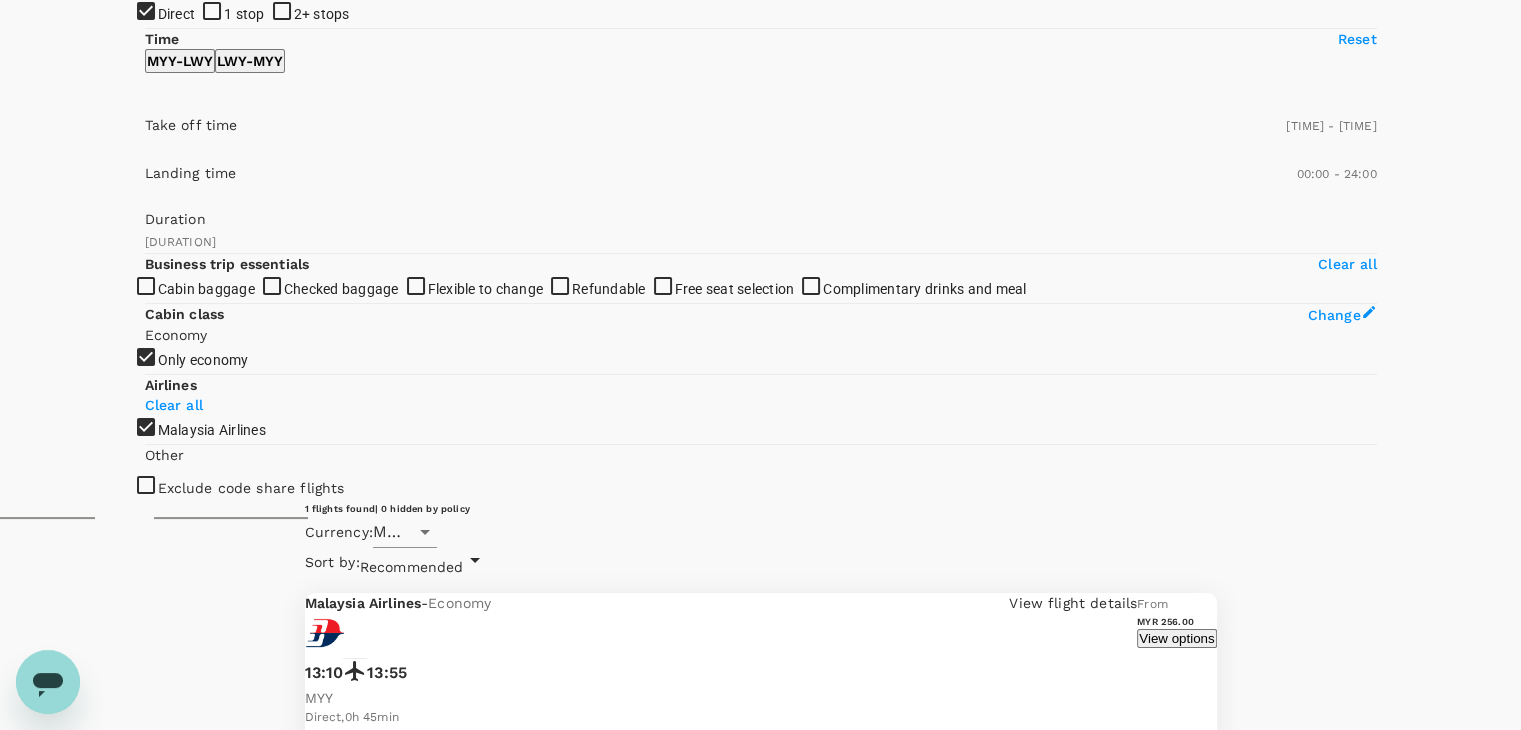 click on "Show more" at bounding box center [796, 3210] 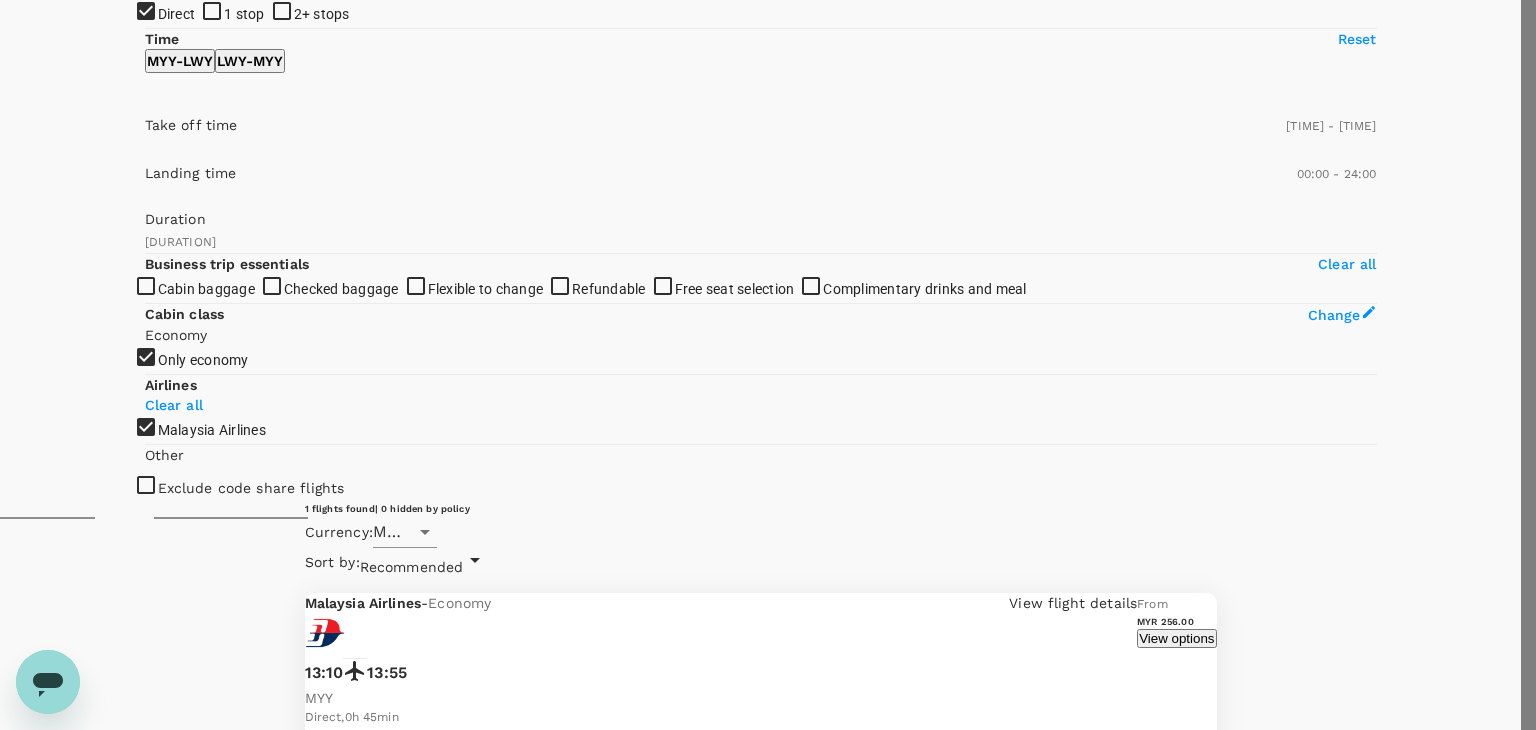 click 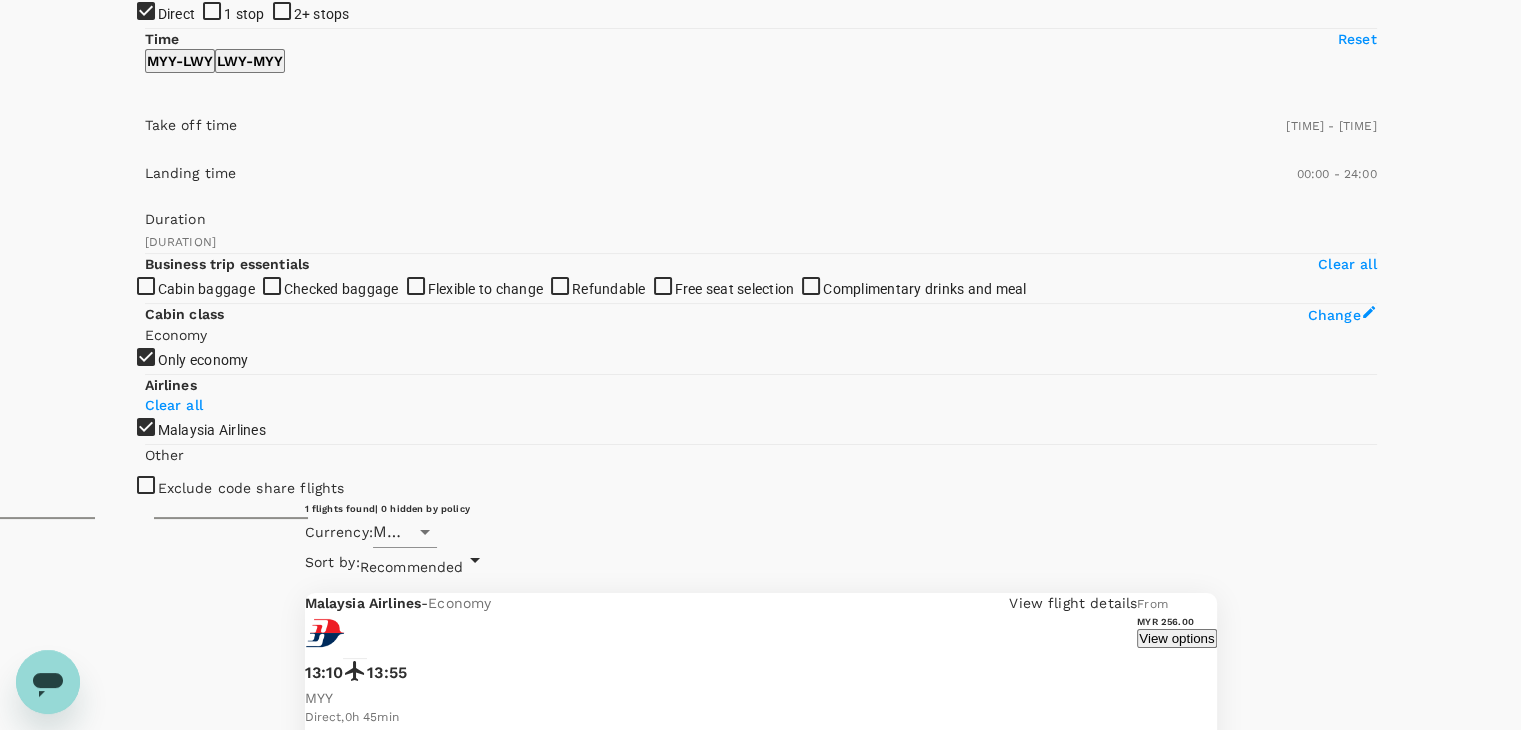 click on "MYR 256.00" at bounding box center [557, 2003] 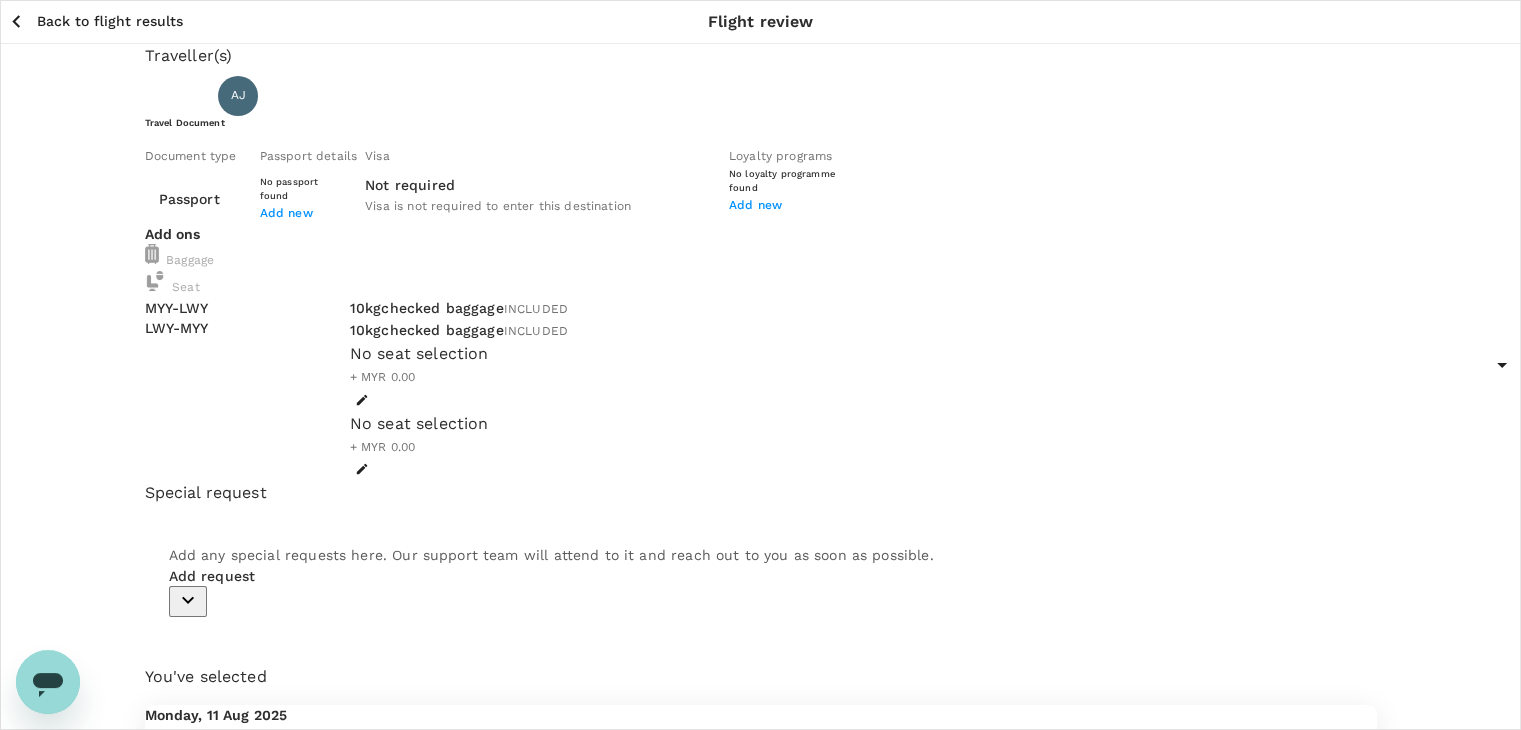 click on "Back to flight results Flight review Traveller(s) Traveller   1 : AJ ASI LIBAT   JEFFERY Travel Document Document type Passport Passport ​ Passport details No passport found Add new Visa Not required Visa is not required to enter this destination Loyalty programs No loyalty programme found Add new Add ons Baggage Seat MYY  -  LWY LWY  -  MYY 10kg  checked baggage INCLUDED 10kg  checked baggage INCLUDED No seat selection + MYR 0.00 No seat selection + MYR 0.00 Special request Add any special requests here. Our support team will attend to it and reach out to you as soon as possible. Add request You've selected Monday, 11 Aug 2025 13:10 13:55 MYY Direct ,  0h 45min LWY Saturday, 30 Aug 2025 14:55 15:40 LWY Direct ,  0h 45min MYY View flight details Price summary Total fare (1 traveller(s)) MYR 246.00 Air fare MYR 246.00 Baggage fee MYR 0.00 Seat fee MYR 0.00 Service fee MYR 10.00 Total MYR 256.00 Continue to payment details Some travellers require a valid travel document to proceed with this booking by TruTrip" at bounding box center [760, 763] 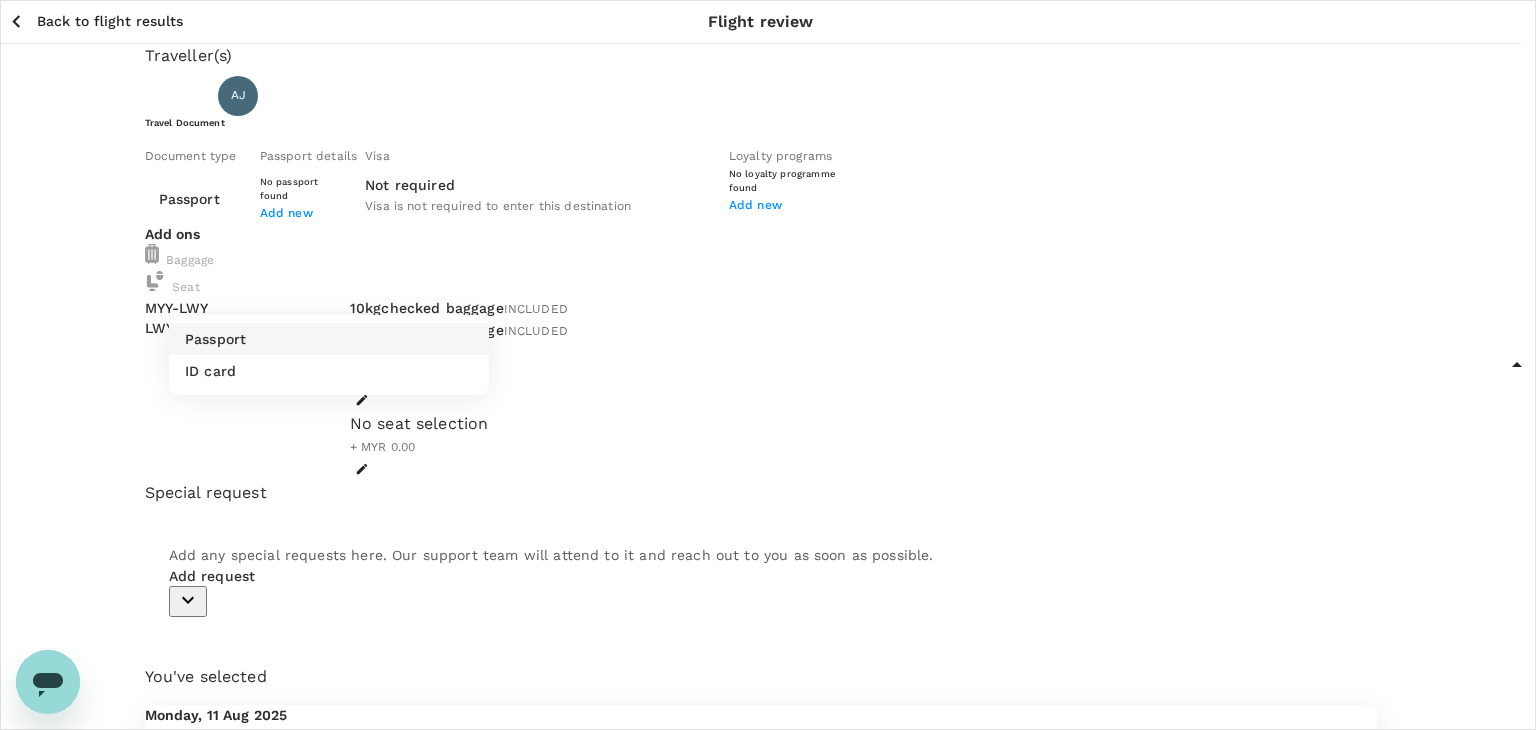 click on "ID card" at bounding box center (329, 371) 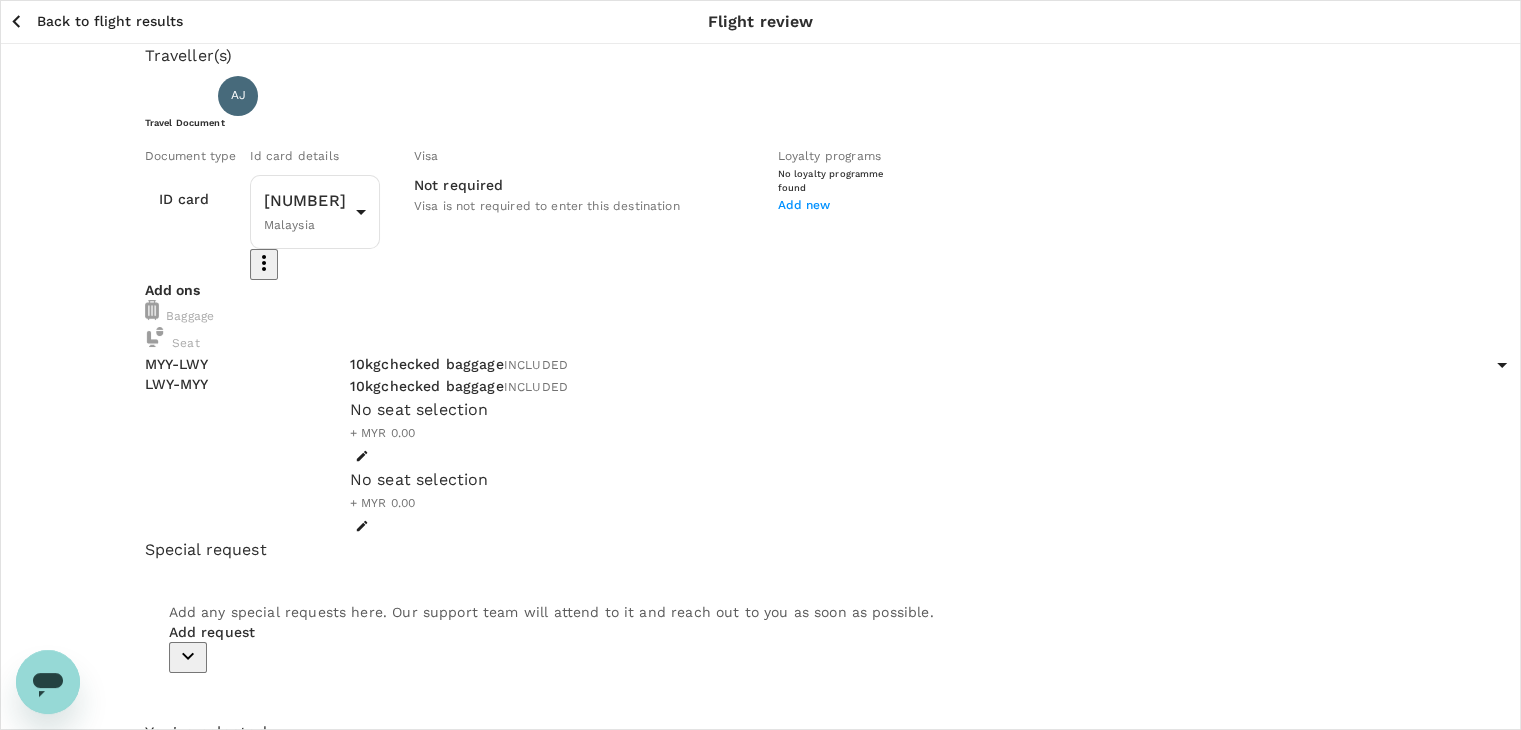 click on "Back to flight results" at bounding box center [110, 21] 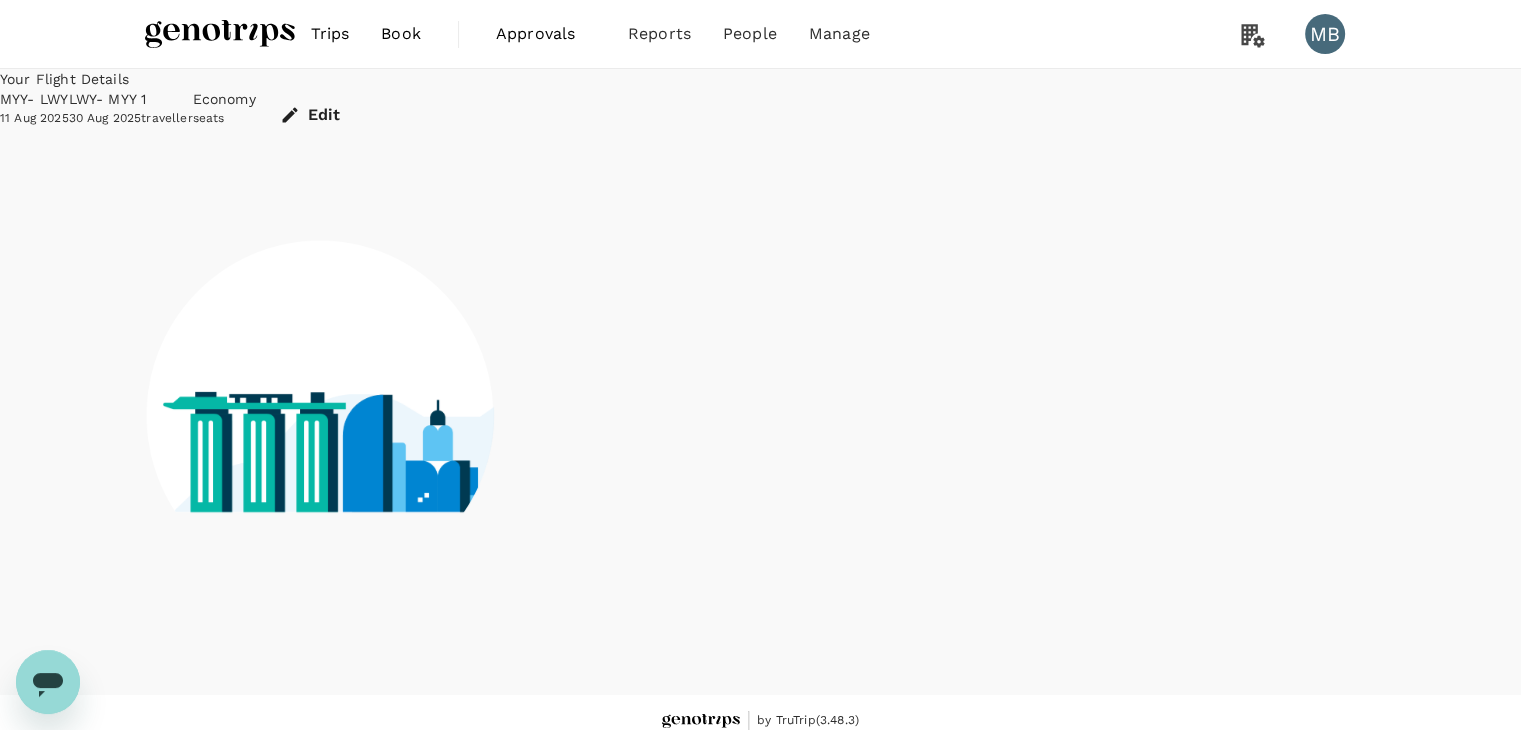 scroll, scrollTop: 13, scrollLeft: 0, axis: vertical 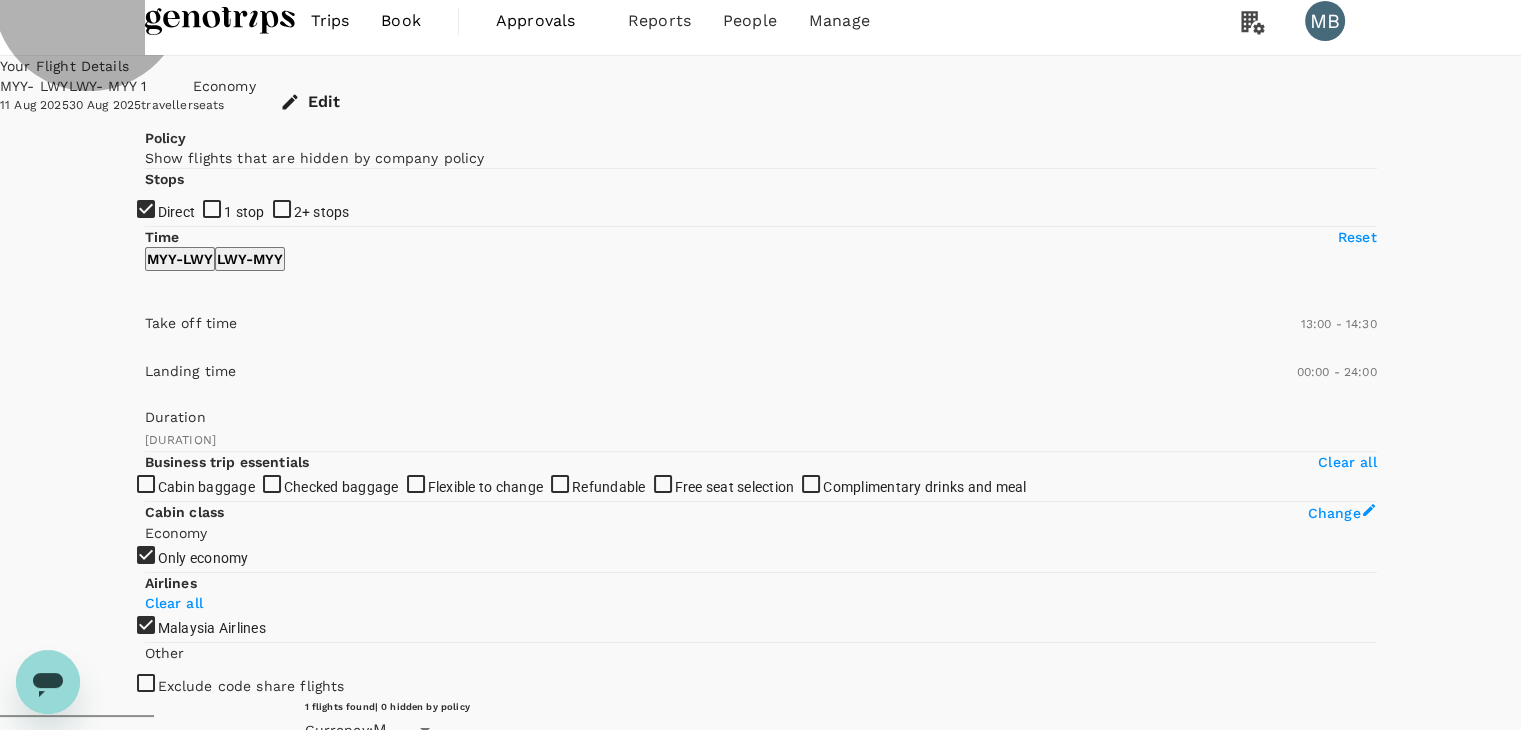click on "View options" at bounding box center [1176, 836] 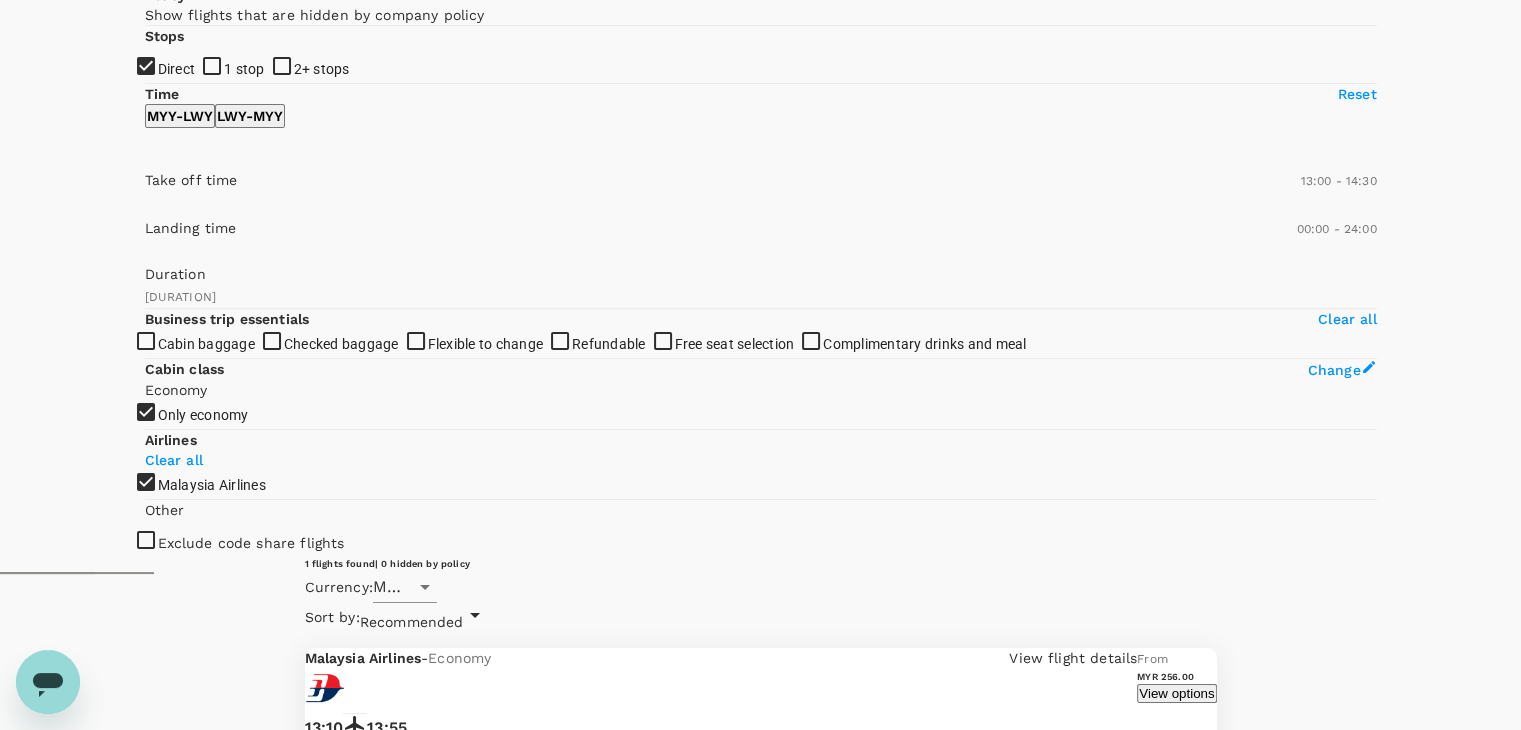 scroll, scrollTop: 211, scrollLeft: 0, axis: vertical 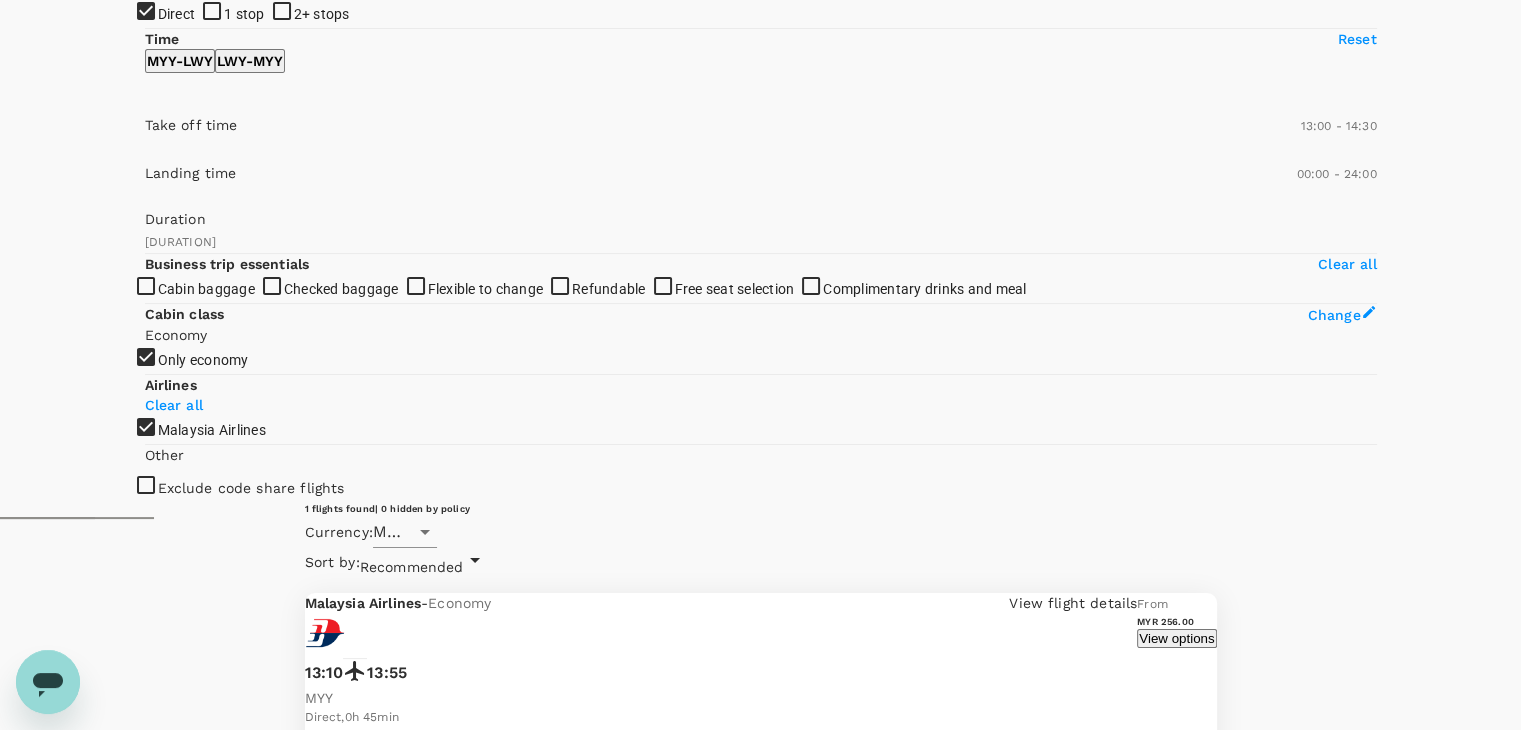 click on "Show more" at bounding box center [388, 3210] 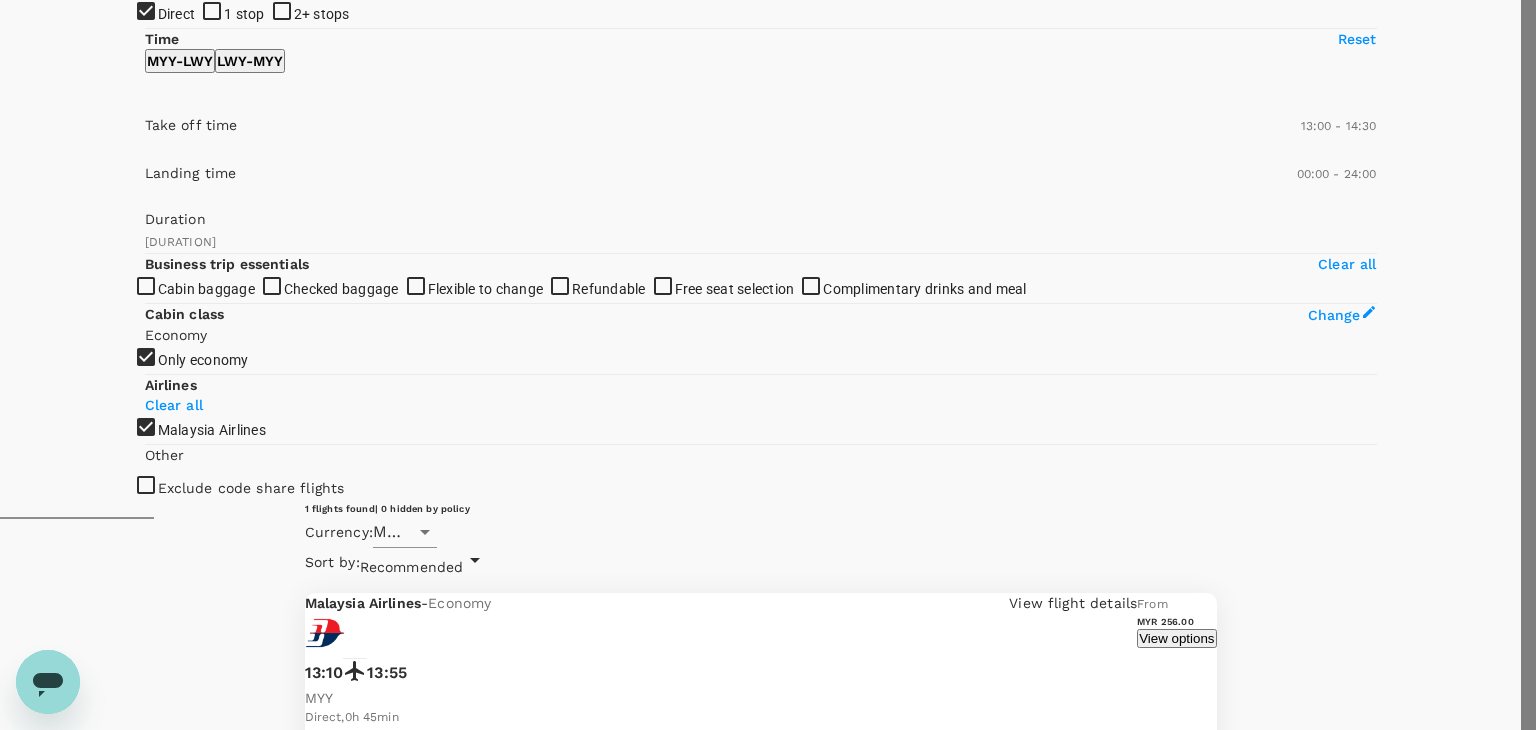 click 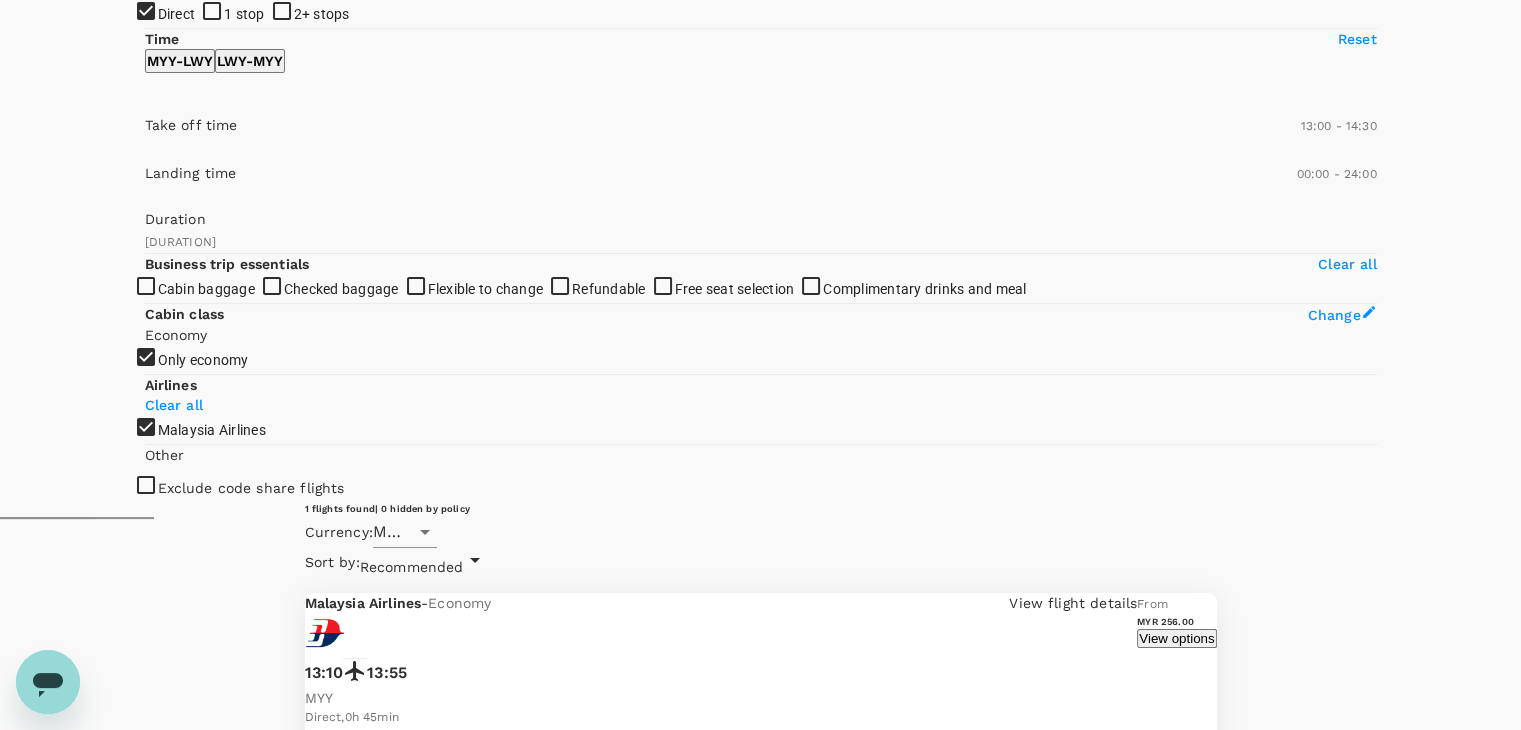 click on "MYR 256.00" at bounding box center [557, 2003] 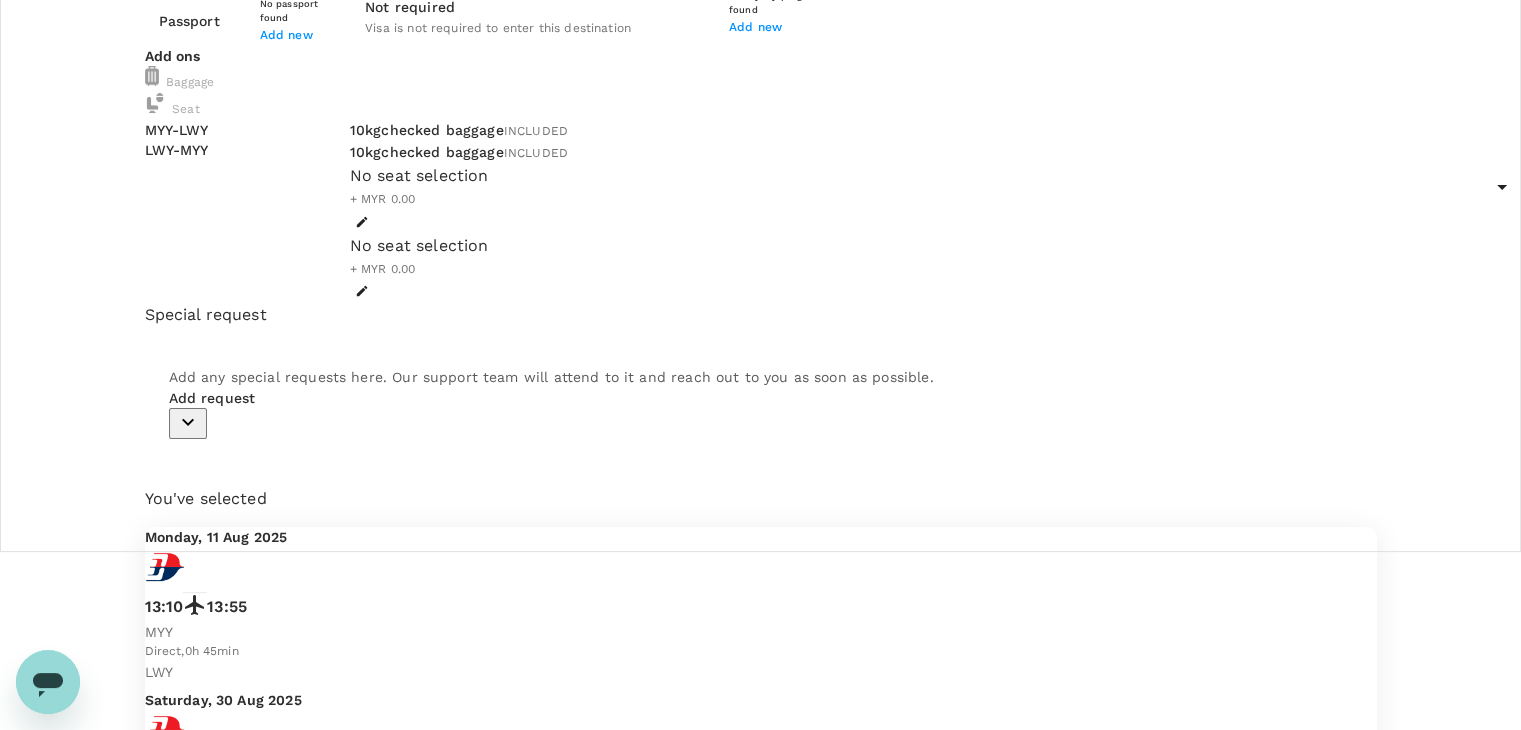 scroll, scrollTop: 0, scrollLeft: 0, axis: both 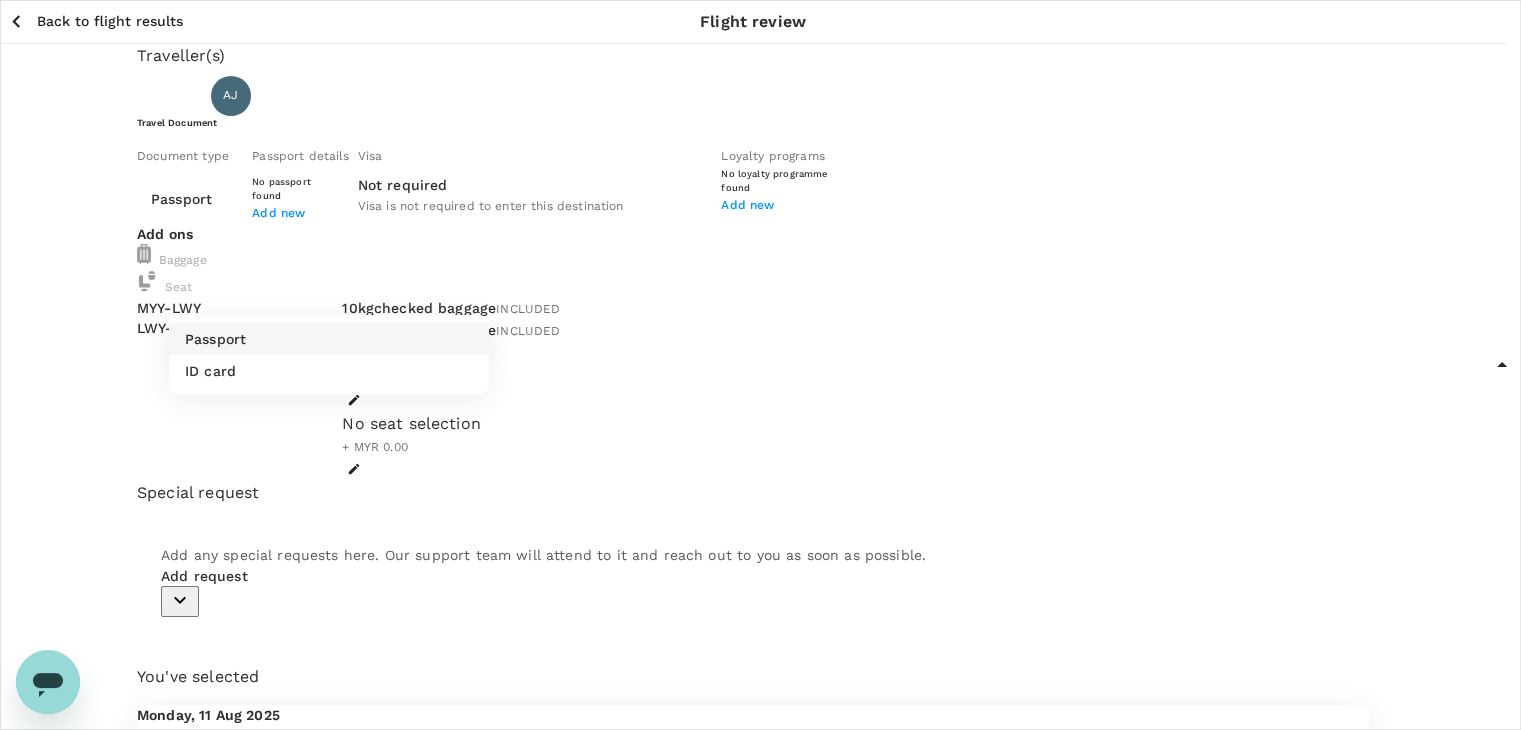 click on "Back to flight results Flight review Traveller(s) Traveller   1 : AJ ASI LIBAT   JEFFERY Travel Document Document type Passport Passport ​ Passport details No passport found Add new Visa Not required Visa is not required to enter this destination Loyalty programs No loyalty programme found Add new Add ons Baggage Seat MYY  -  LWY LWY  -  MYY 10kg  checked baggage INCLUDED 10kg  checked baggage INCLUDED No seat selection + MYR 0.00 No seat selection + MYR 0.00 Special request Add any special requests here. Our support team will attend to it and reach out to you as soon as possible. Add request You've selected Monday, 11 Aug 2025 13:10 13:55 MYY Direct ,  0h 45min LWY Saturday, 30 Aug 2025 14:55 15:40 LWY Direct ,  0h 45min MYY View flight details Price summary Total fare (1 traveller(s)) MYR 246.00 Air fare MYR 246.00 Baggage fee MYR 0.00 Seat fee MYR 0.00 Service fee MYR 10.00 Total MYR 256.00 Continue to payment details Some travellers require a valid travel document to proceed with this booking by TruTrip" at bounding box center (760, 763) 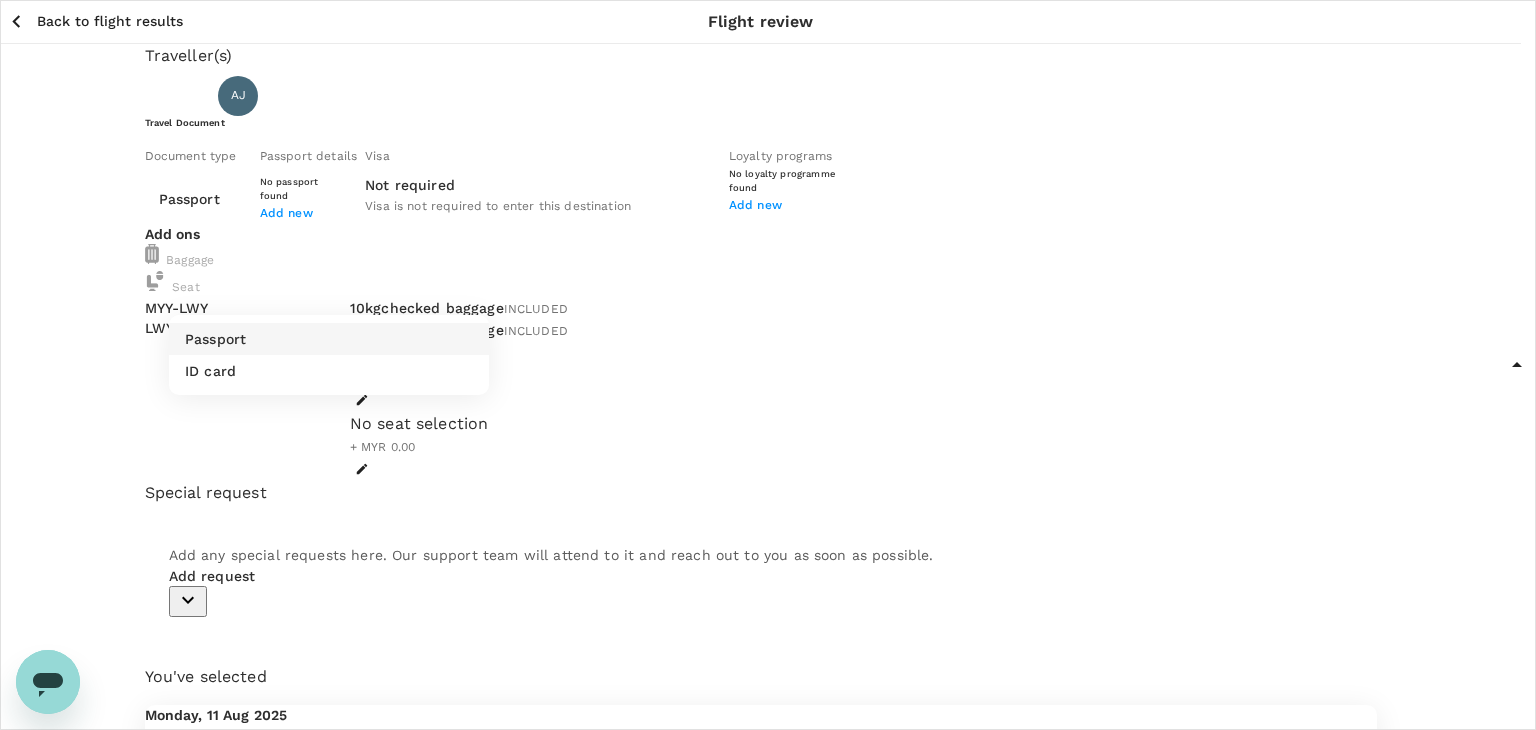 click on "ID card" at bounding box center [329, 371] 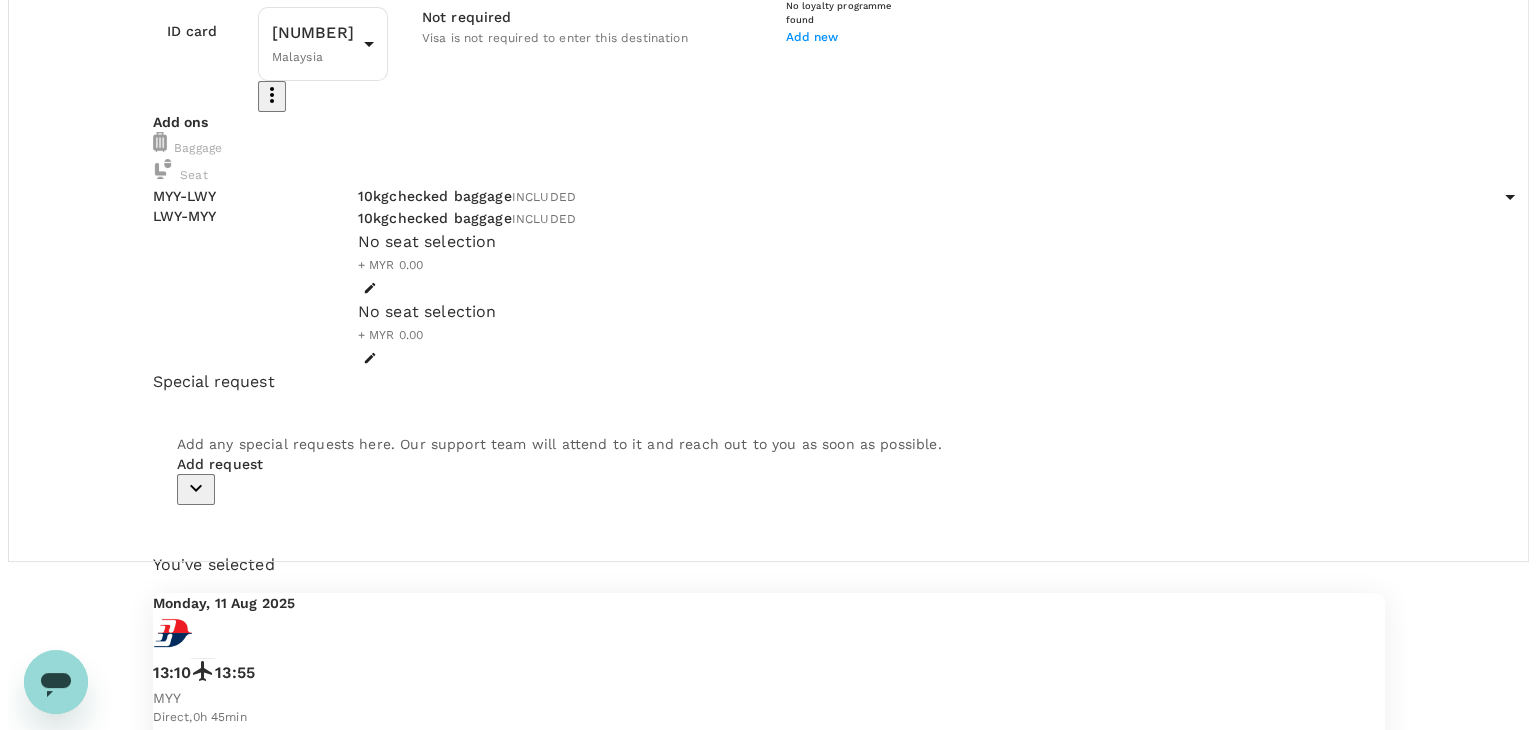 scroll, scrollTop: 184, scrollLeft: 0, axis: vertical 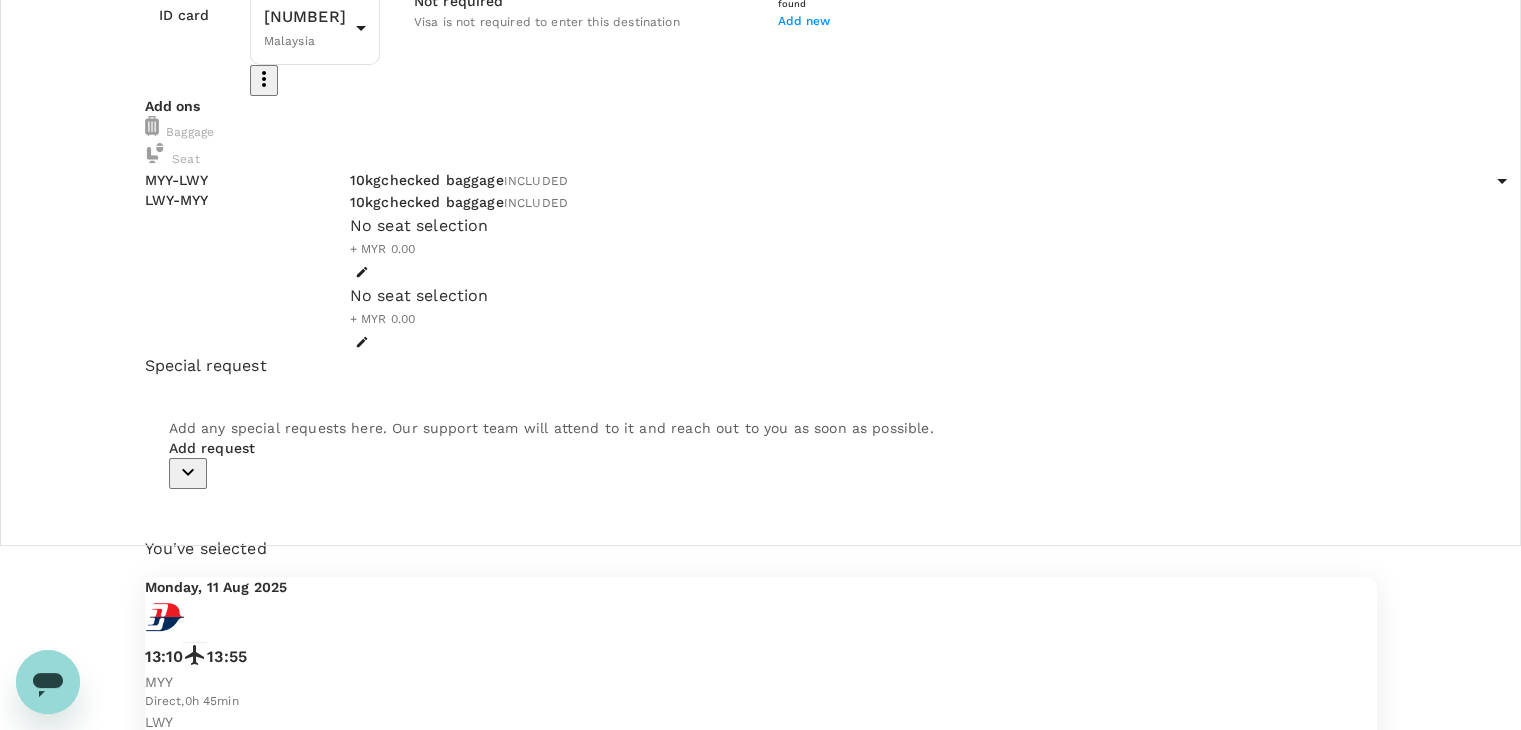 click on "Continue to payment details" at bounding box center [761, 1301] 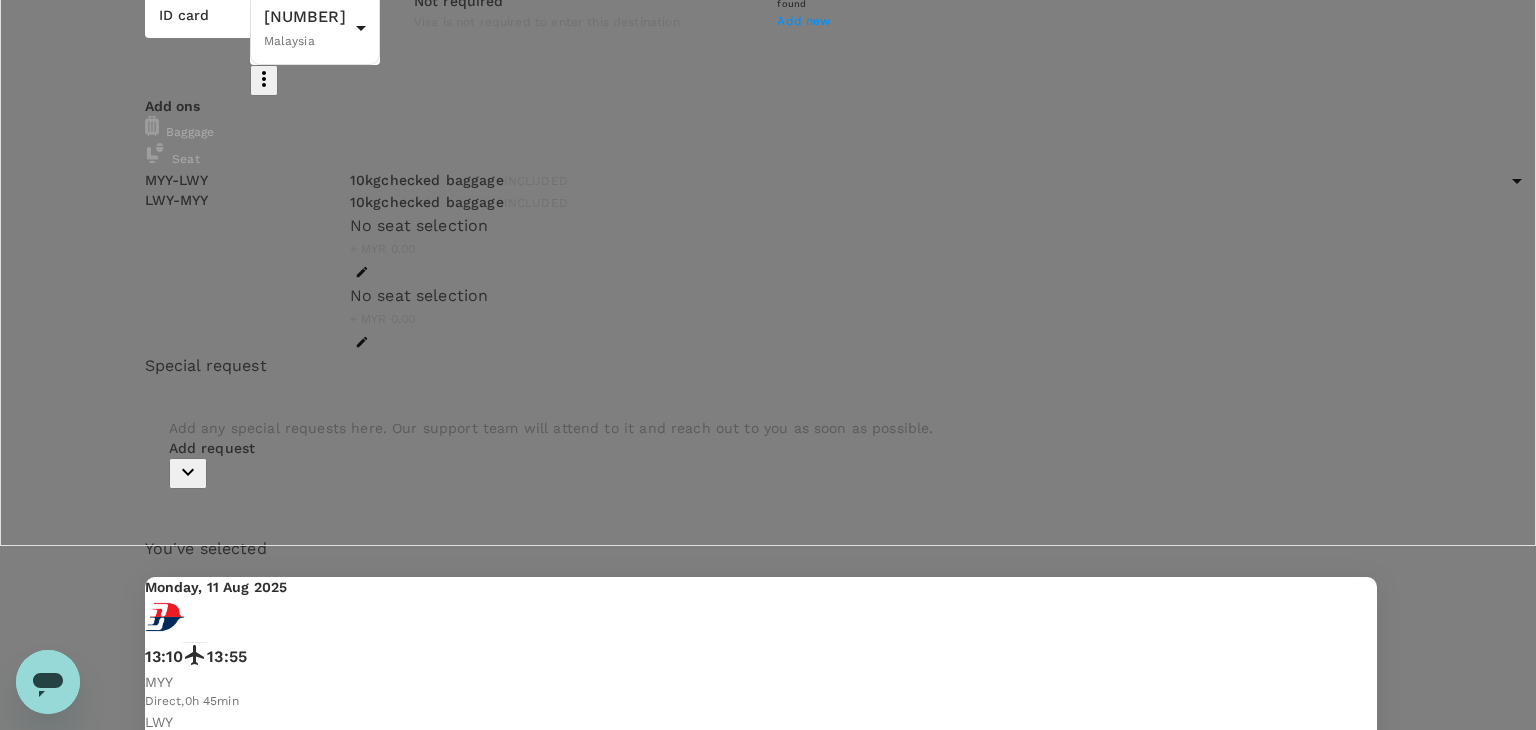 click on "Yes, I'm sure" at bounding box center (111, 1519) 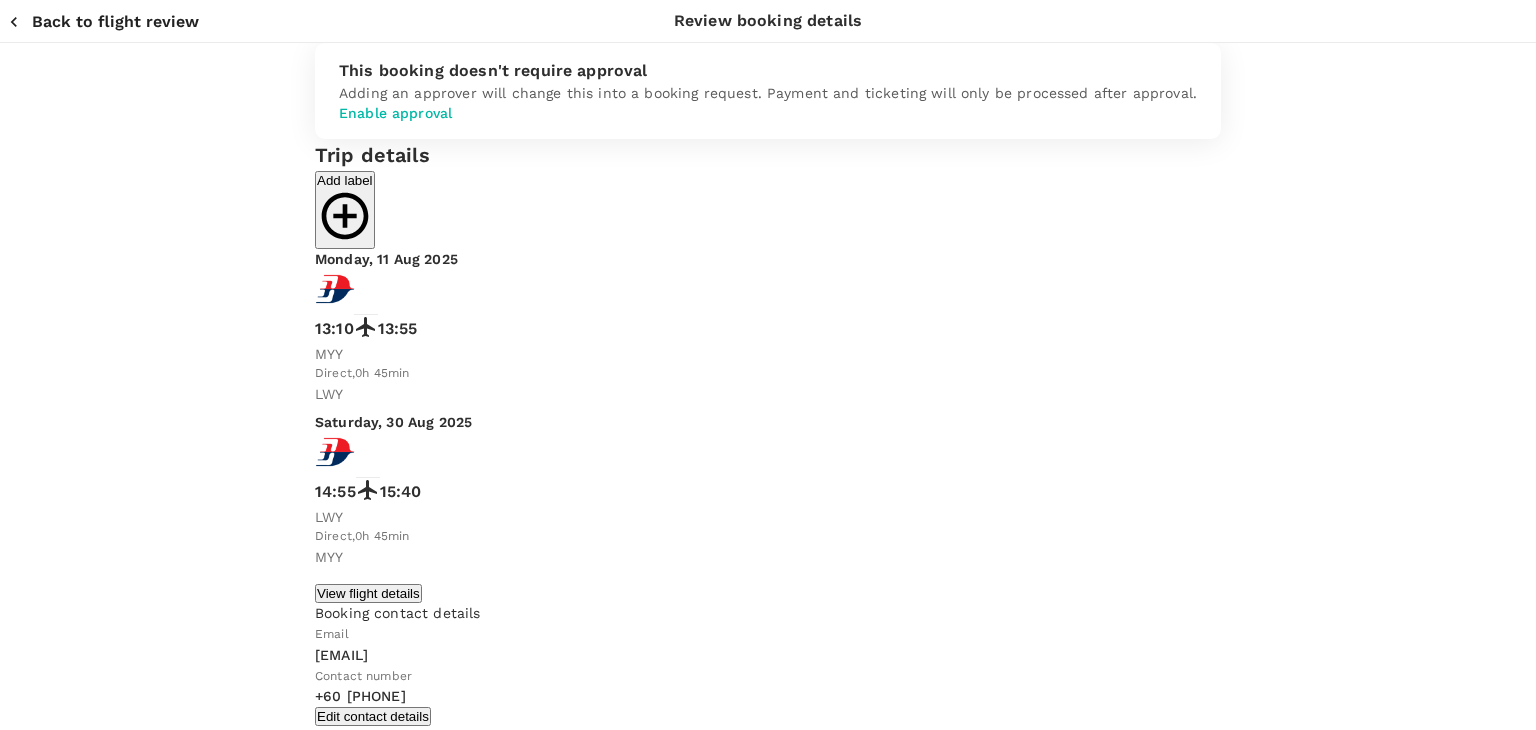 type on "9c05dd7c-68fd-49f4-a2f8-4cbf92da61d2" 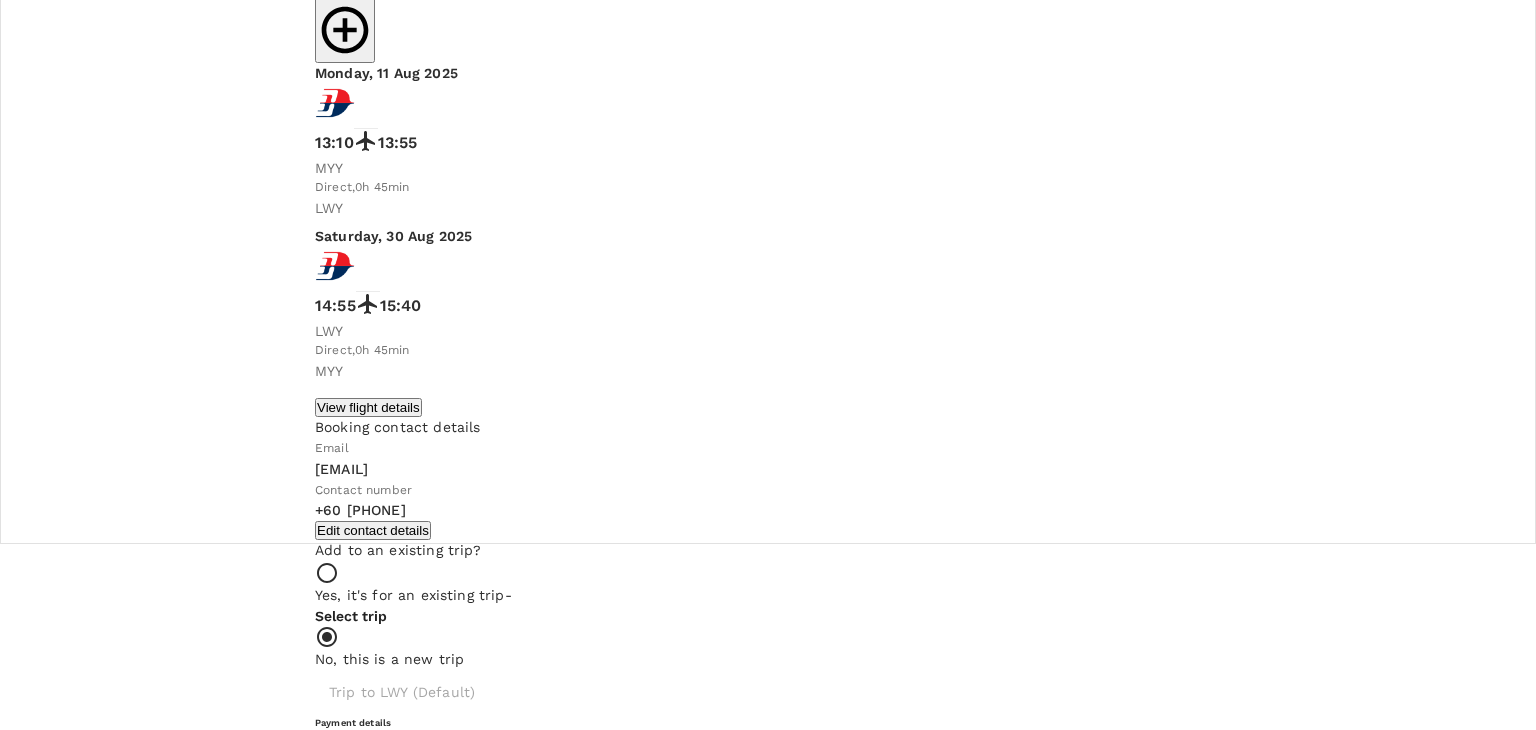 scroll, scrollTop: 200, scrollLeft: 0, axis: vertical 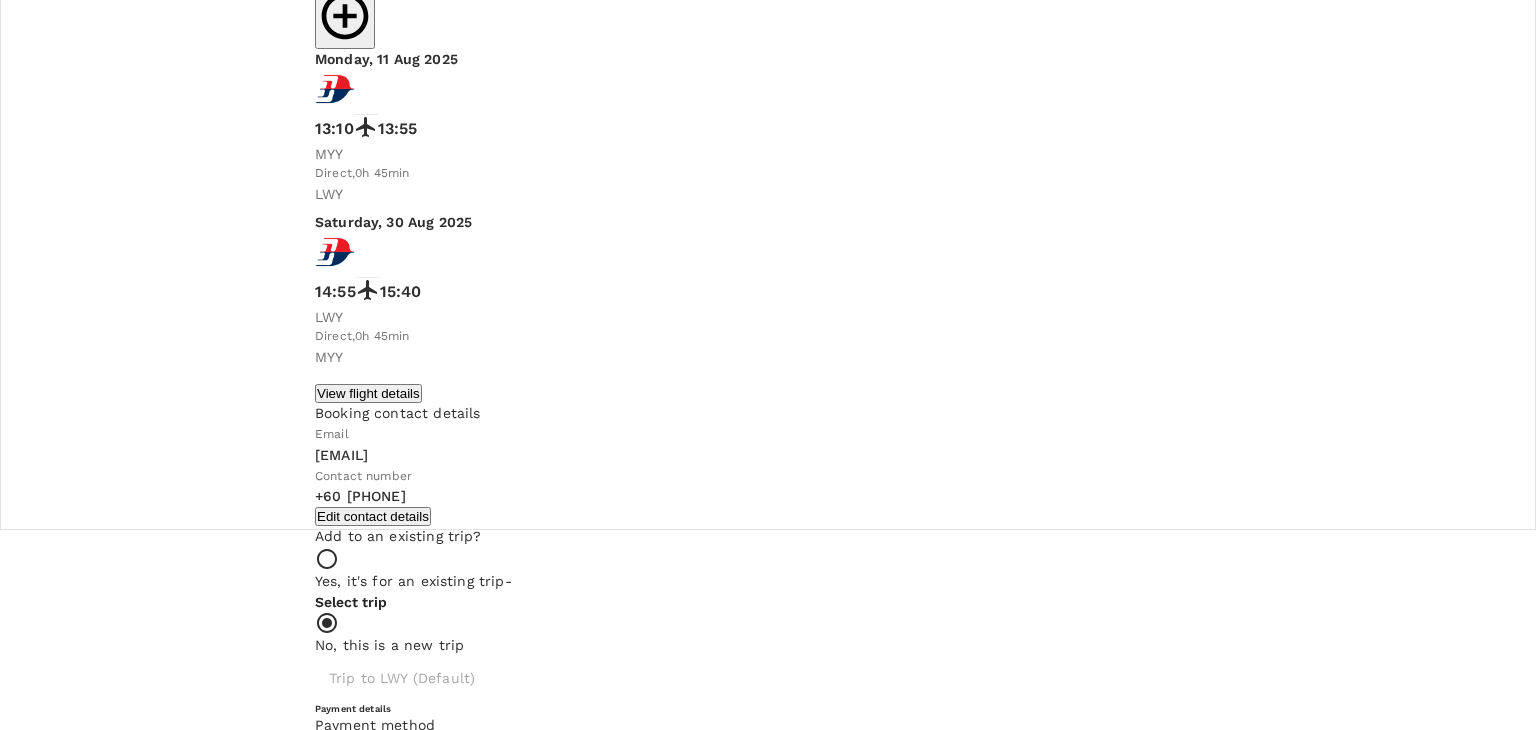 click on "Confirm payment" at bounding box center [768, 1164] 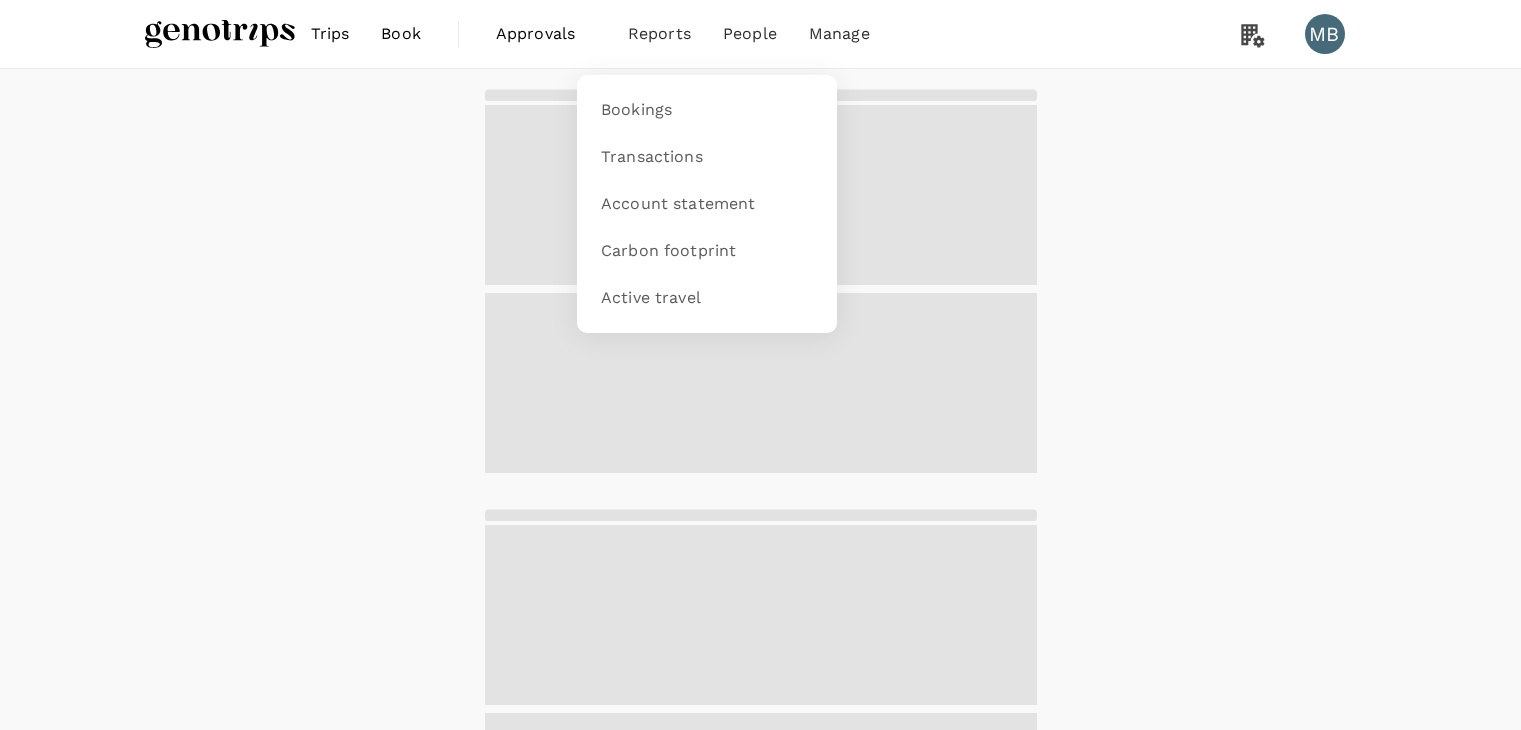 scroll, scrollTop: 0, scrollLeft: 0, axis: both 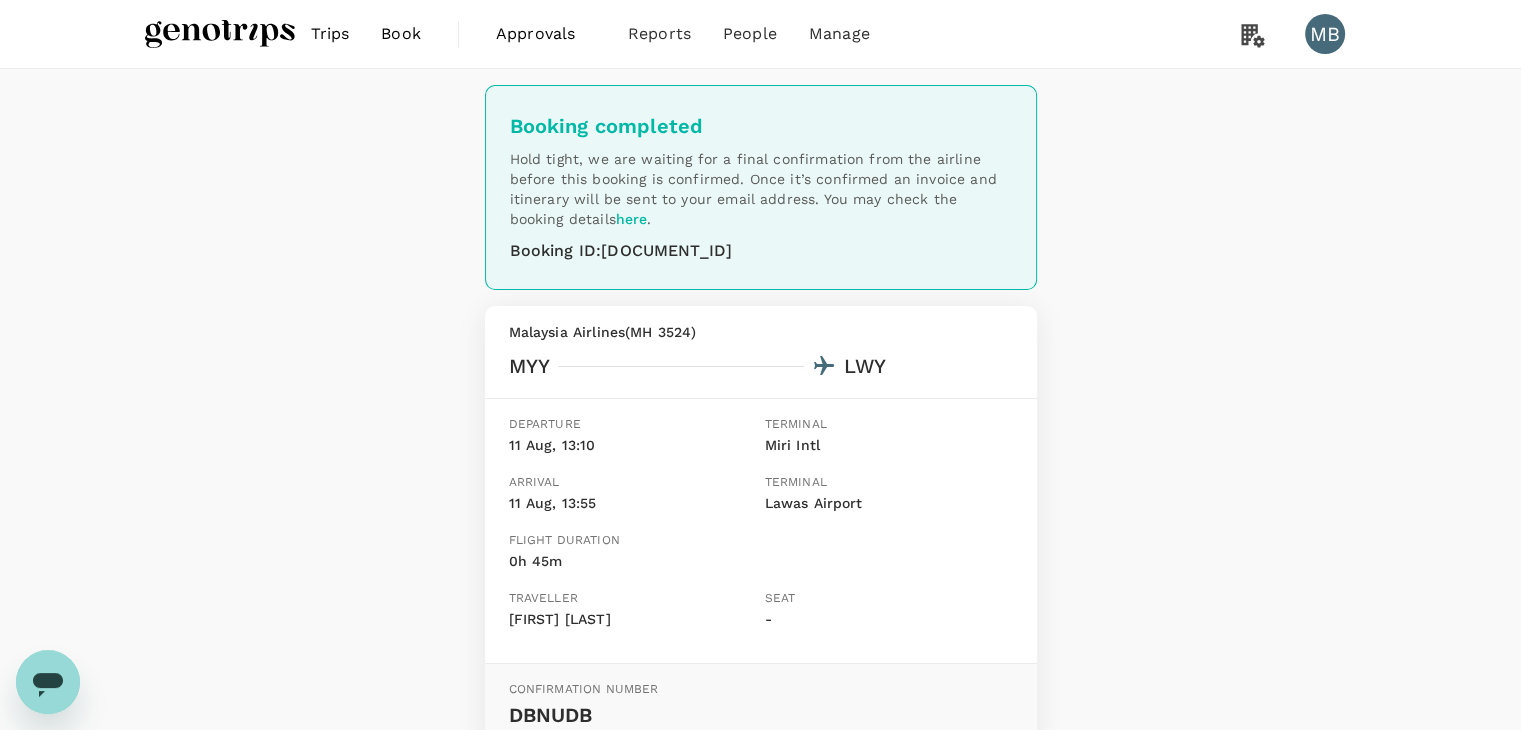 click at bounding box center [220, 34] 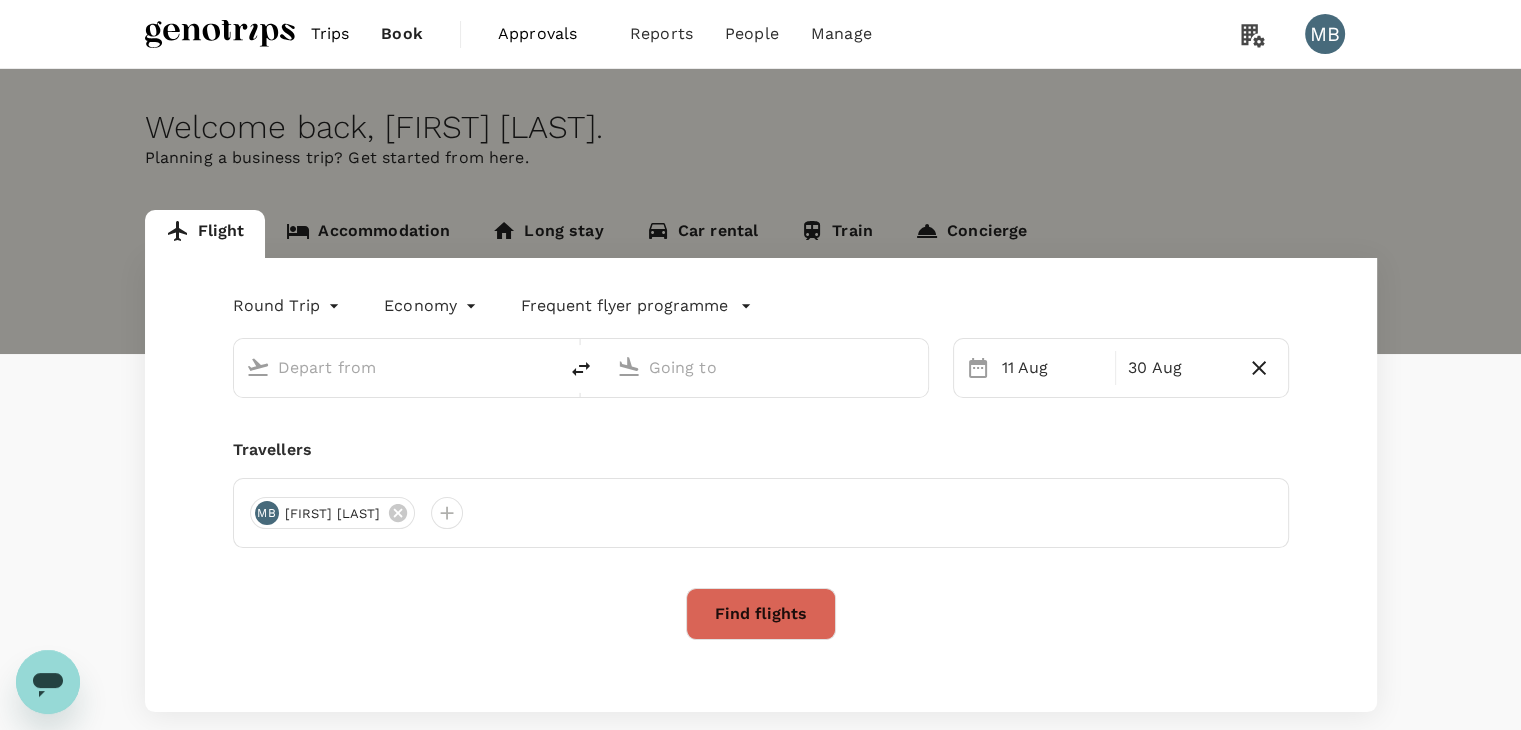 type on "Miri Intl (MYY)" 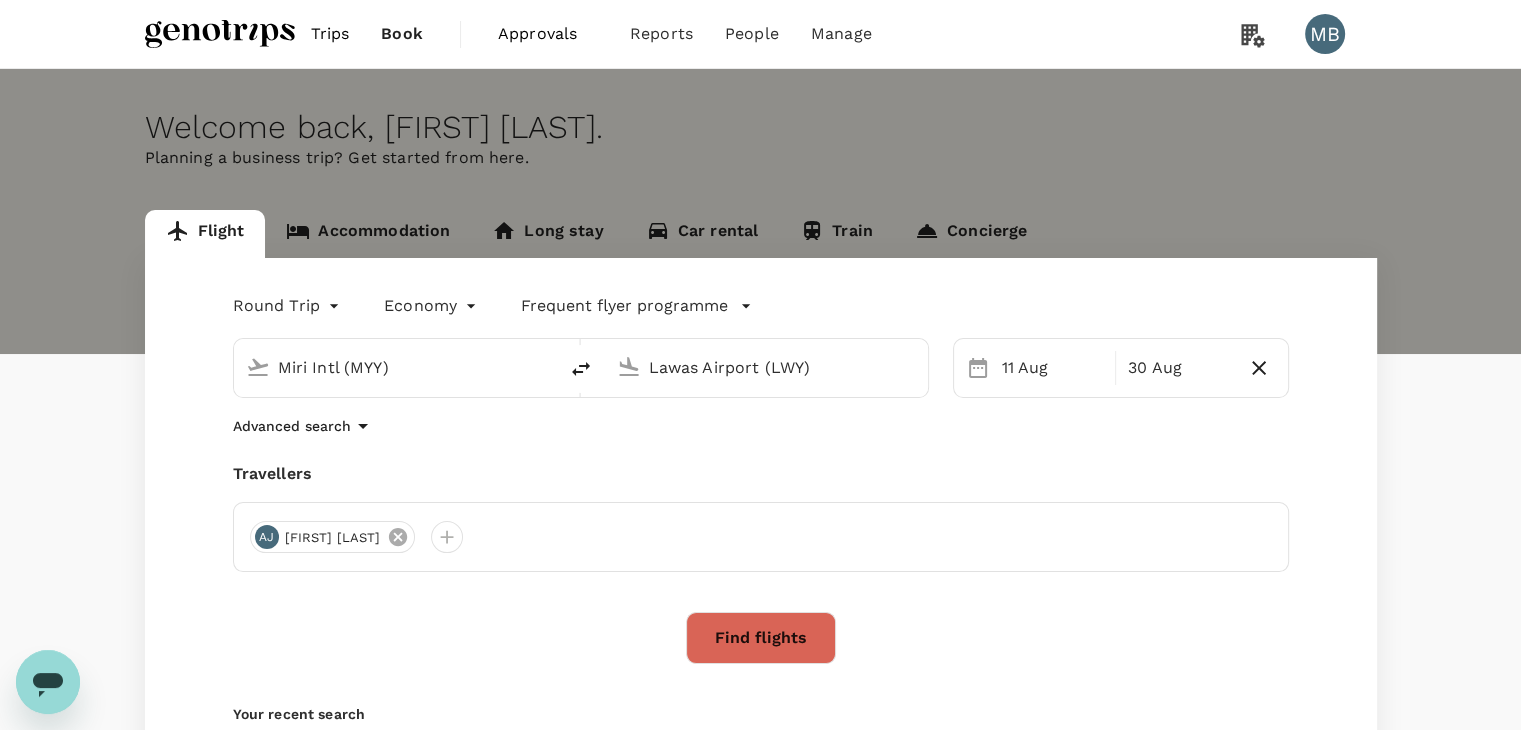 click 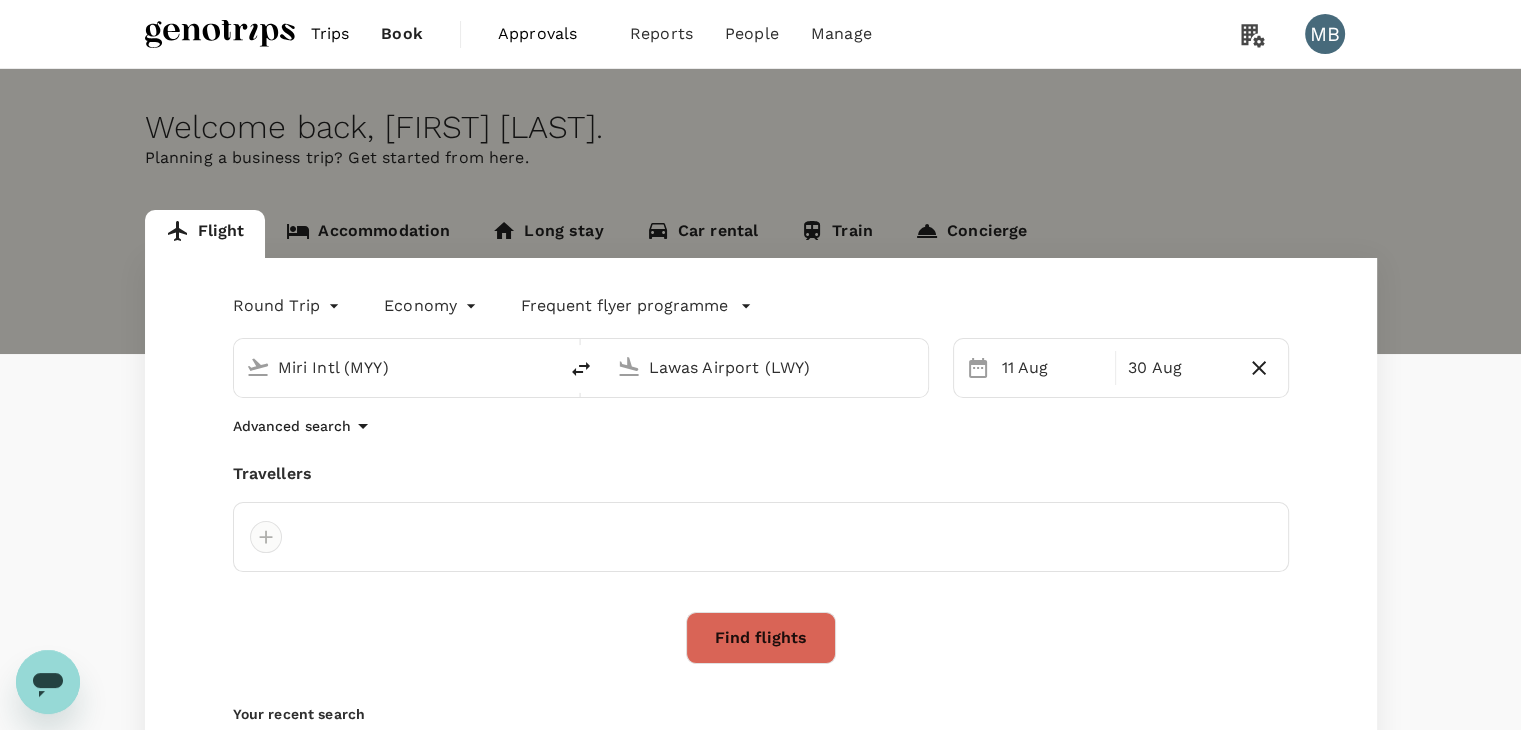 click at bounding box center (266, 537) 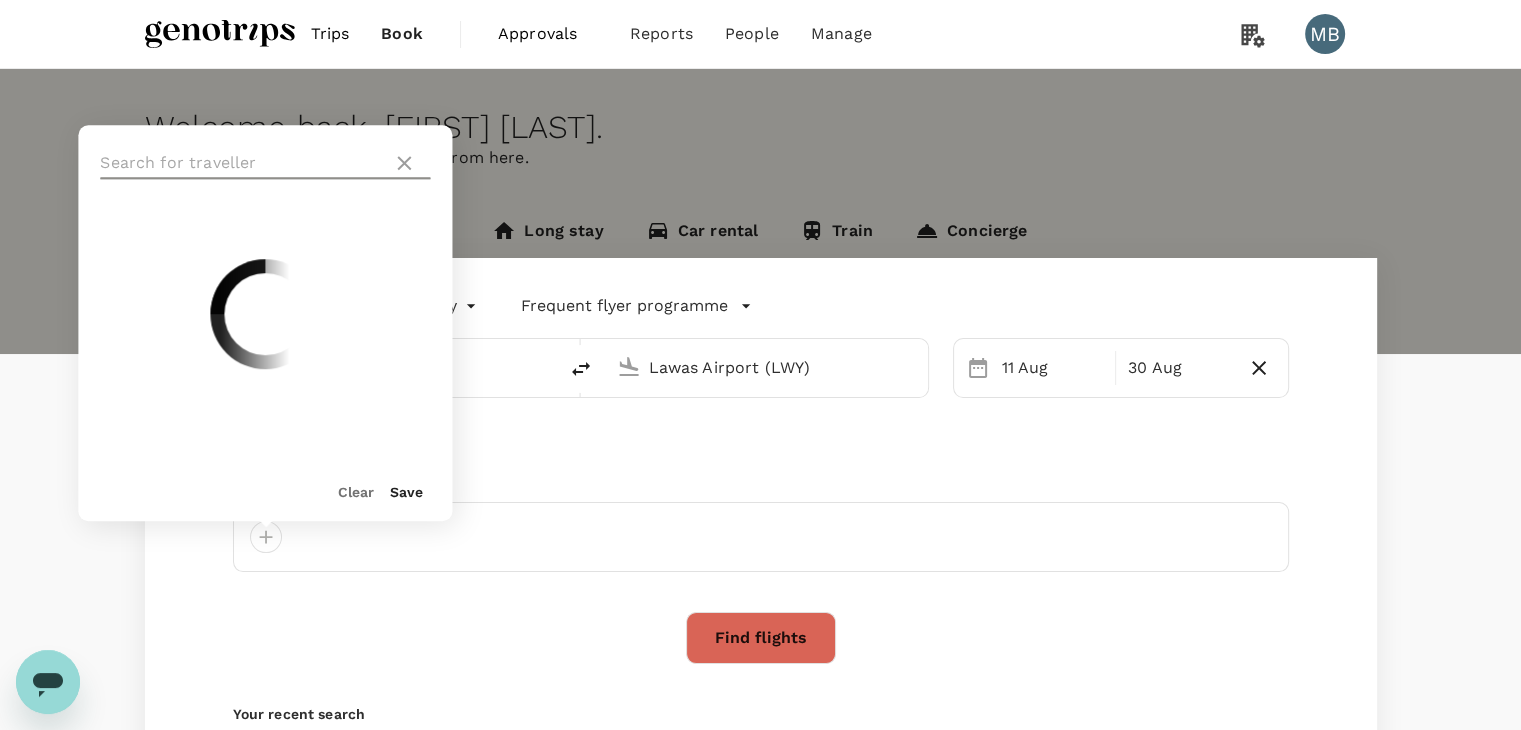 click at bounding box center [242, 163] 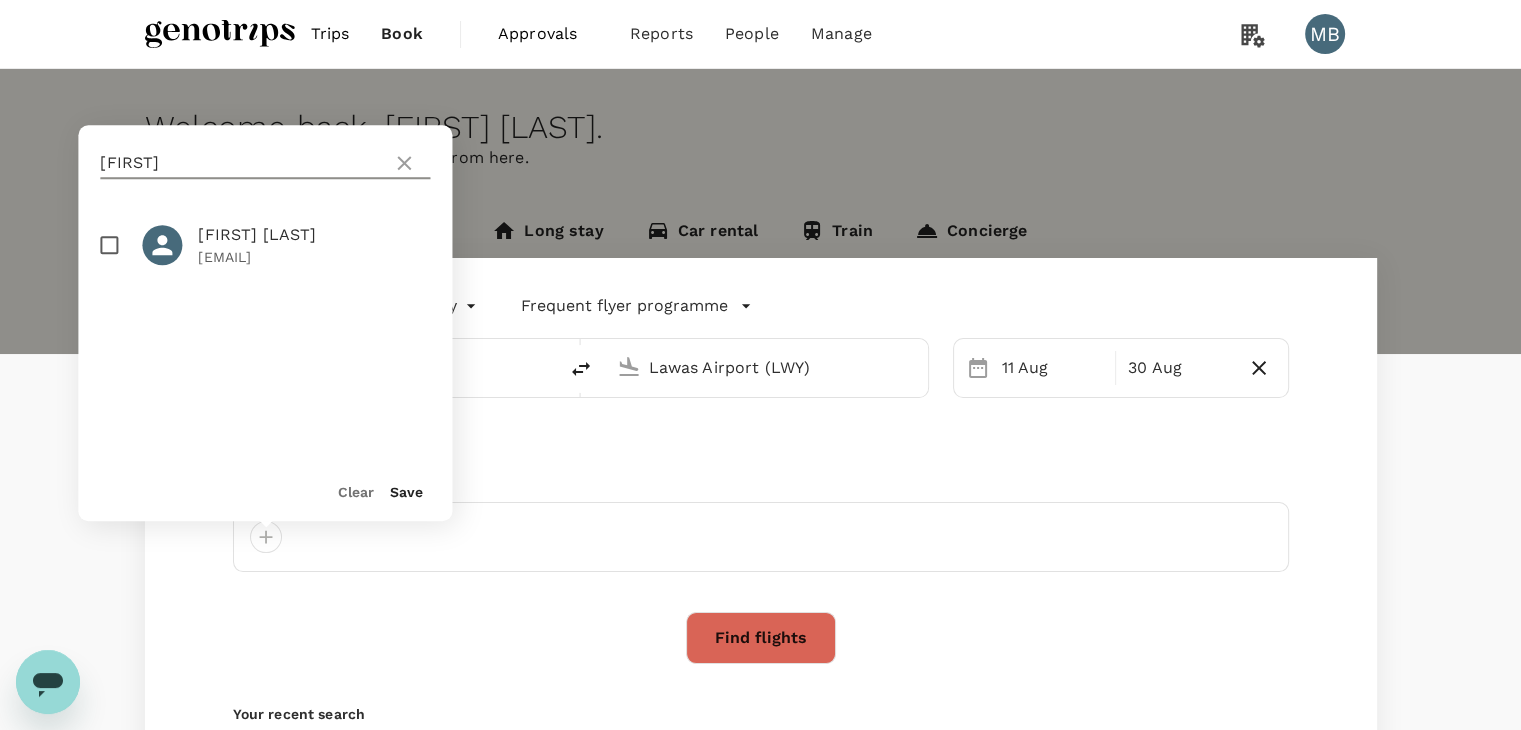 type on "julin" 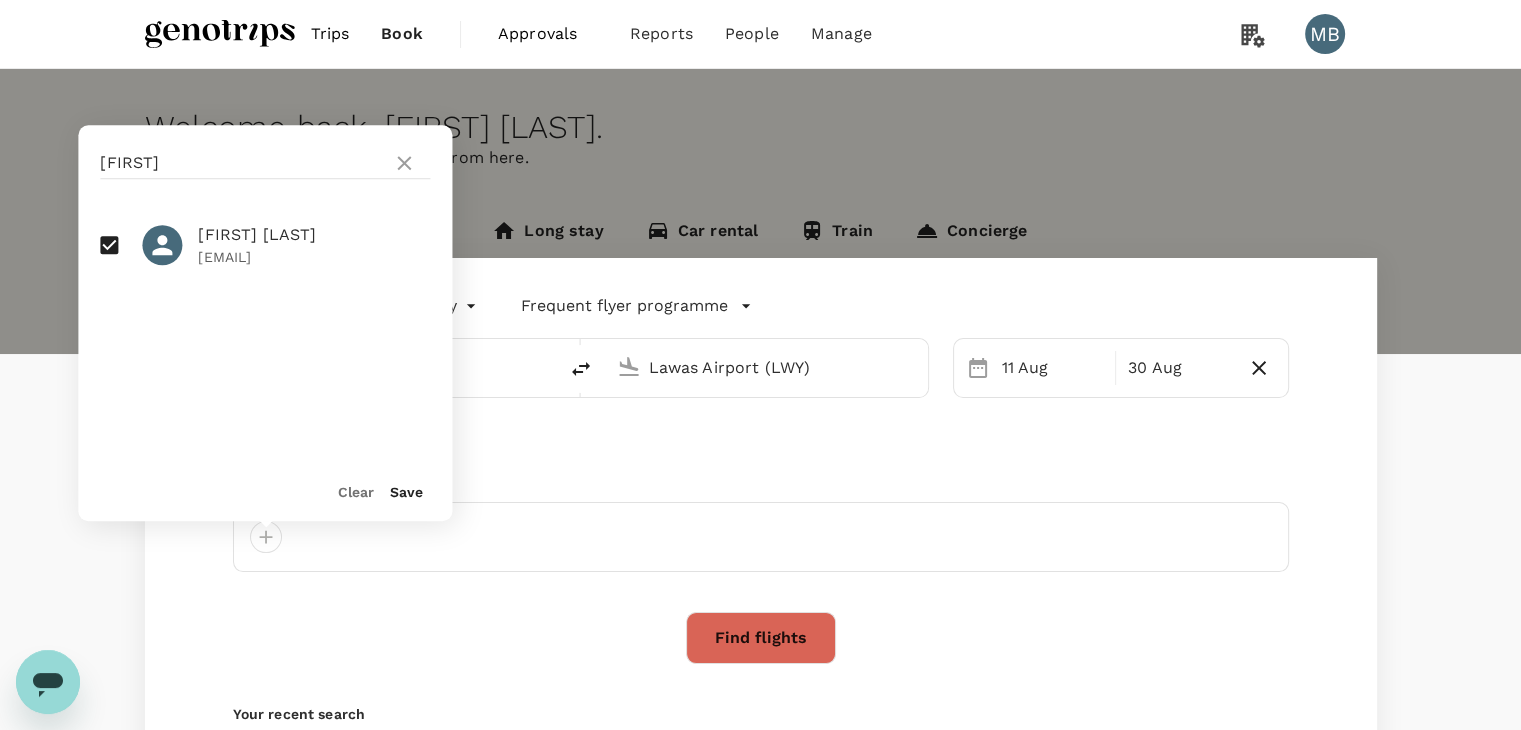 click on "Save" at bounding box center [406, 492] 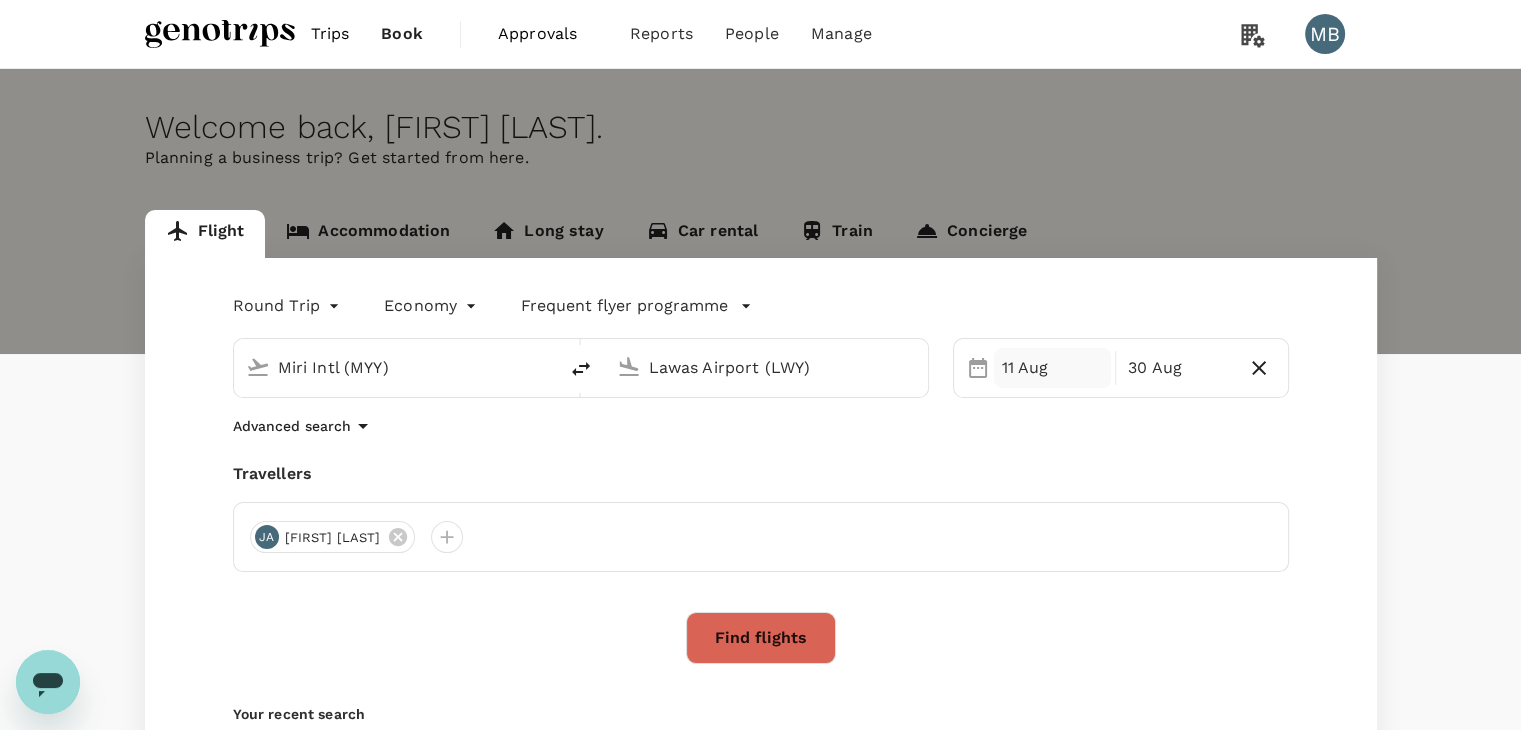 click on "11 Aug" at bounding box center (1053, 368) 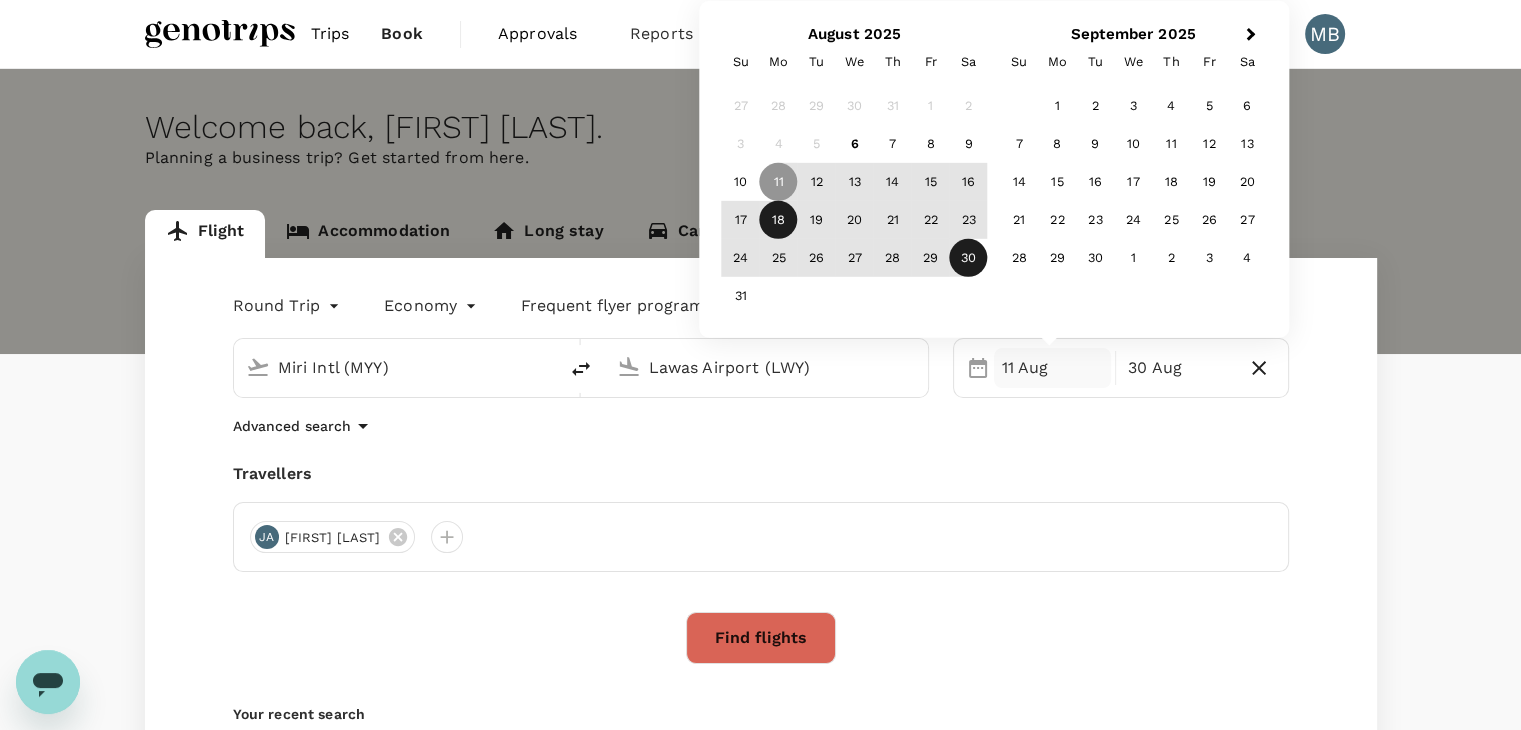 click on "18" at bounding box center (779, 220) 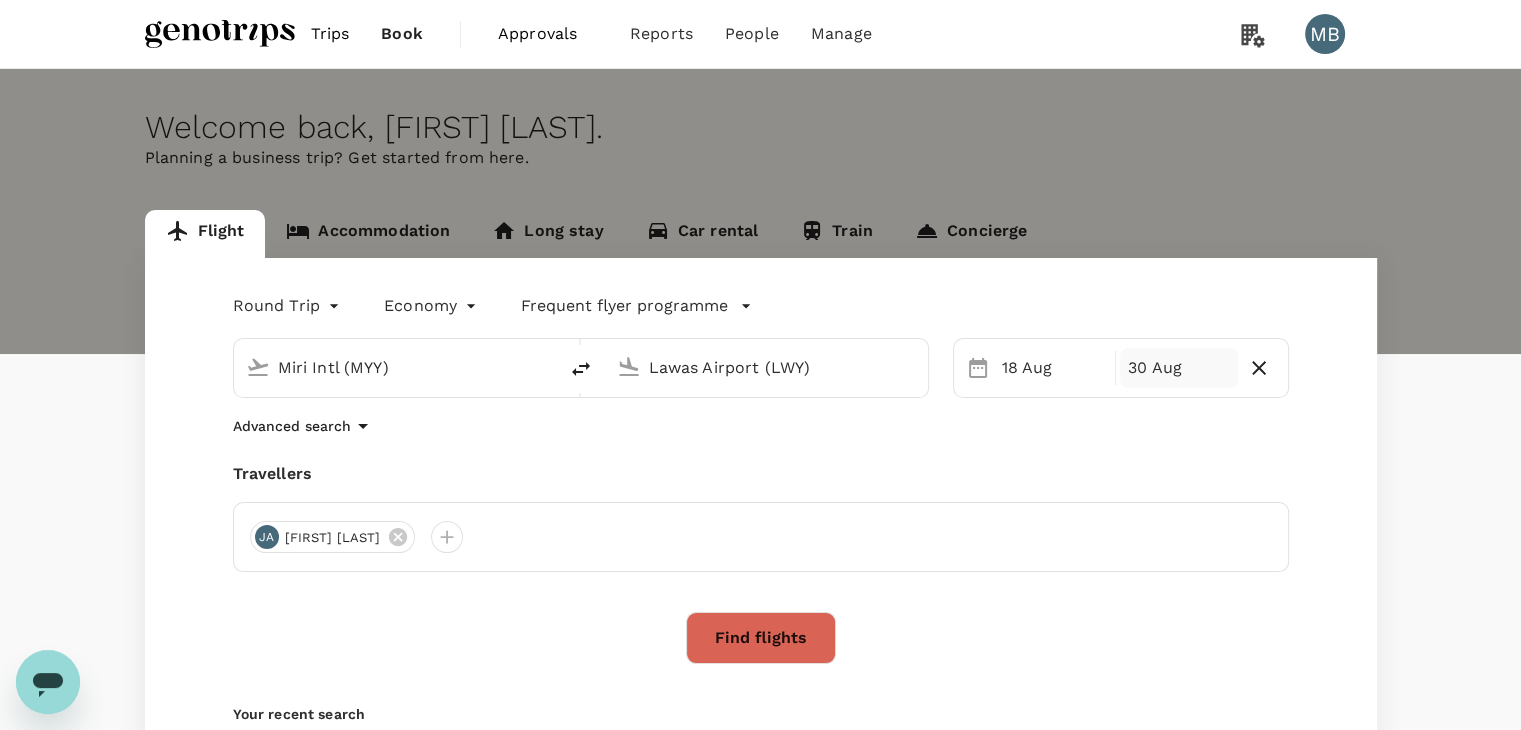 click on "30 Aug" at bounding box center [1179, 368] 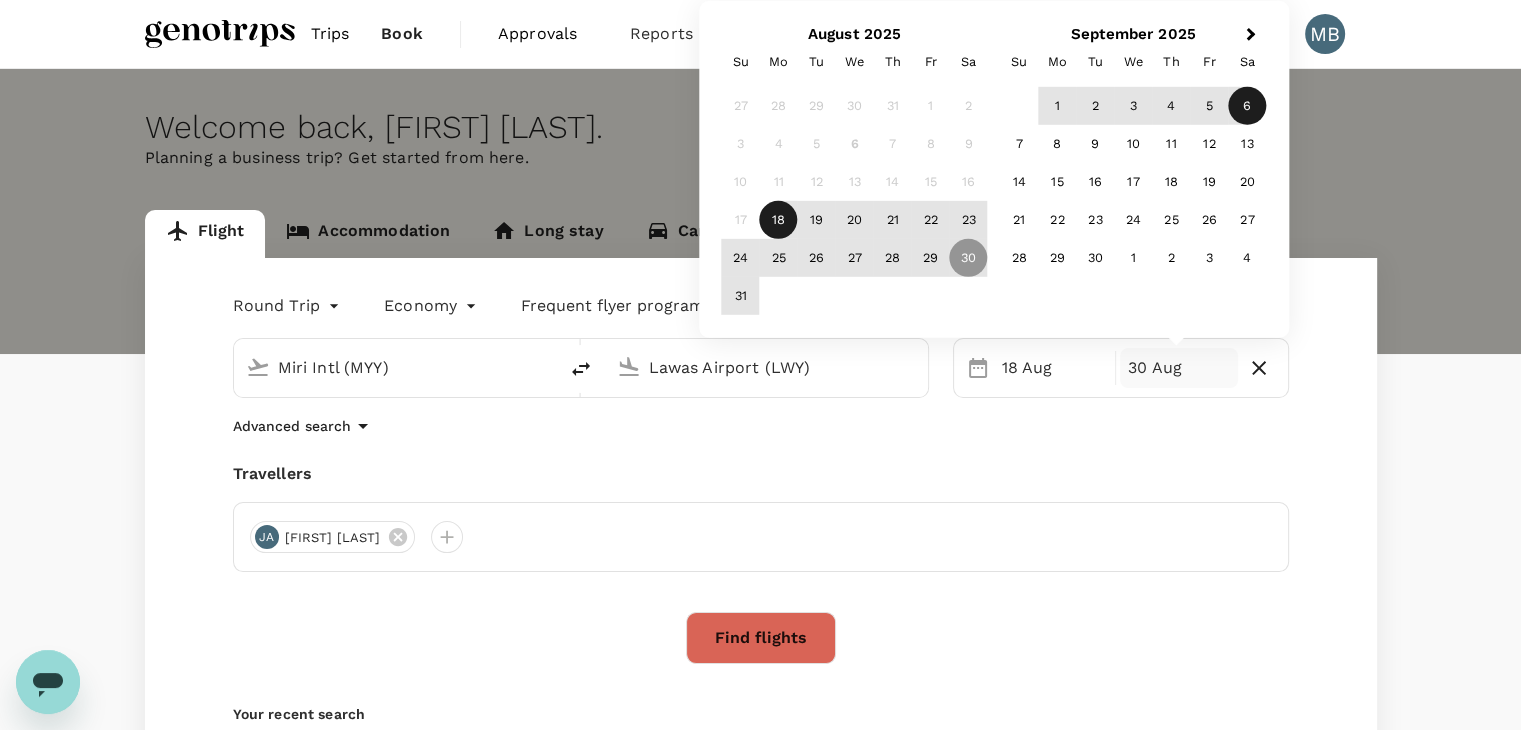 click on "6" at bounding box center [1247, 106] 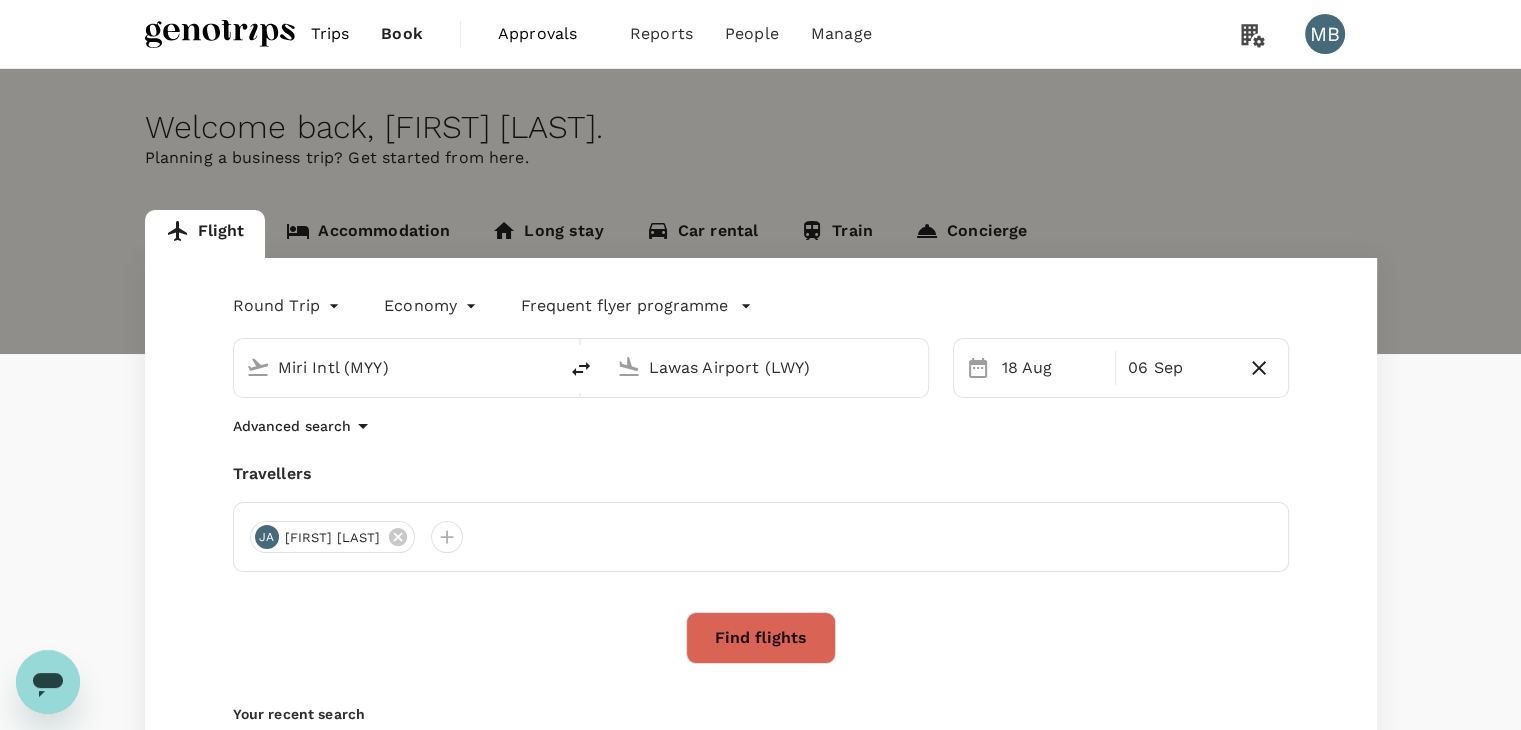 click on "Find flights" at bounding box center [761, 638] 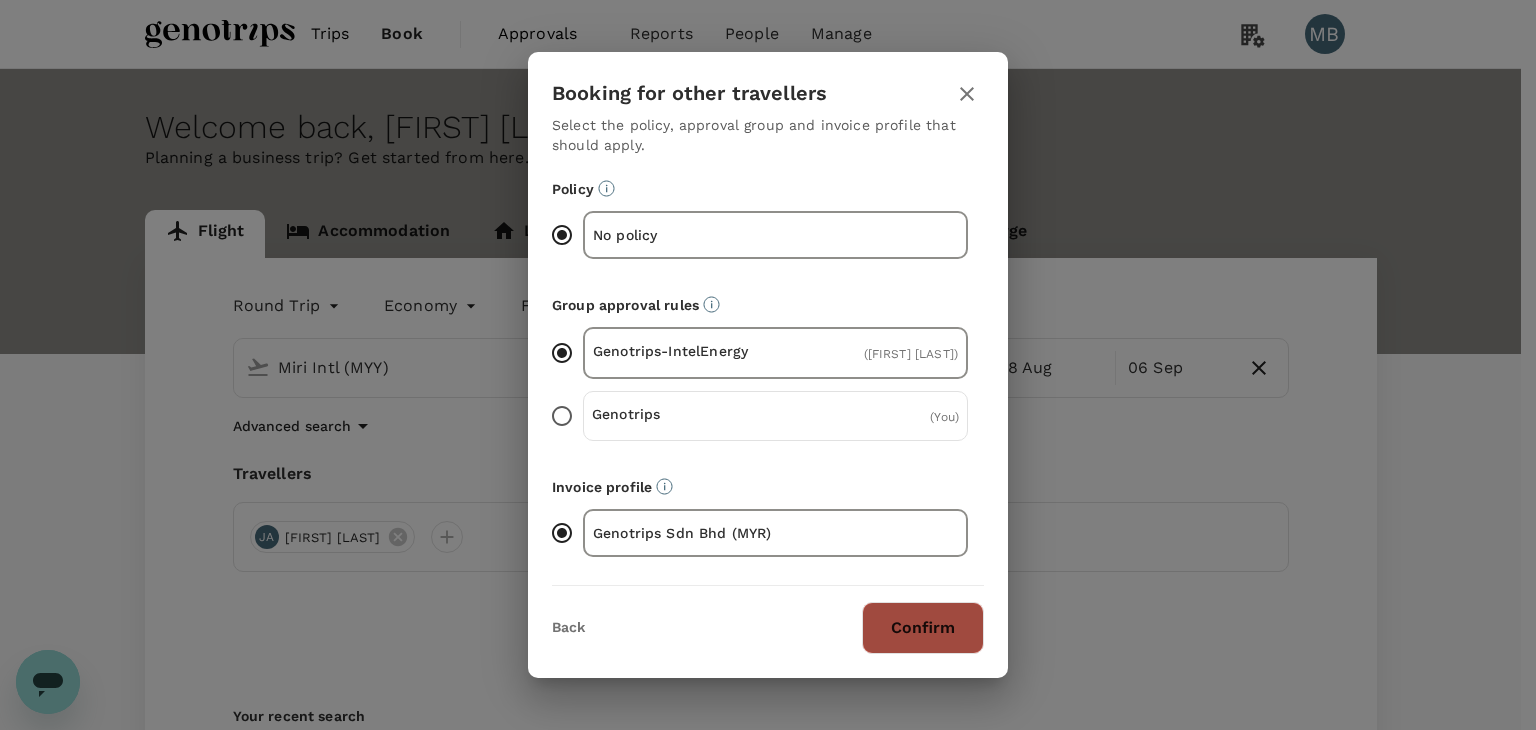click on "Confirm" at bounding box center (923, 628) 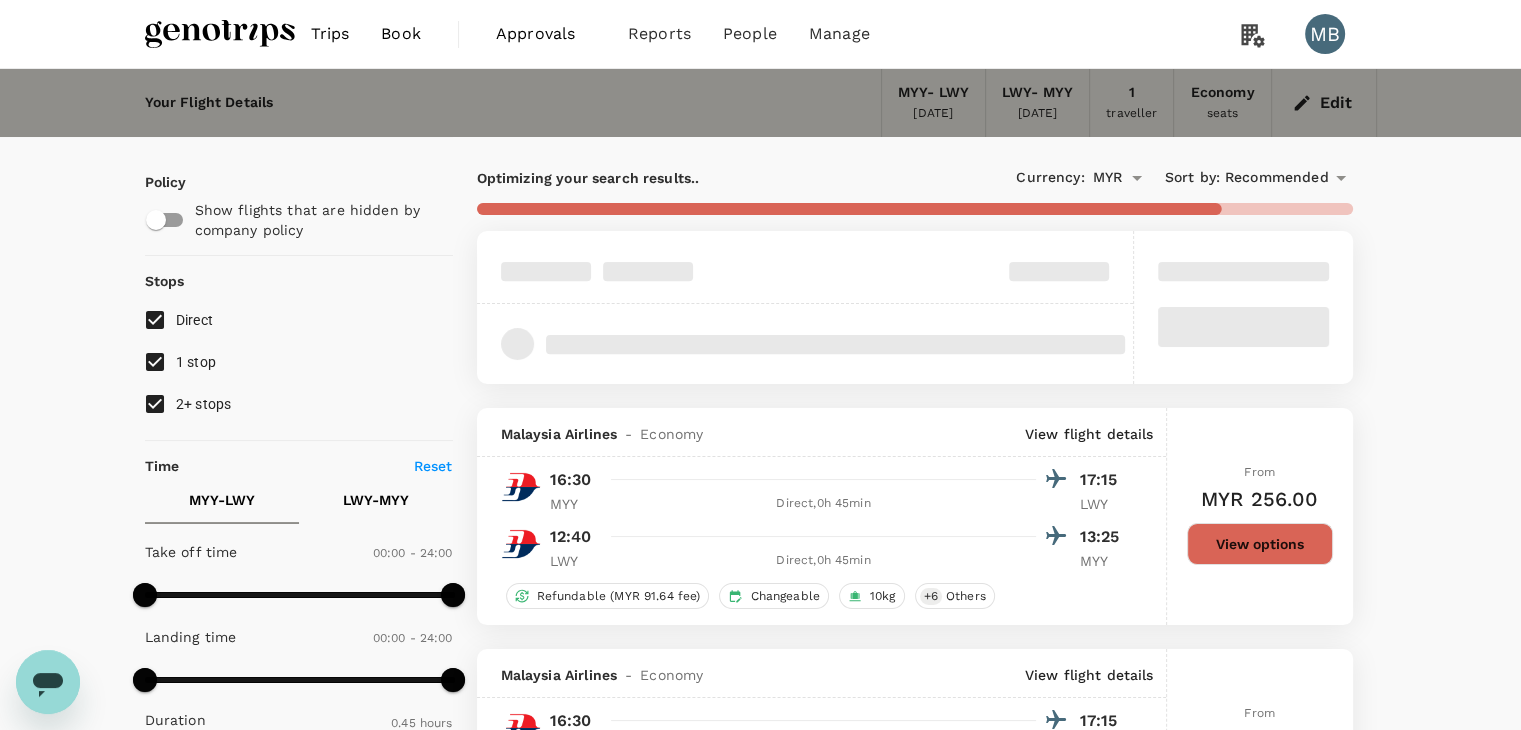 type on "MYR" 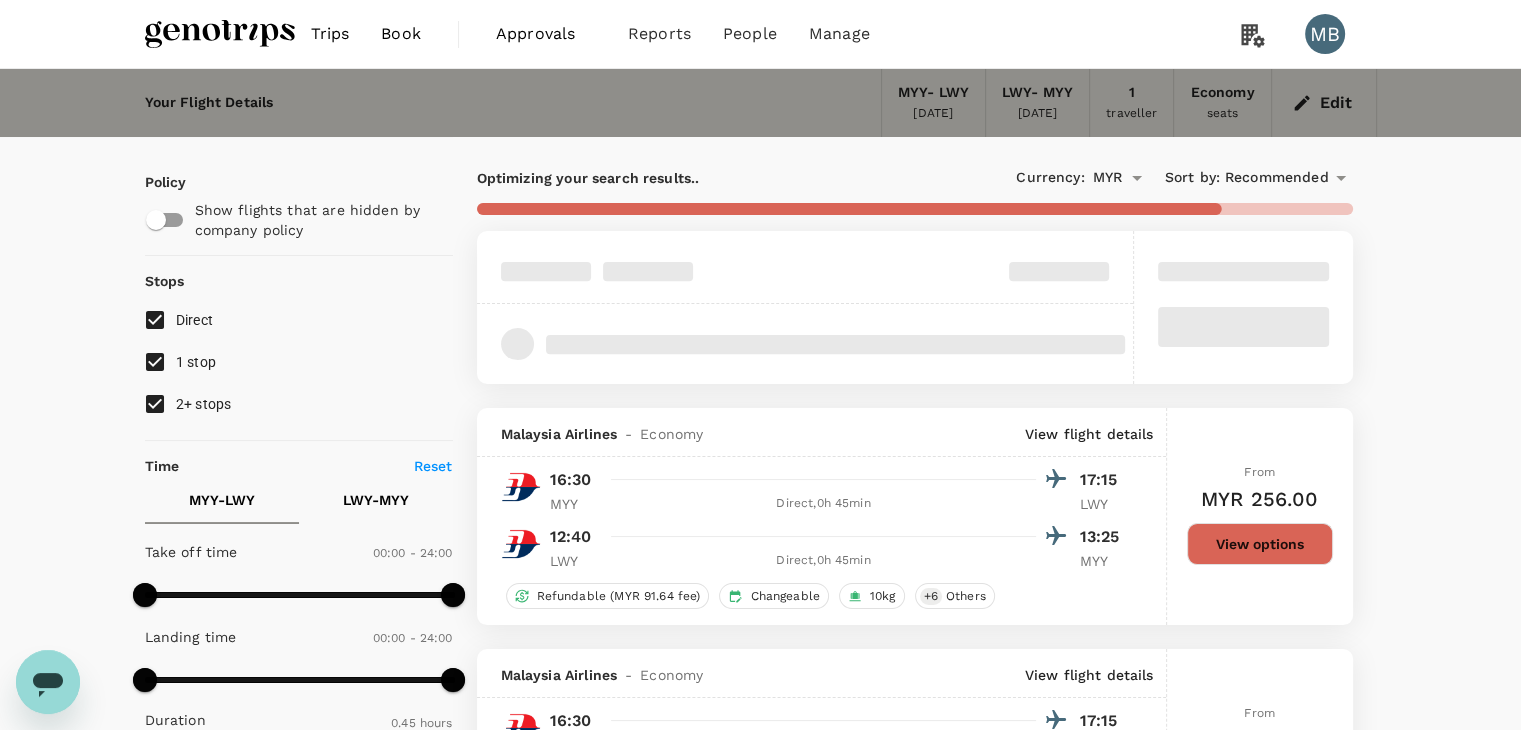 type on "1440" 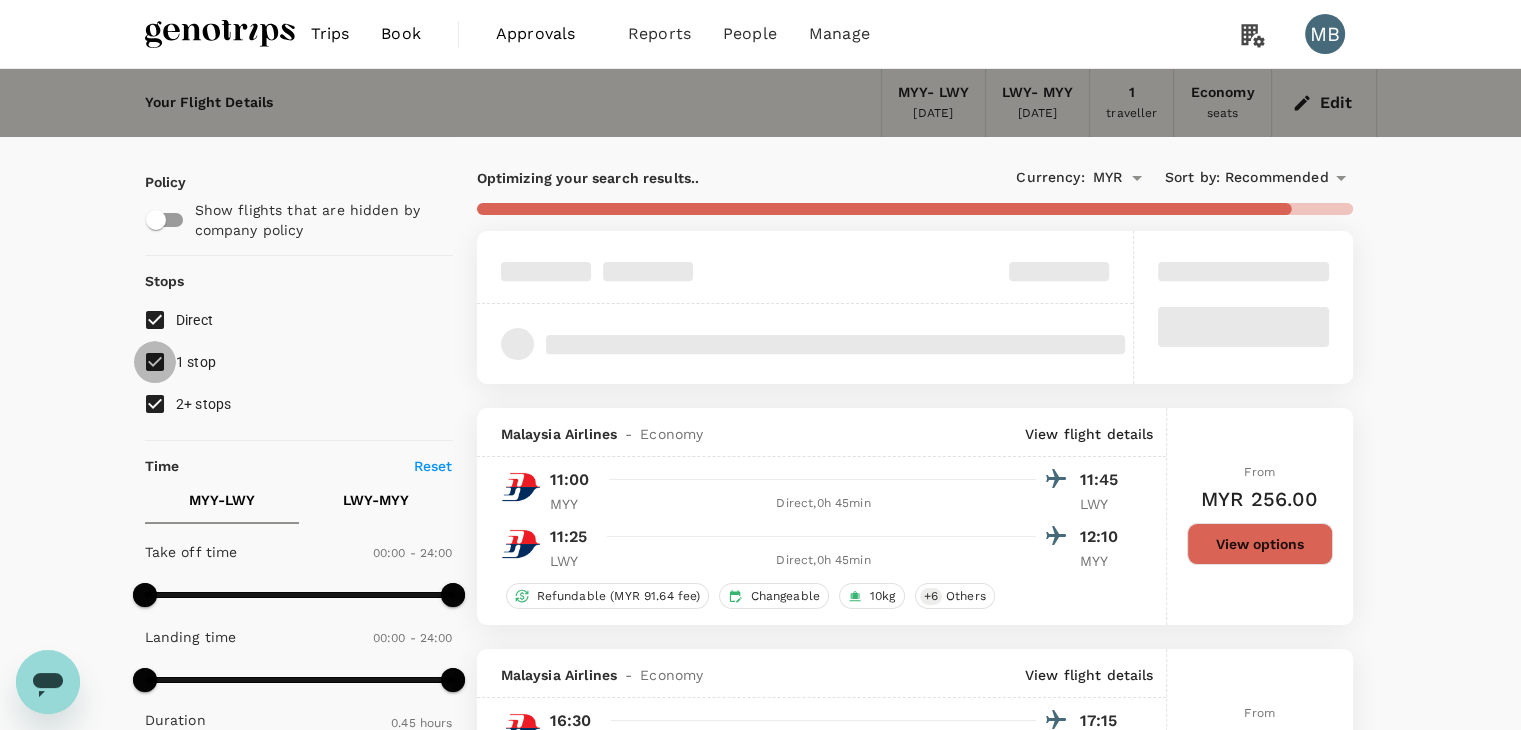 click on "1 stop" at bounding box center (155, 362) 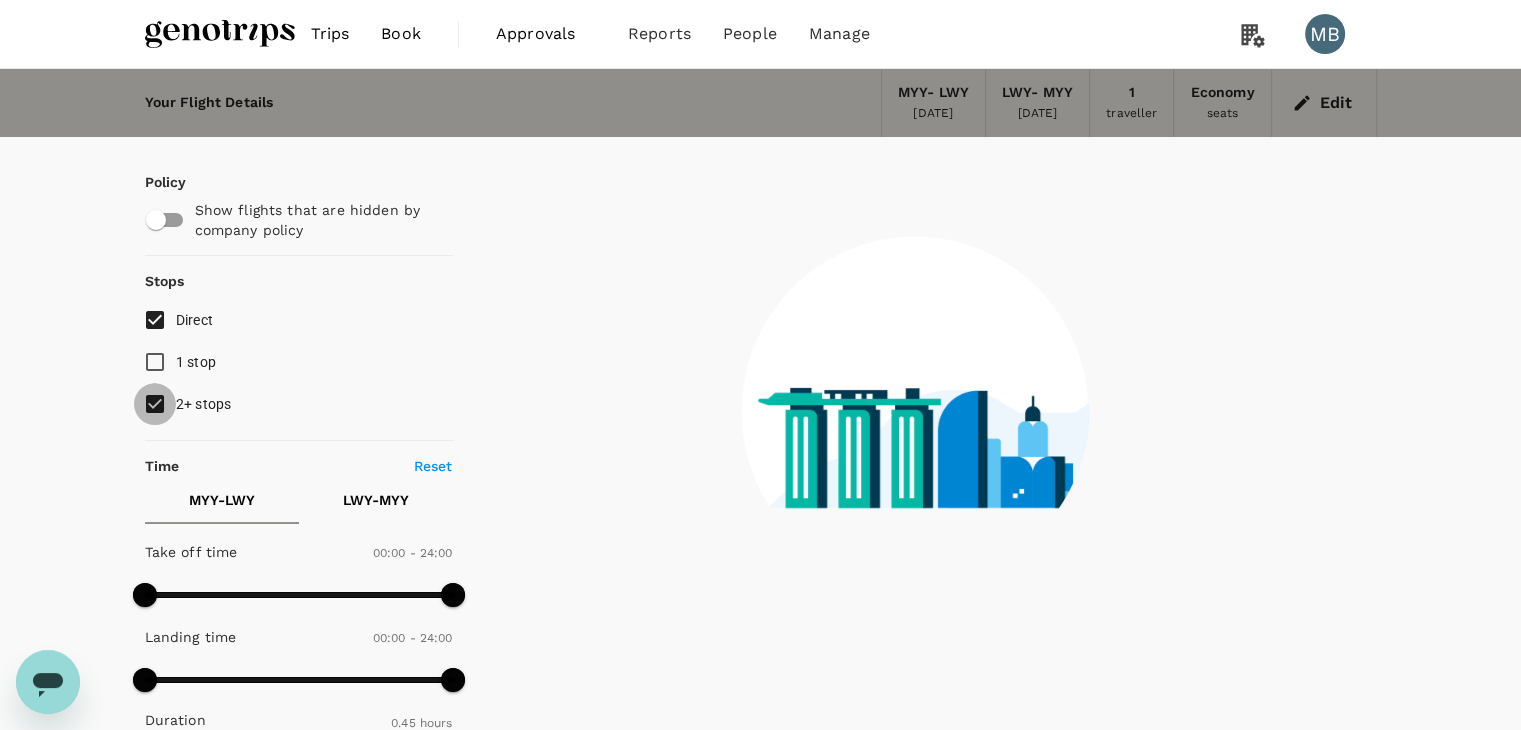 click on "2+ stops" at bounding box center [155, 404] 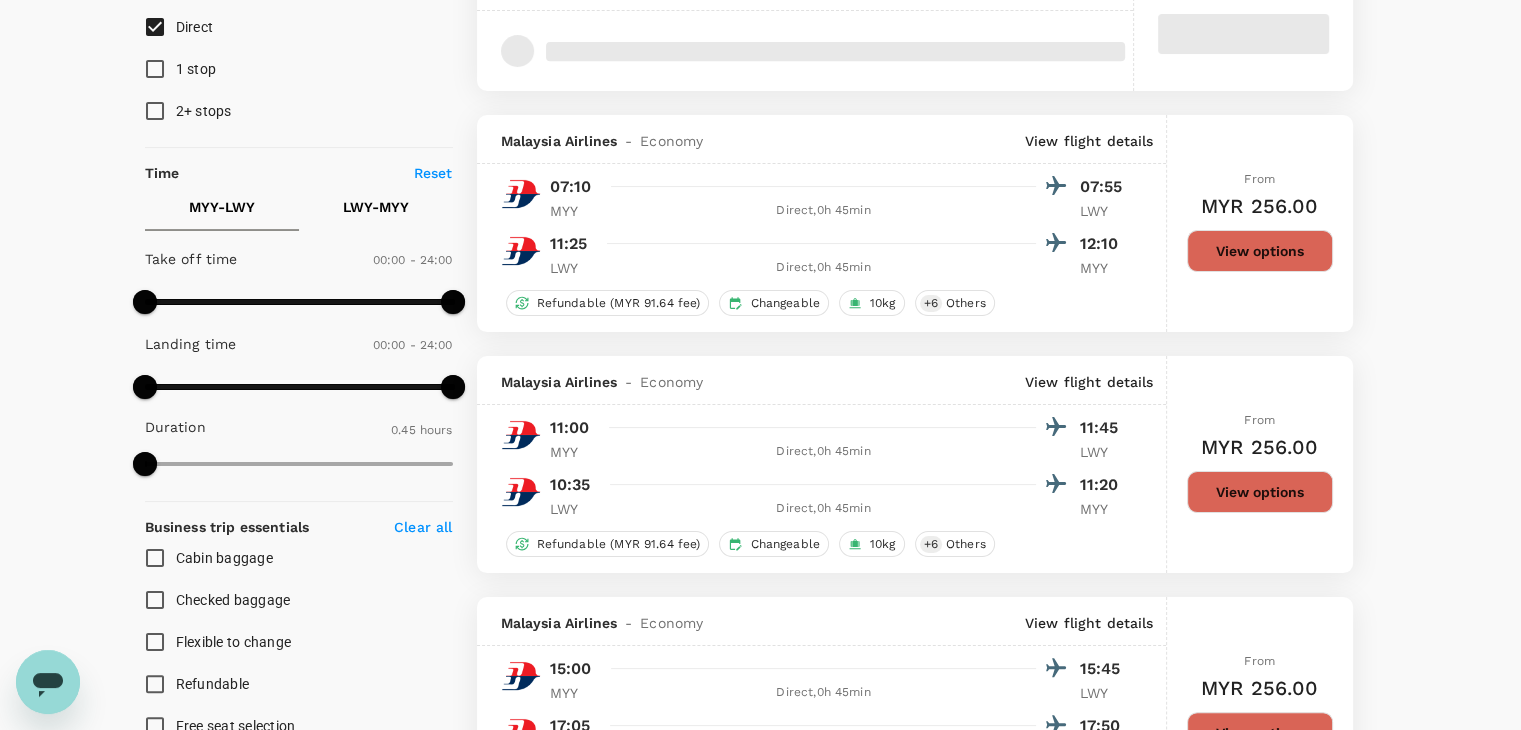 scroll, scrollTop: 300, scrollLeft: 0, axis: vertical 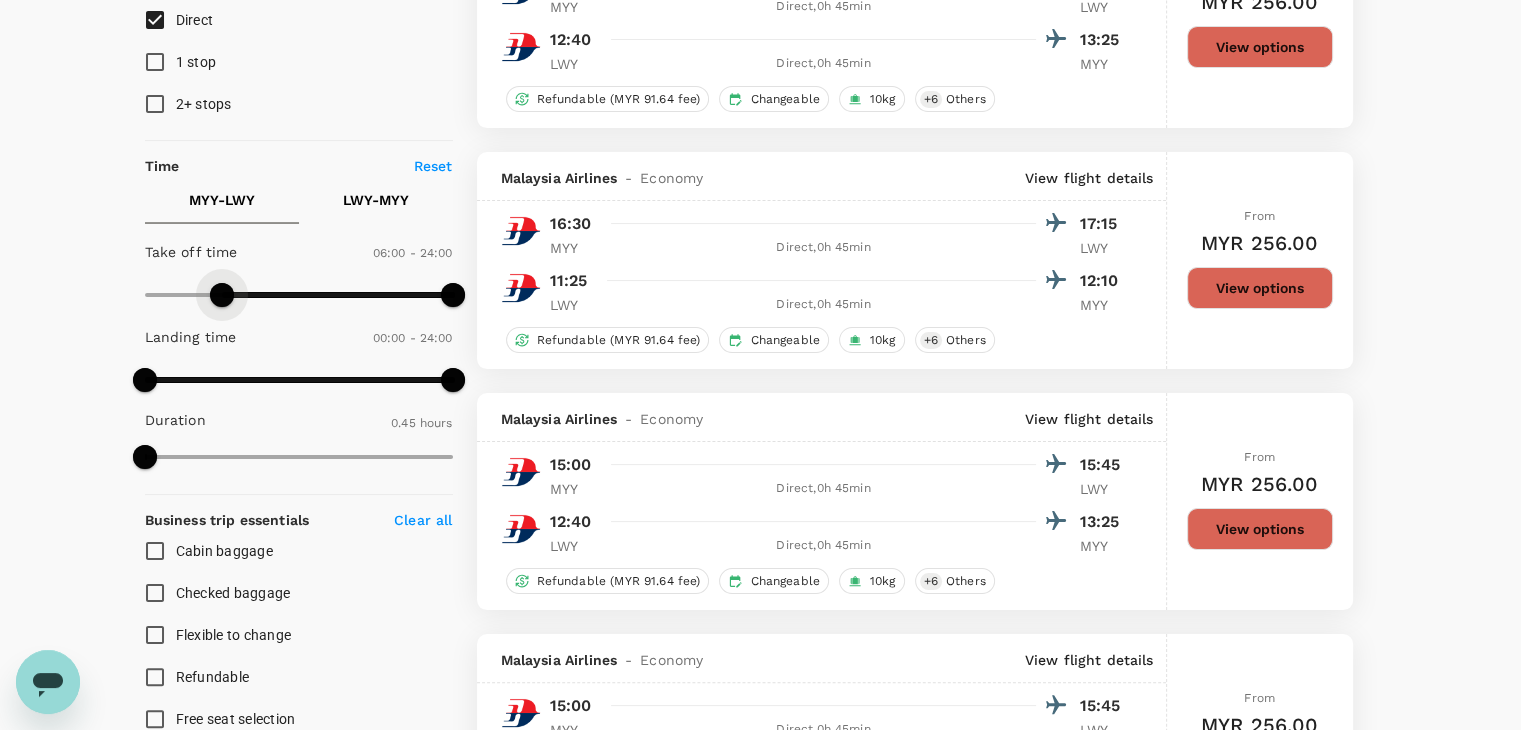 drag, startPoint x: 144, startPoint y: 290, endPoint x: 200, endPoint y: 286, distance: 56.142673 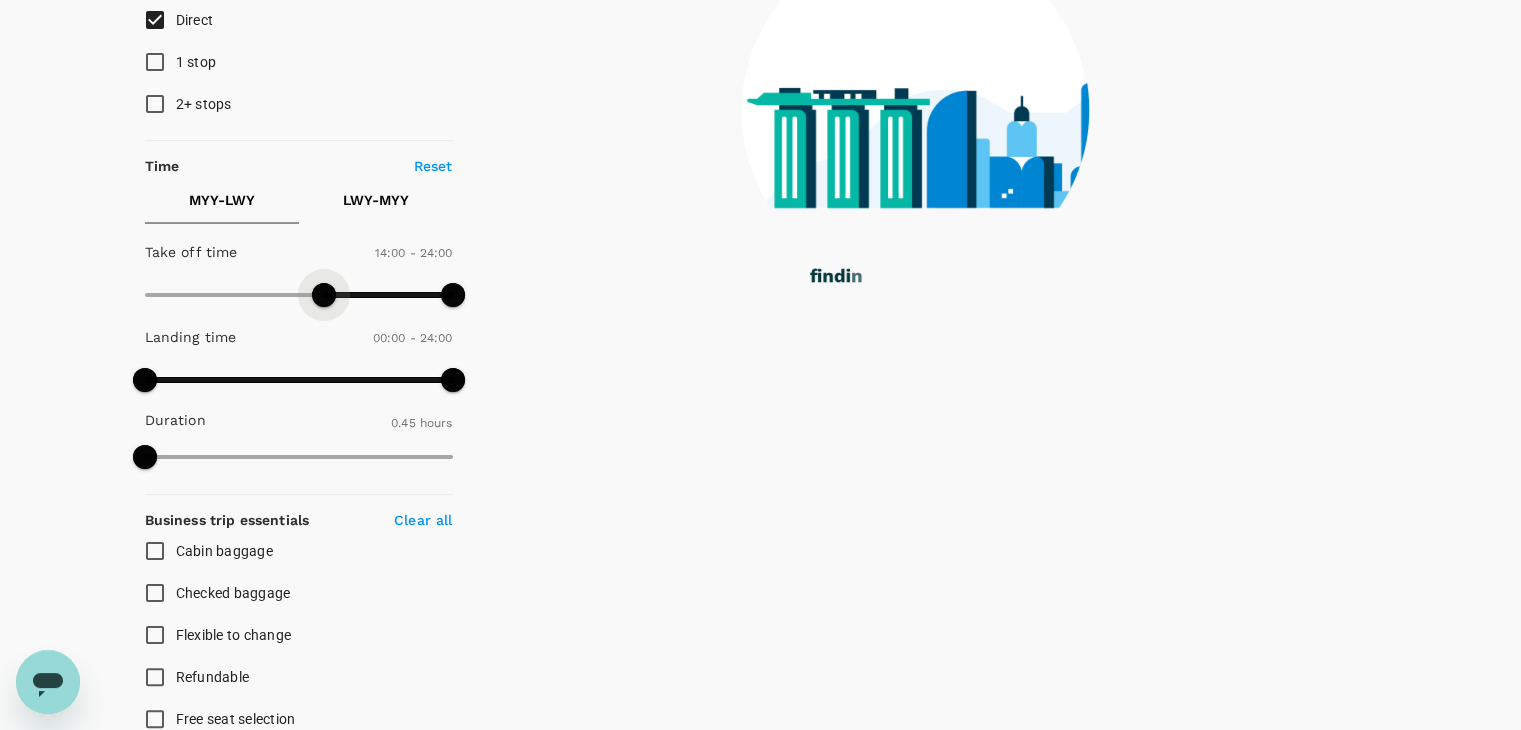 type on "810" 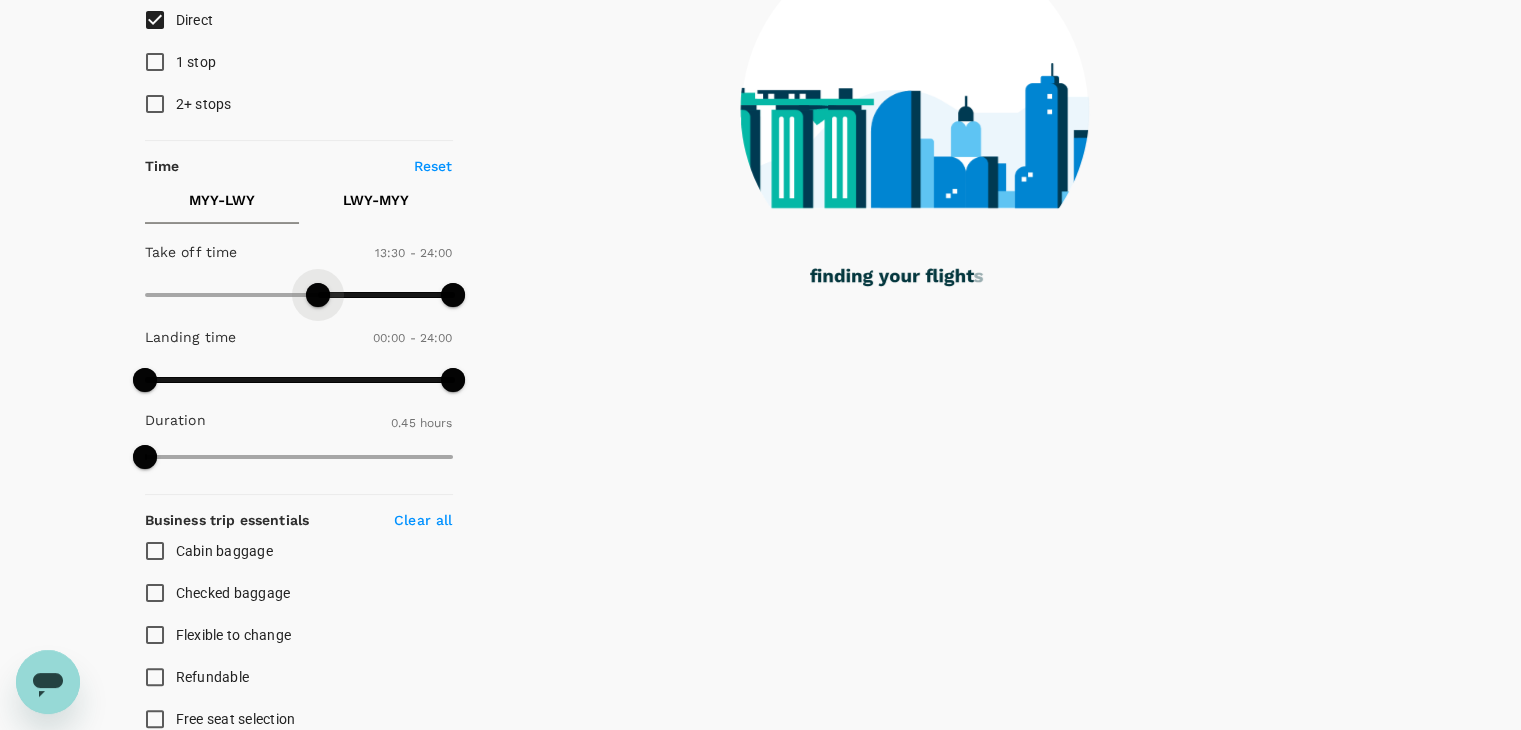 drag, startPoint x: 201, startPoint y: 288, endPoint x: 318, endPoint y: 291, distance: 117.03845 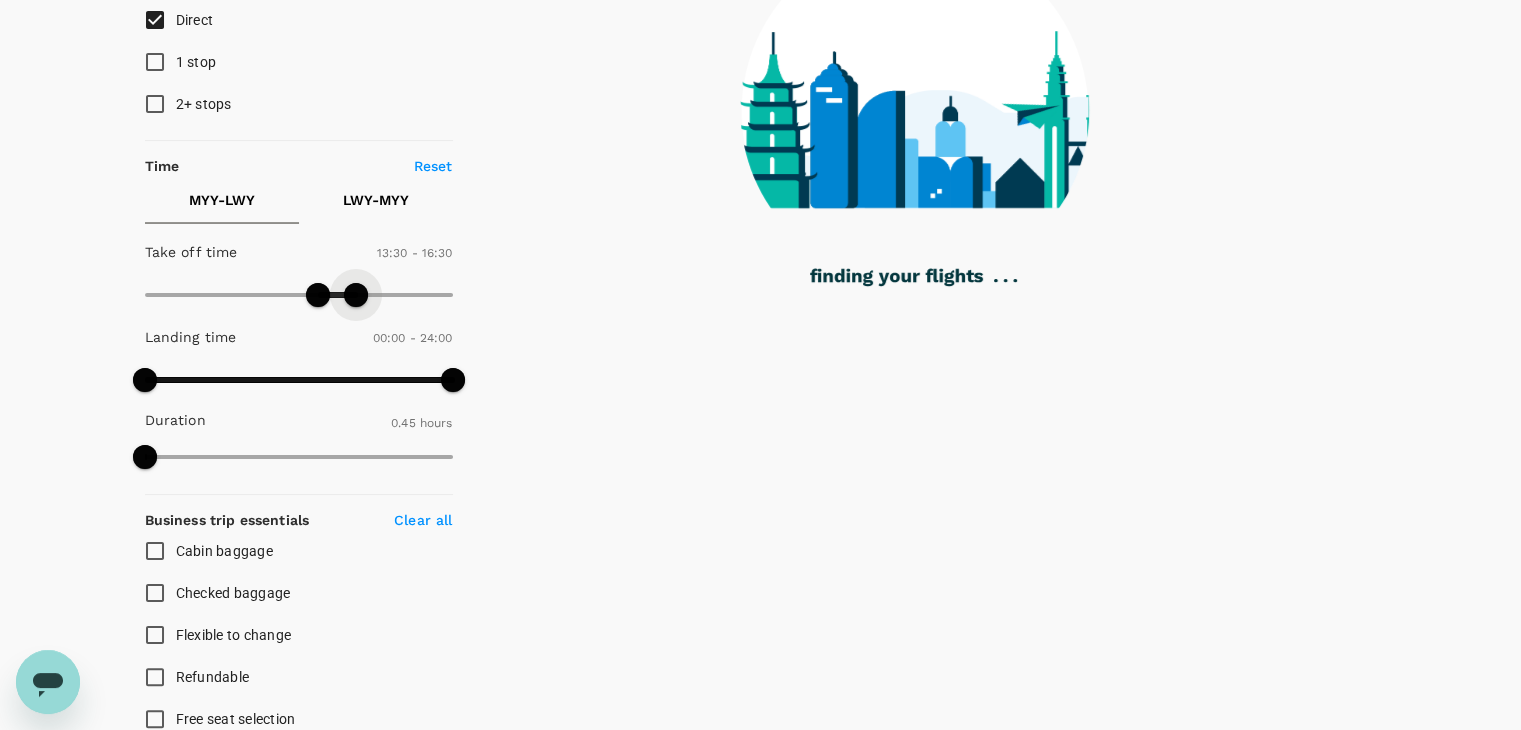 type on "960" 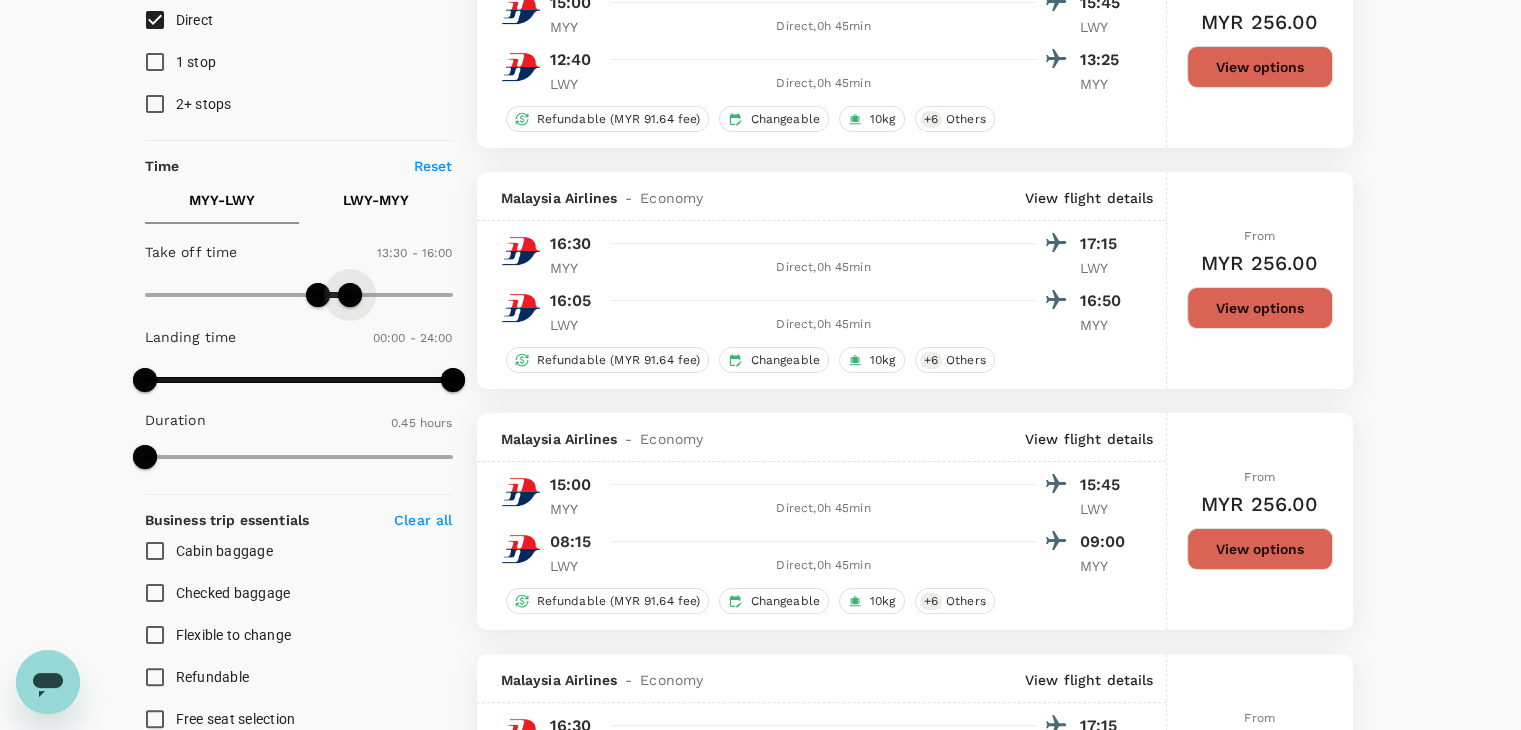 drag, startPoint x: 445, startPoint y: 287, endPoint x: 350, endPoint y: 286, distance: 95.005264 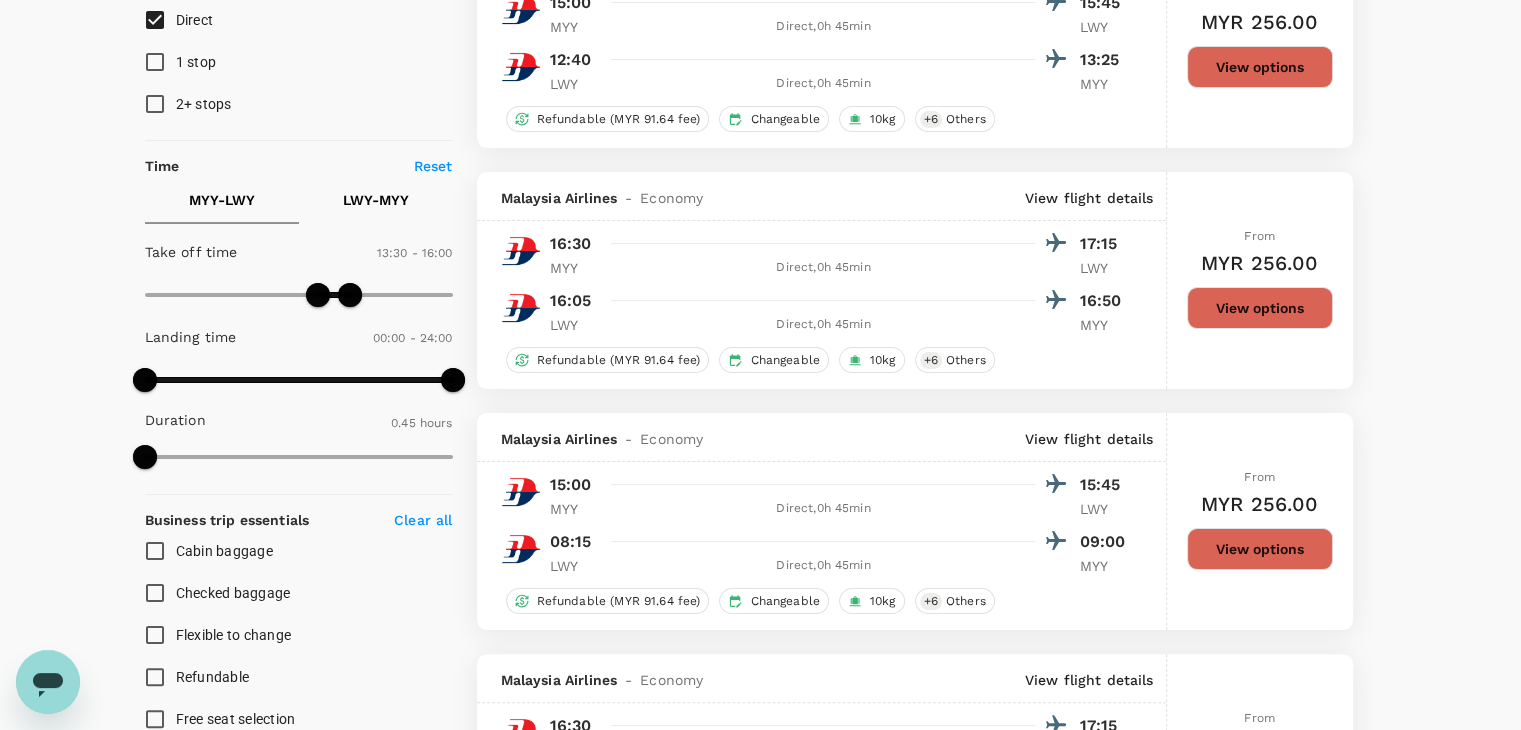 click on "LWY - MYY" at bounding box center (376, 200) 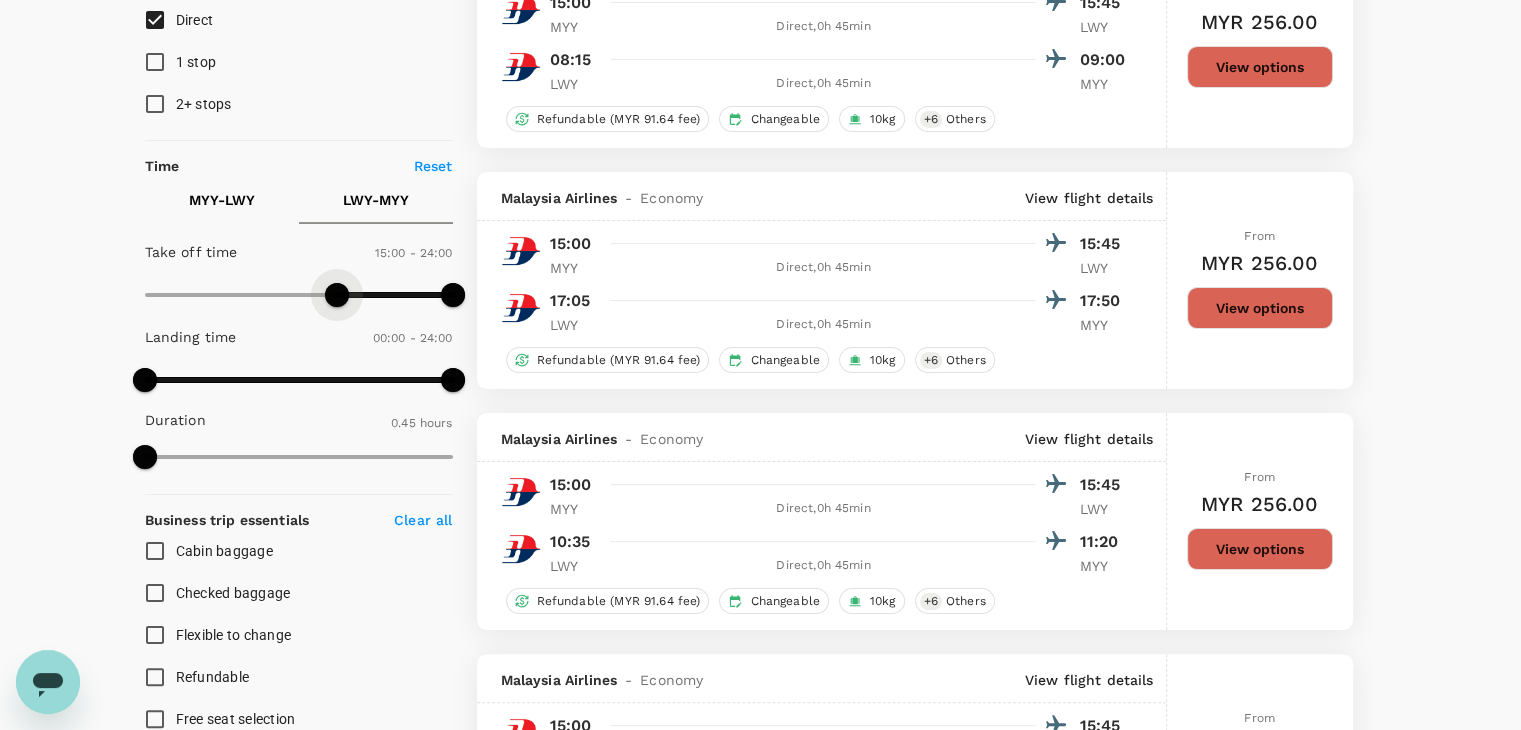 type on "870" 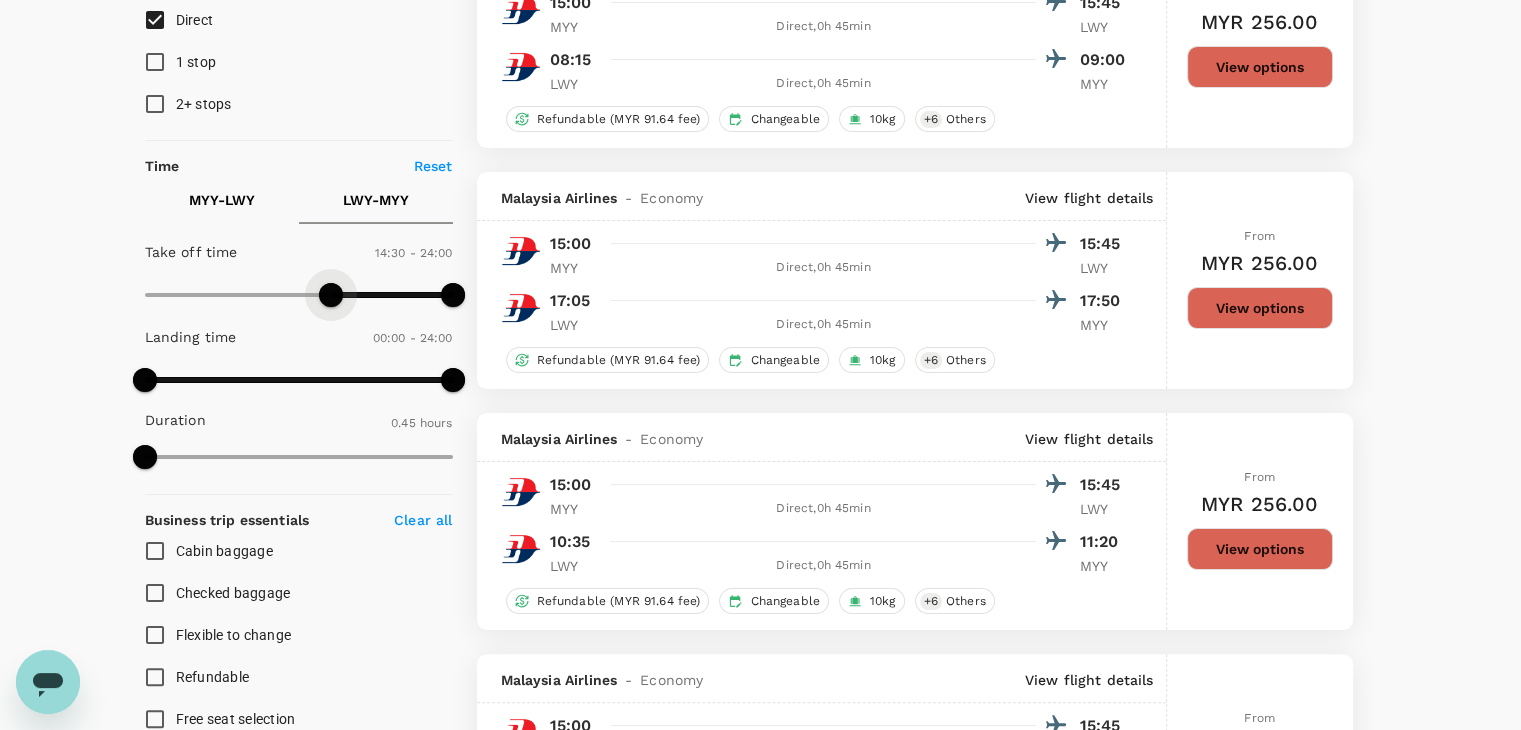 drag, startPoint x: 144, startPoint y: 292, endPoint x: 328, endPoint y: 293, distance: 184.00272 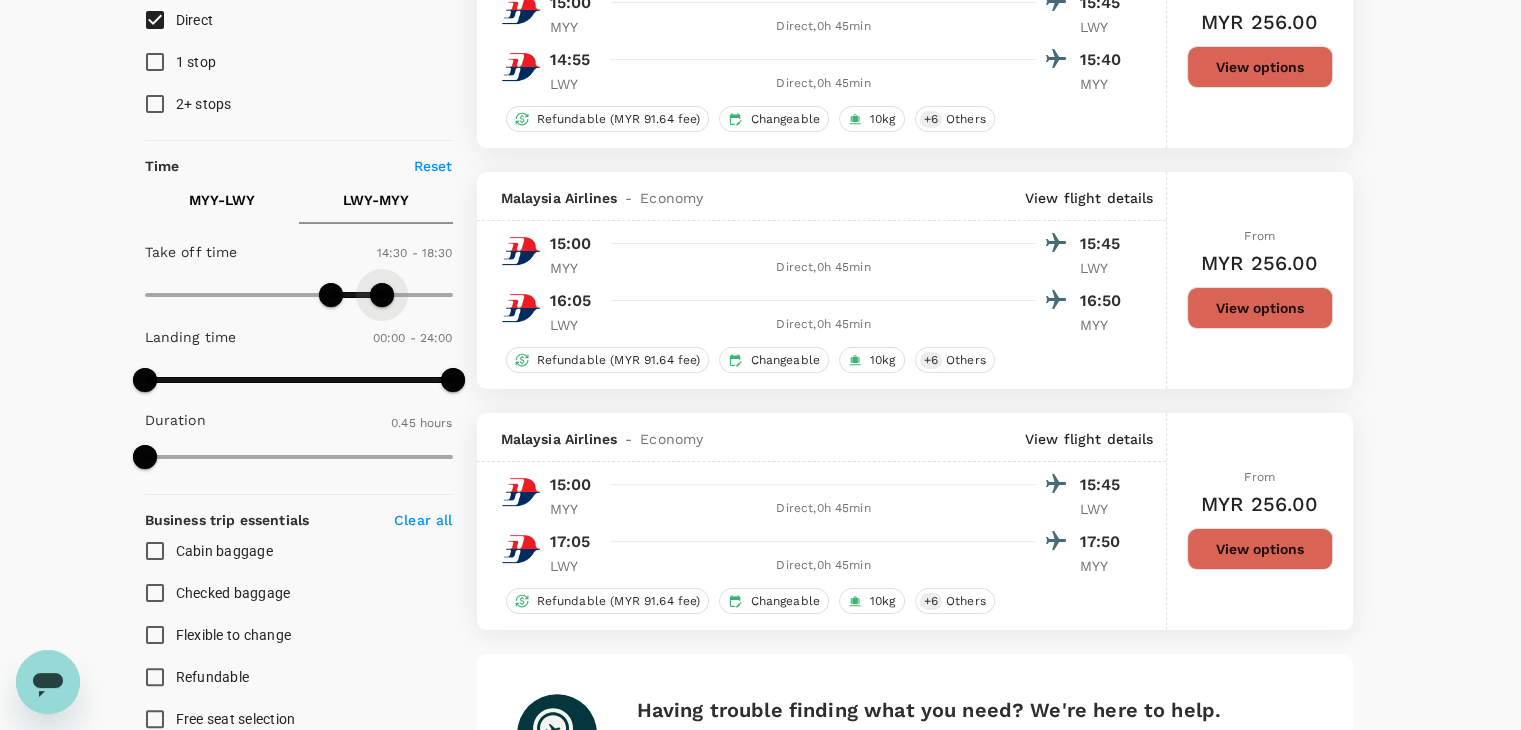 type on "1080" 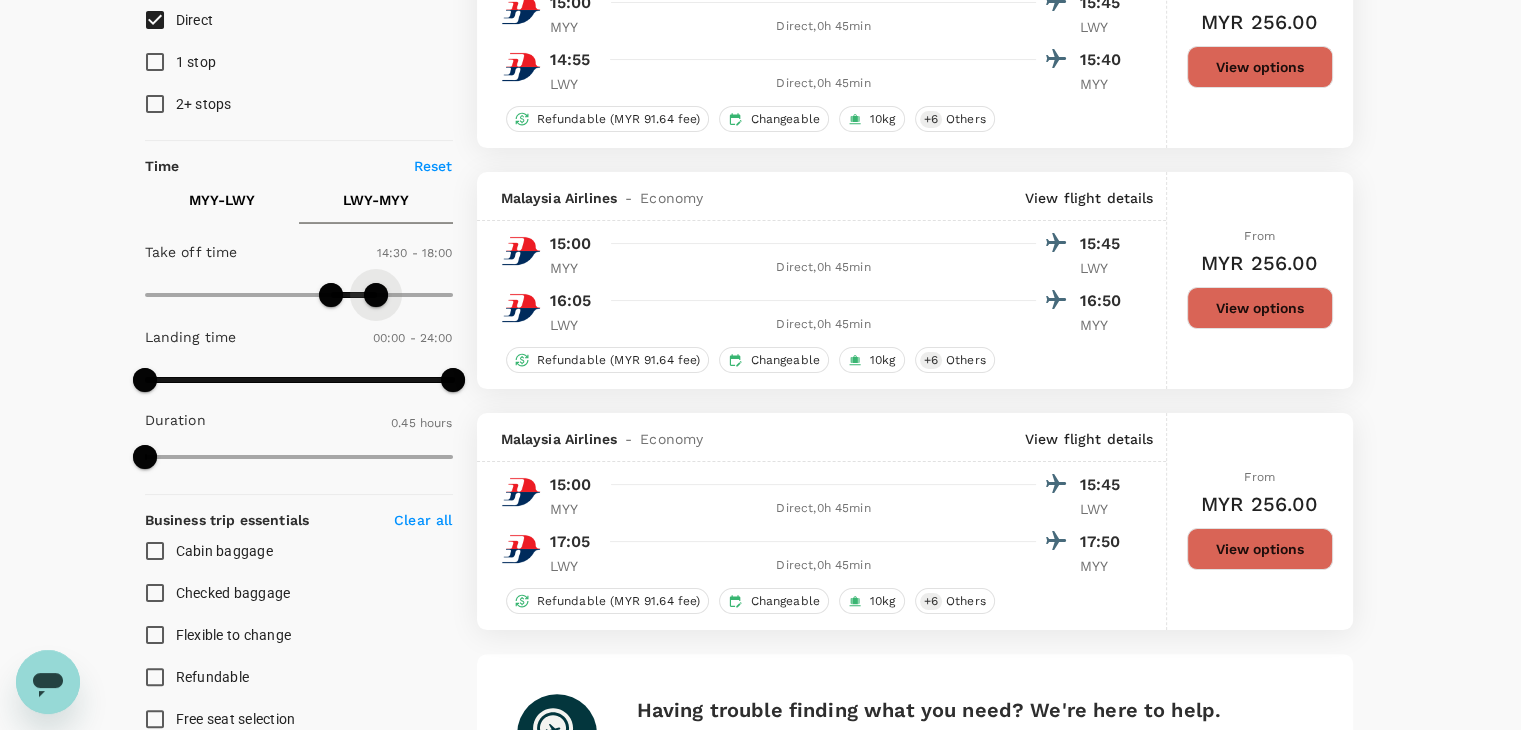 drag, startPoint x: 440, startPoint y: 291, endPoint x: 376, endPoint y: 292, distance: 64.00781 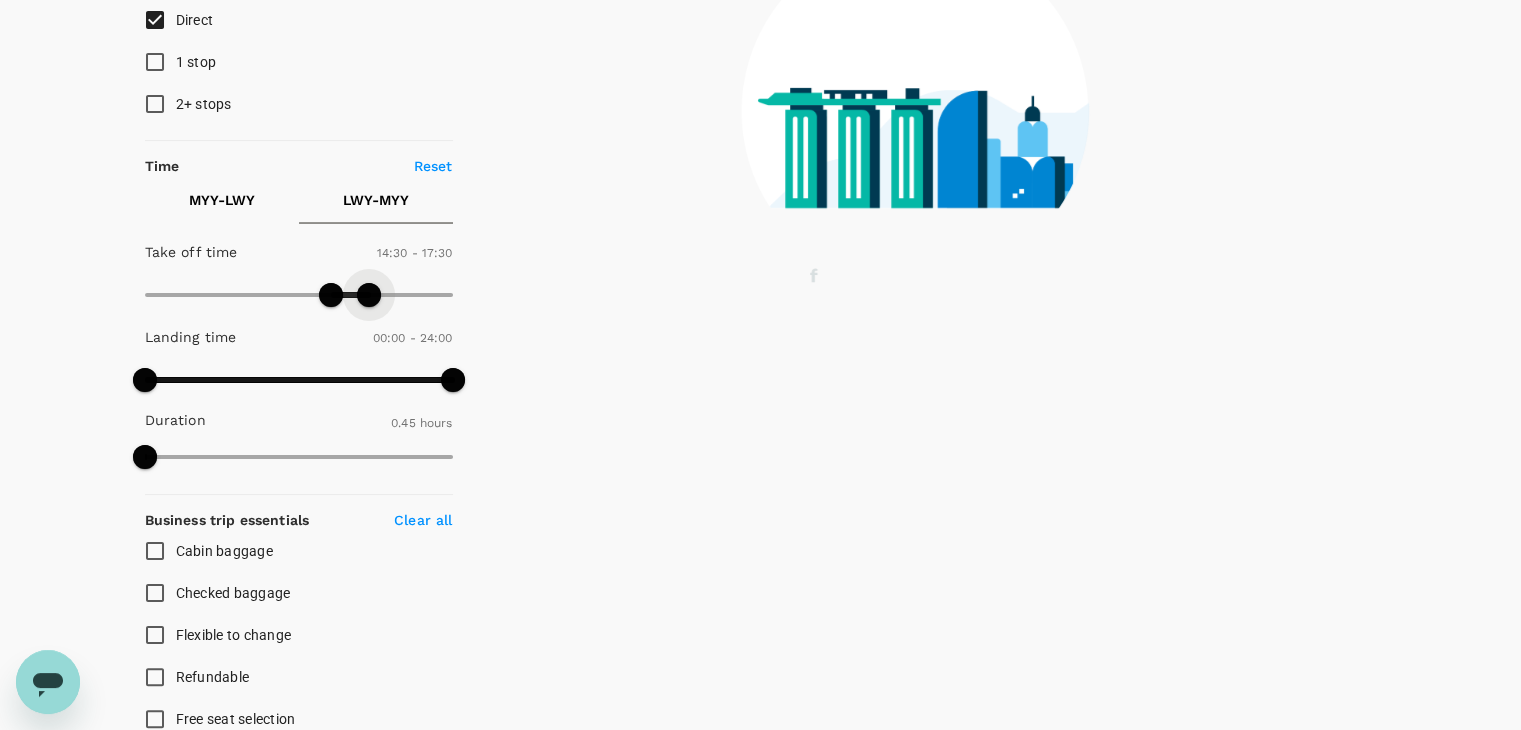 click at bounding box center (369, 295) 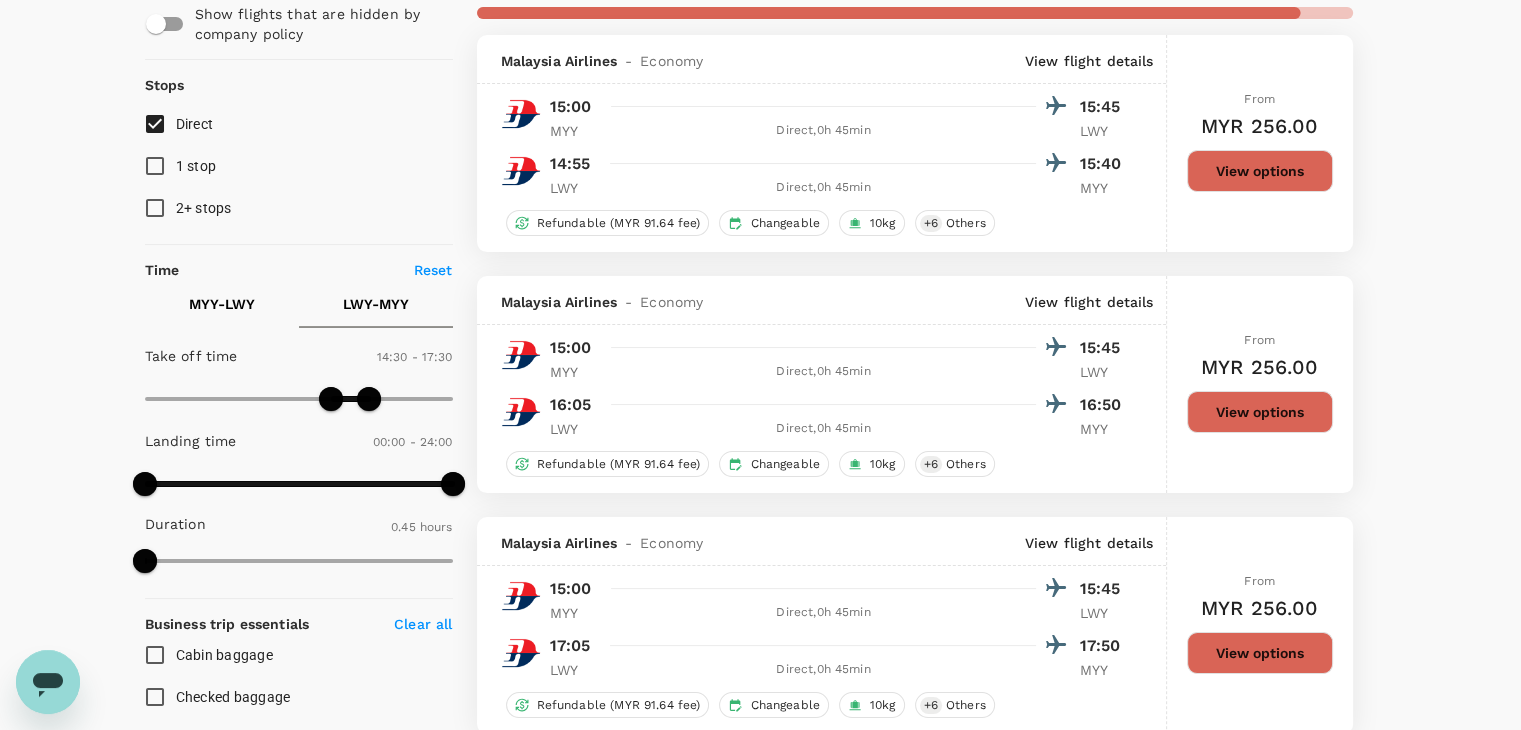 scroll, scrollTop: 200, scrollLeft: 0, axis: vertical 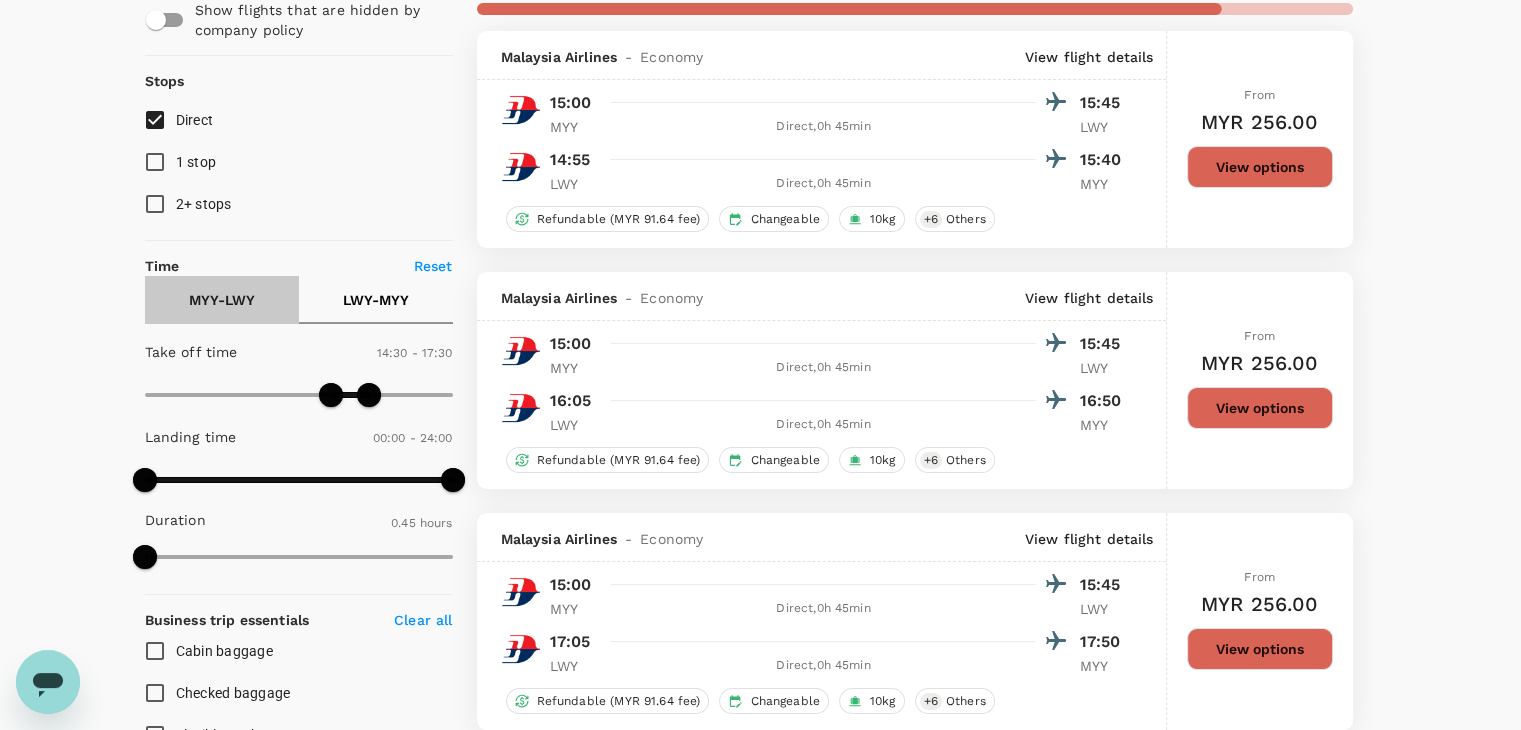 click on "MYY - LWY" at bounding box center [222, 300] 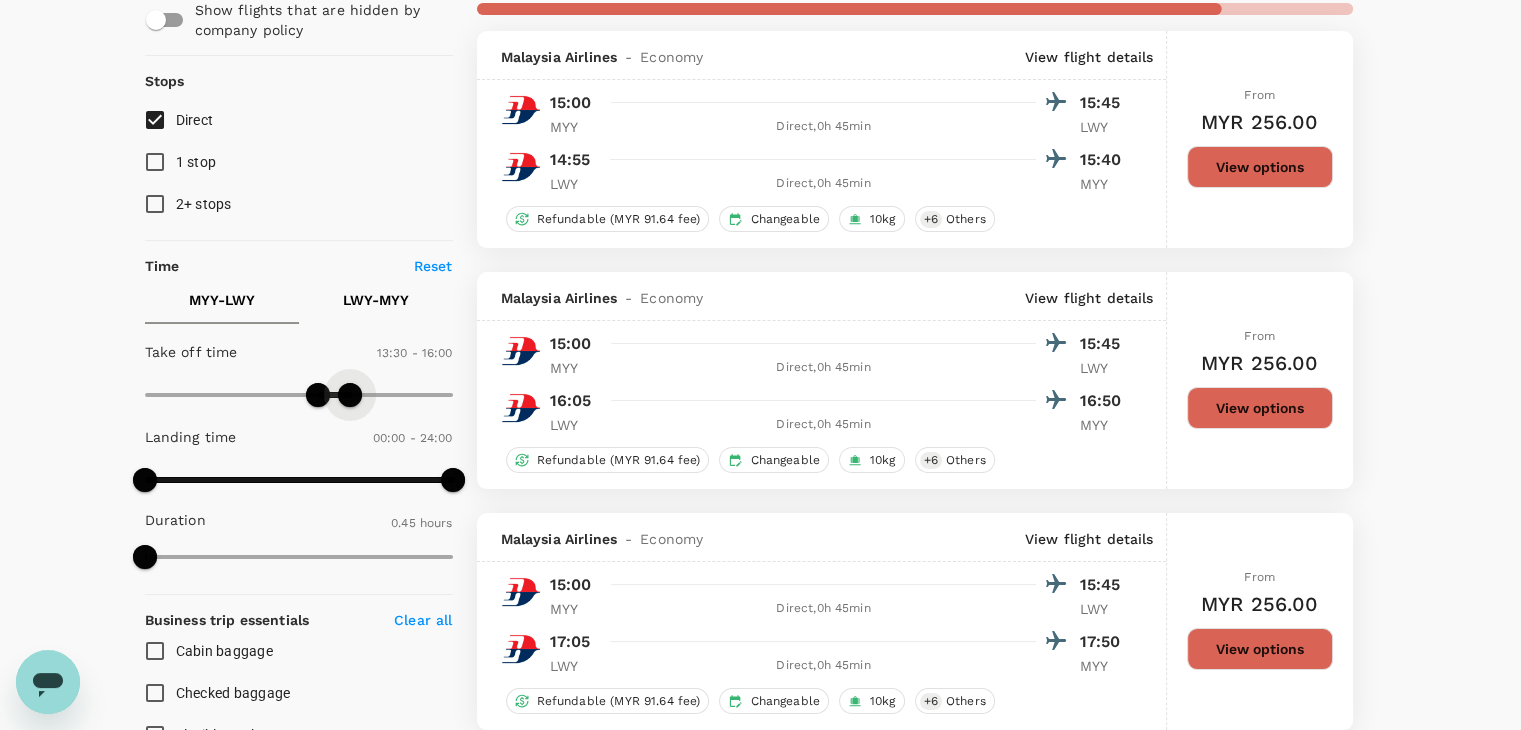 type on "900" 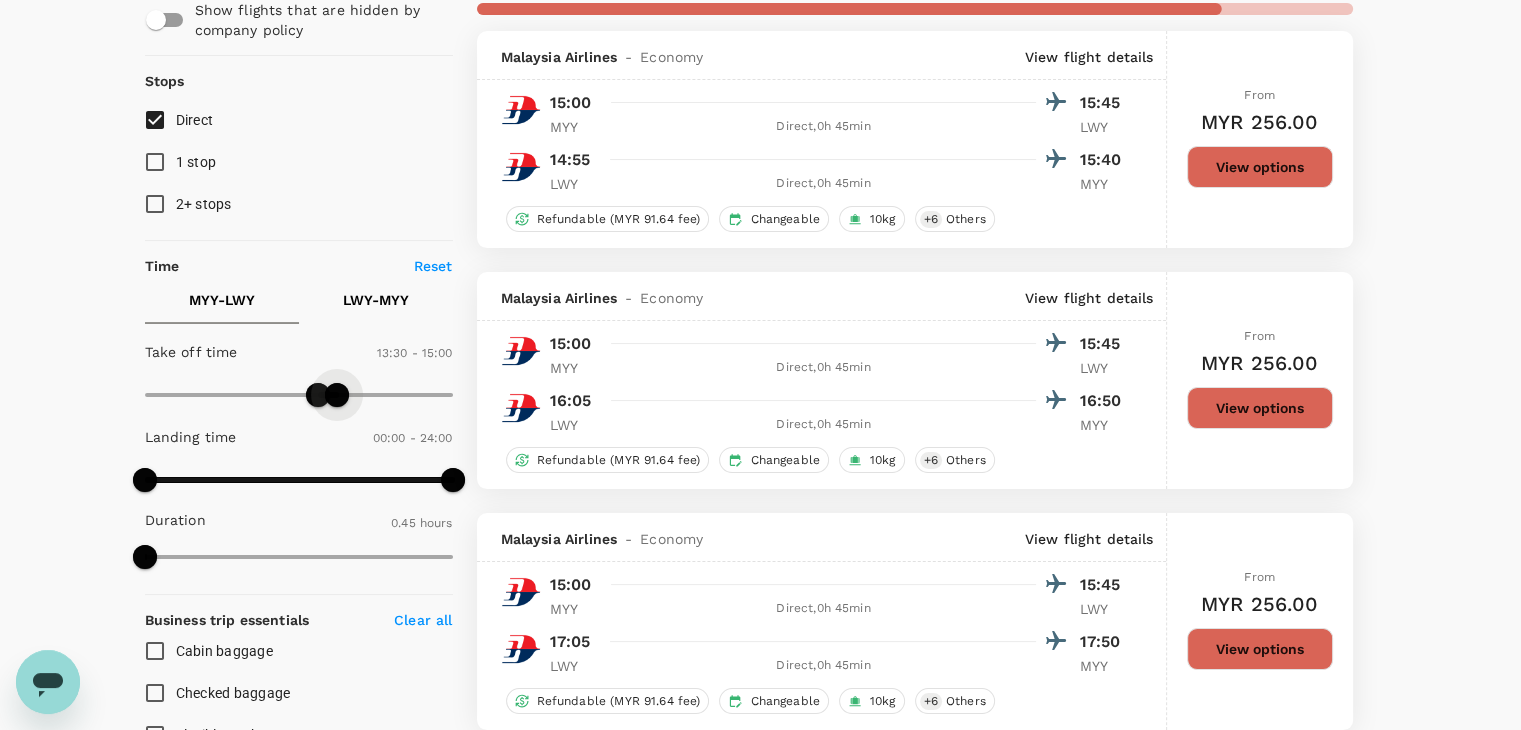 drag, startPoint x: 352, startPoint y: 397, endPoint x: 338, endPoint y: 397, distance: 14 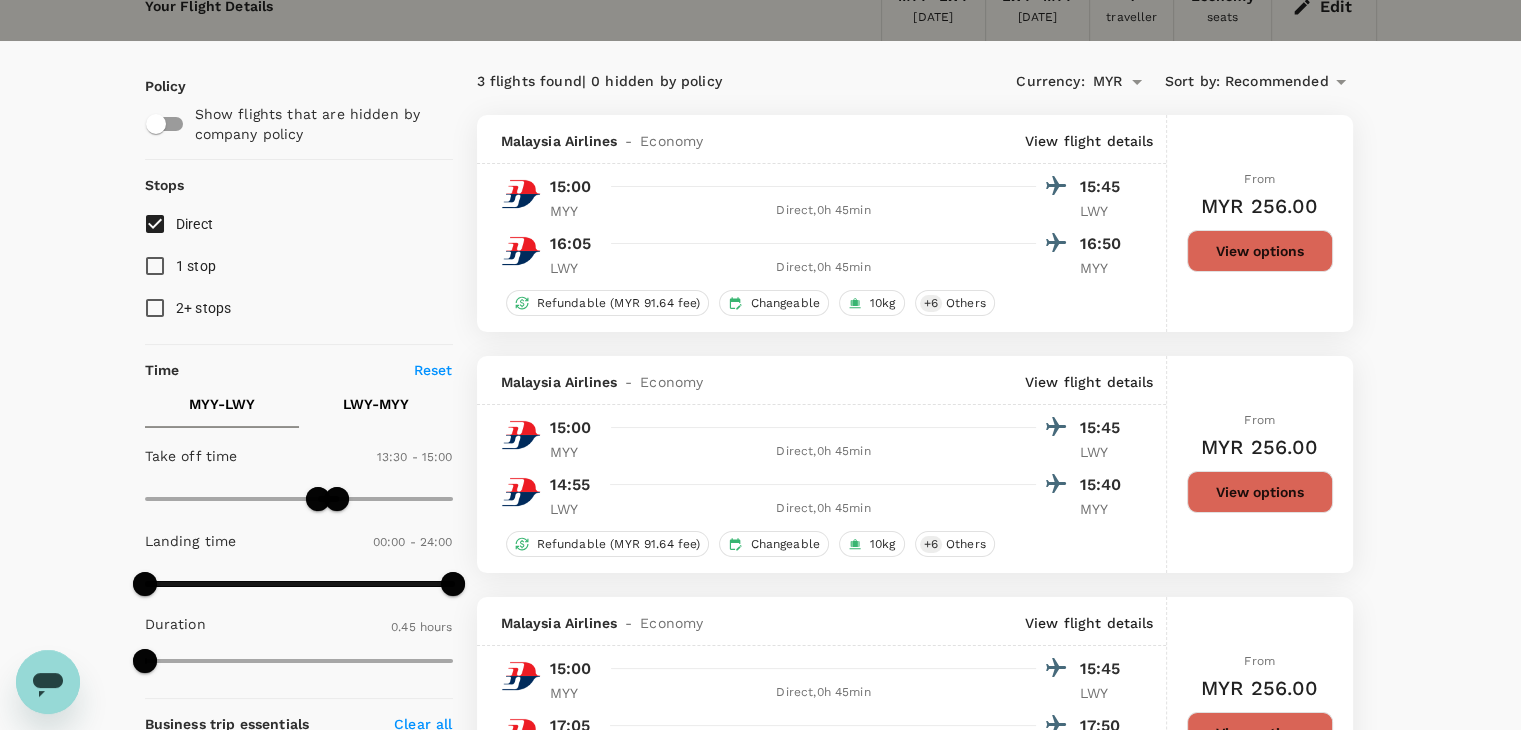 scroll, scrollTop: 100, scrollLeft: 0, axis: vertical 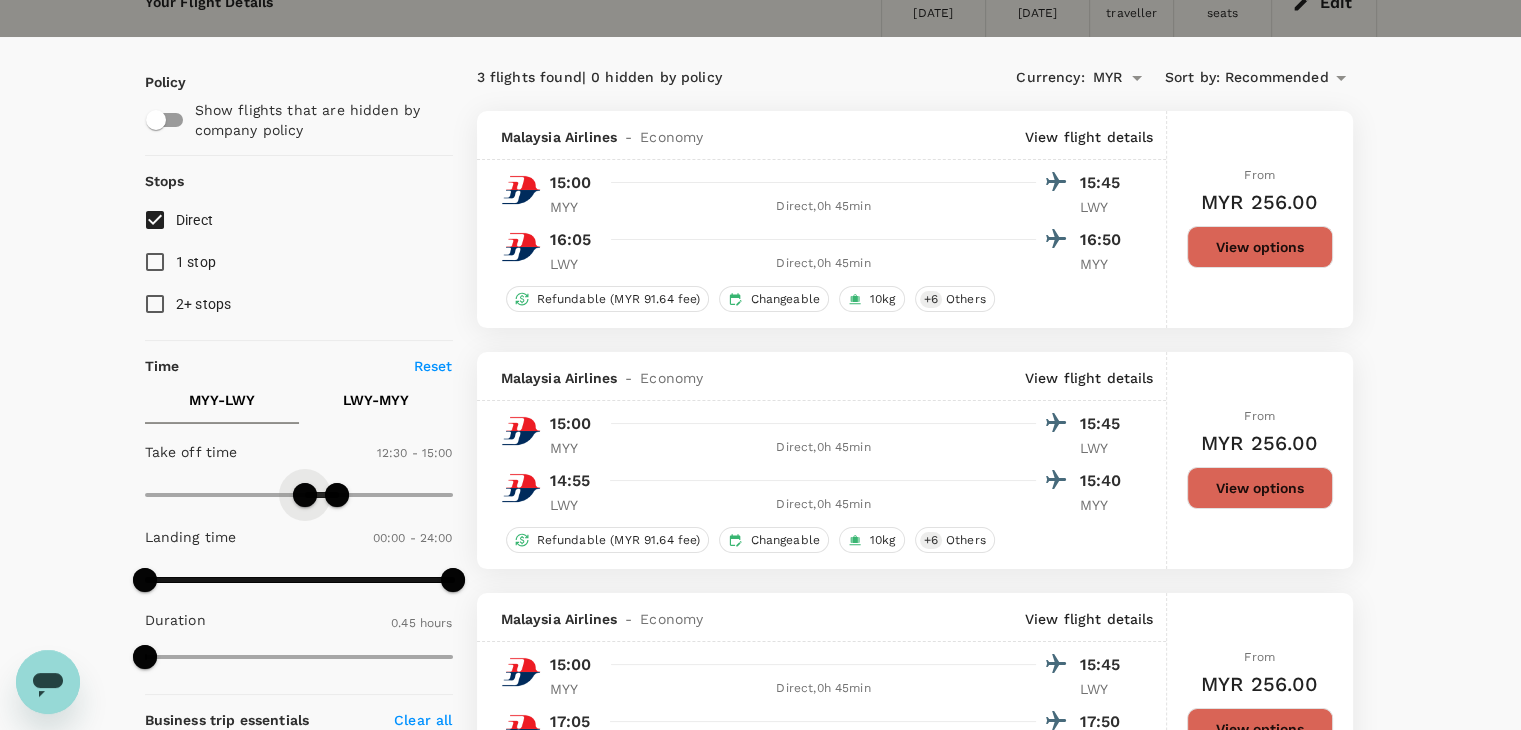 type on "780" 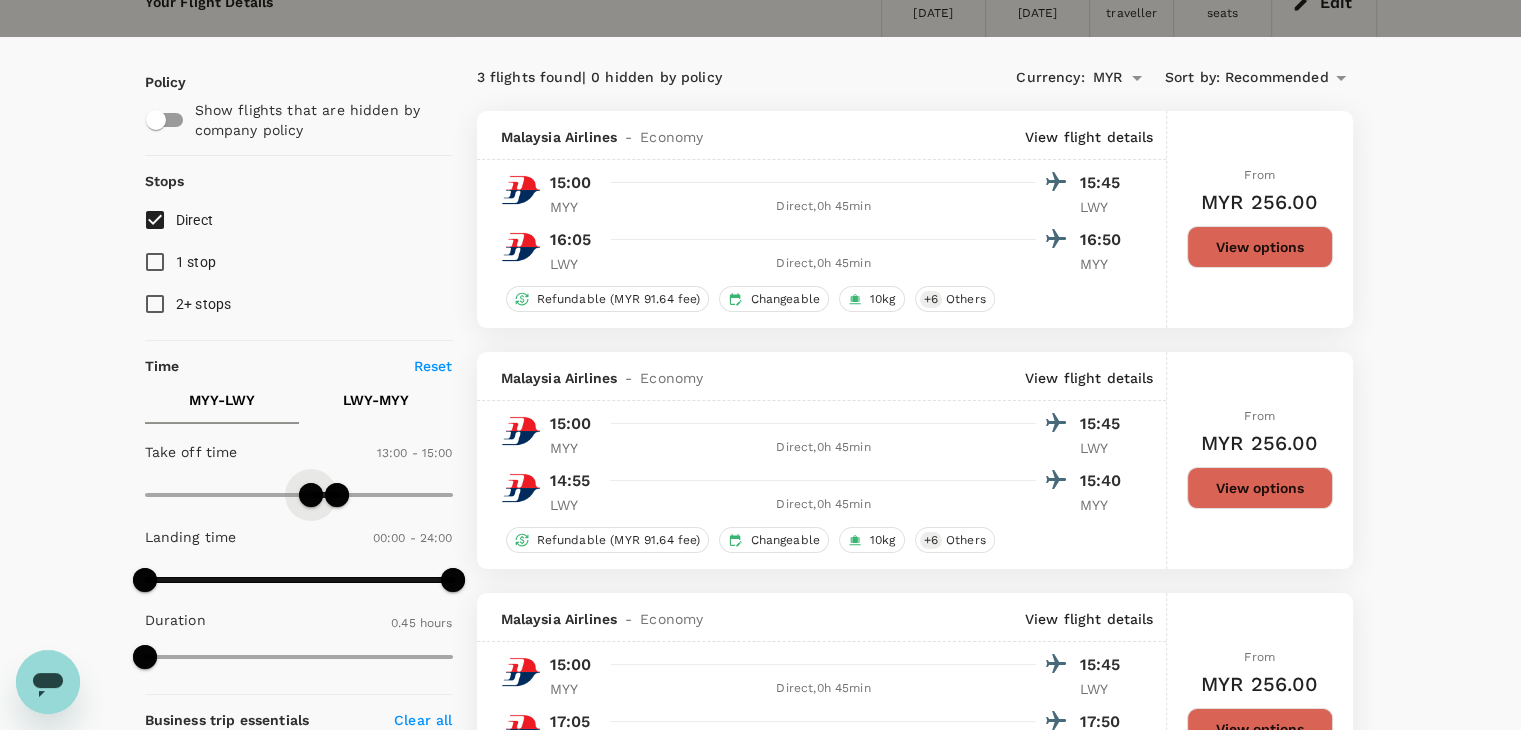 click at bounding box center [299, 495] 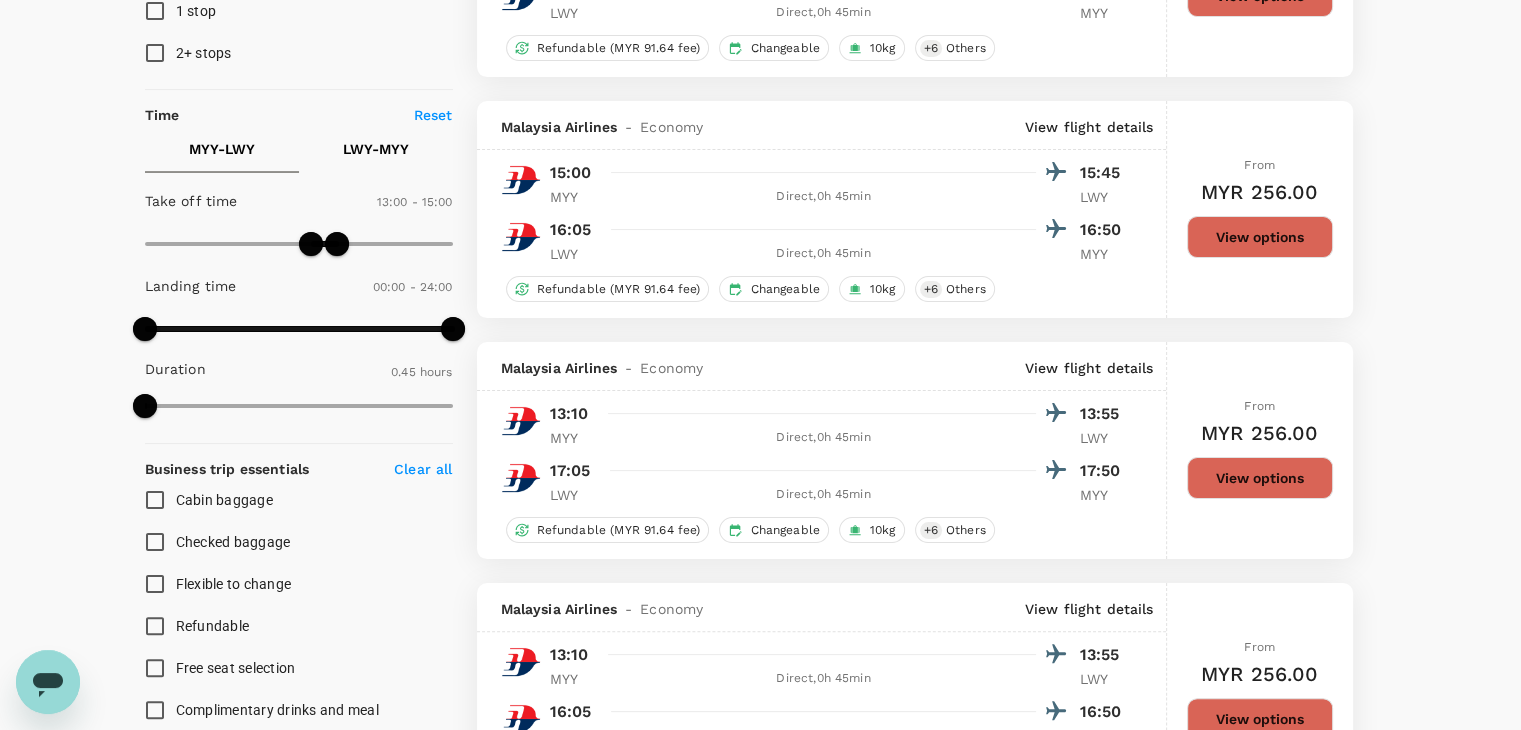 scroll, scrollTop: 400, scrollLeft: 0, axis: vertical 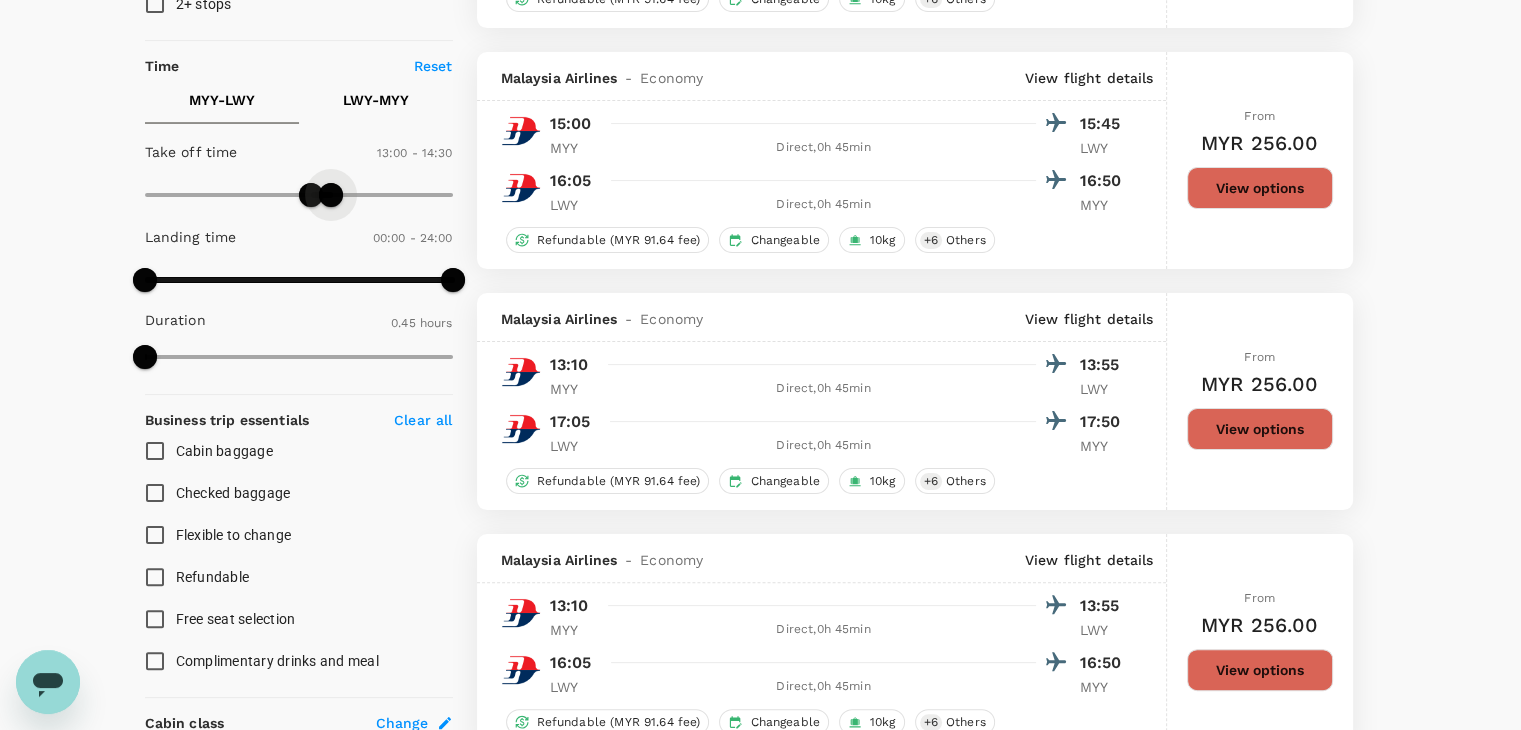 type on "840" 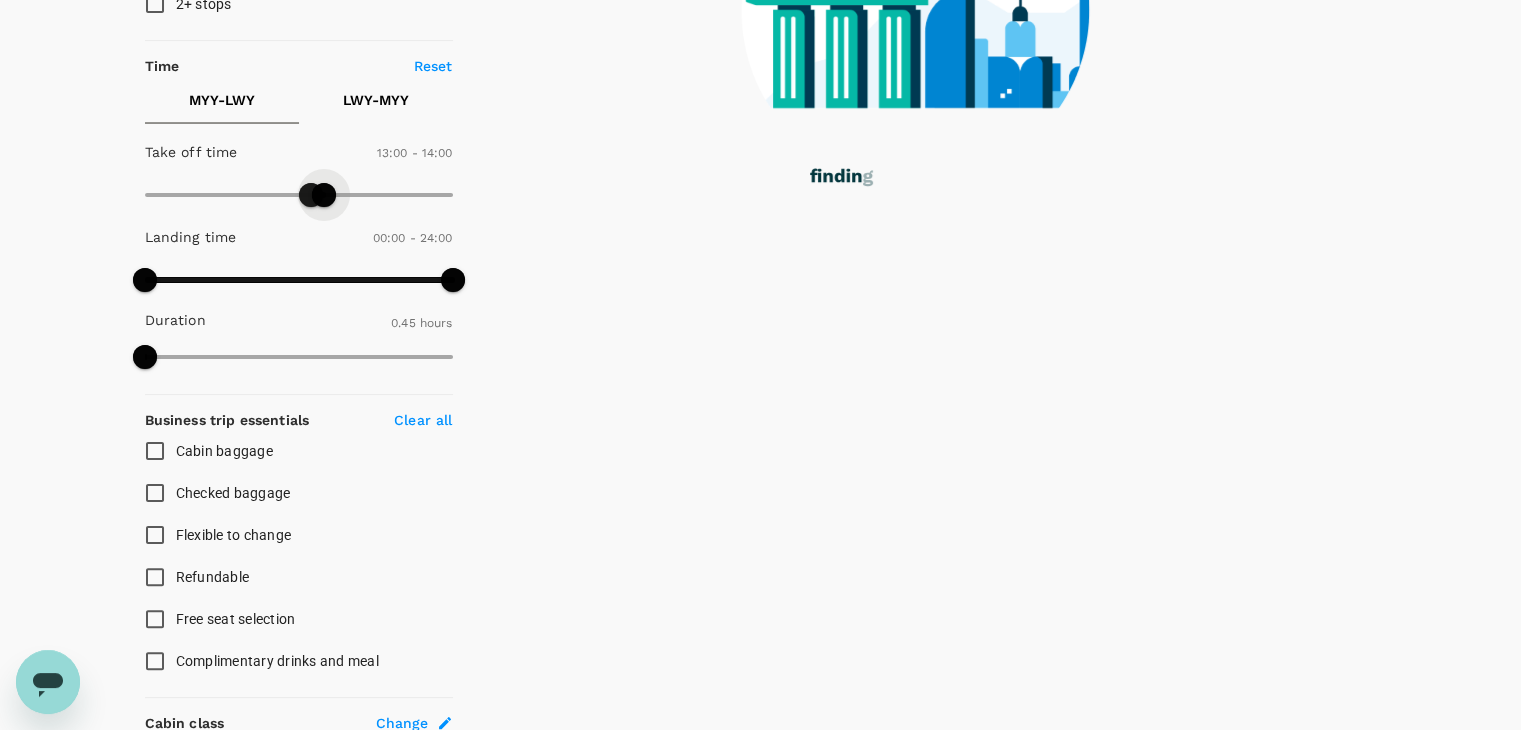 drag, startPoint x: 337, startPoint y: 197, endPoint x: 322, endPoint y: 197, distance: 15 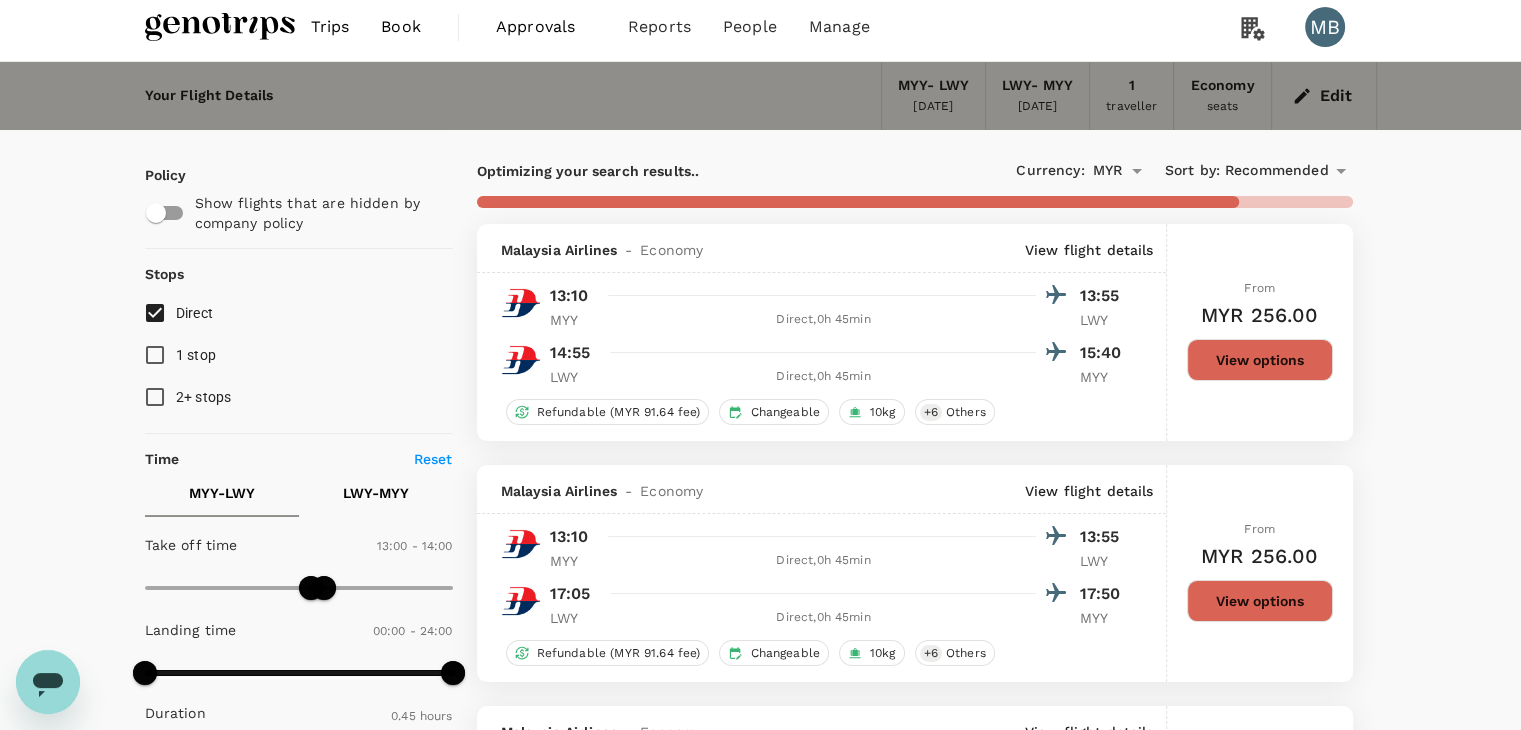 scroll, scrollTop: 0, scrollLeft: 0, axis: both 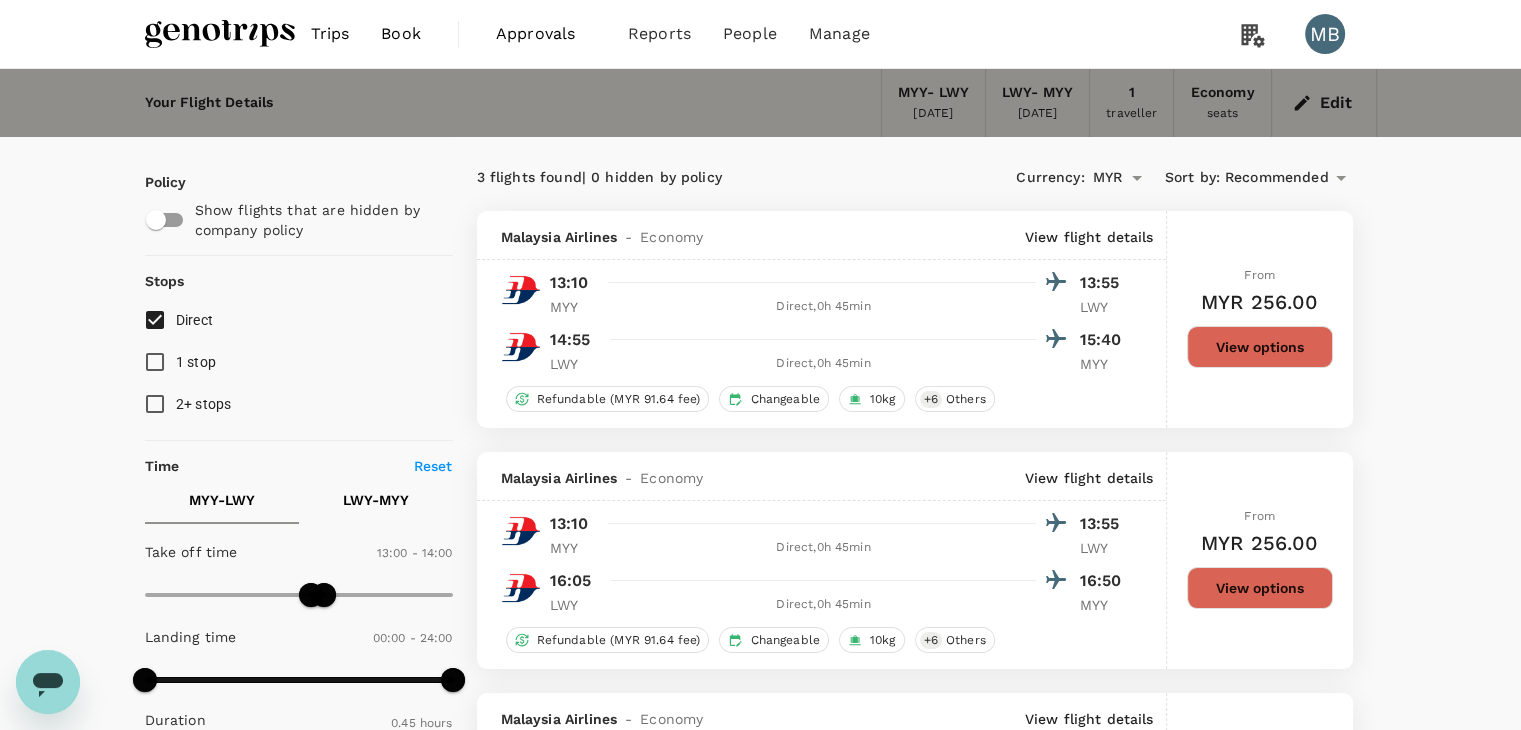 click on "View options" at bounding box center (1260, 347) 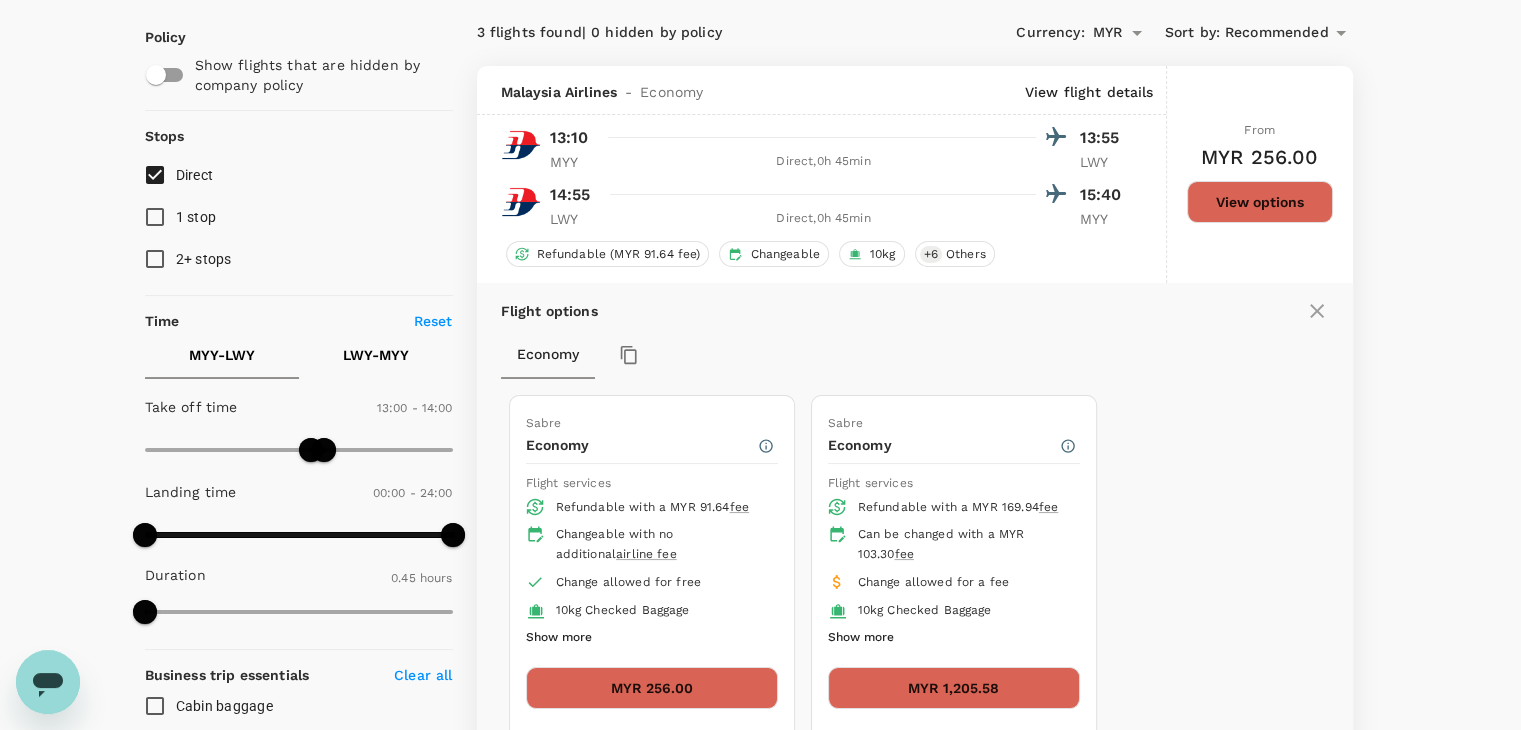 scroll, scrollTop: 211, scrollLeft: 0, axis: vertical 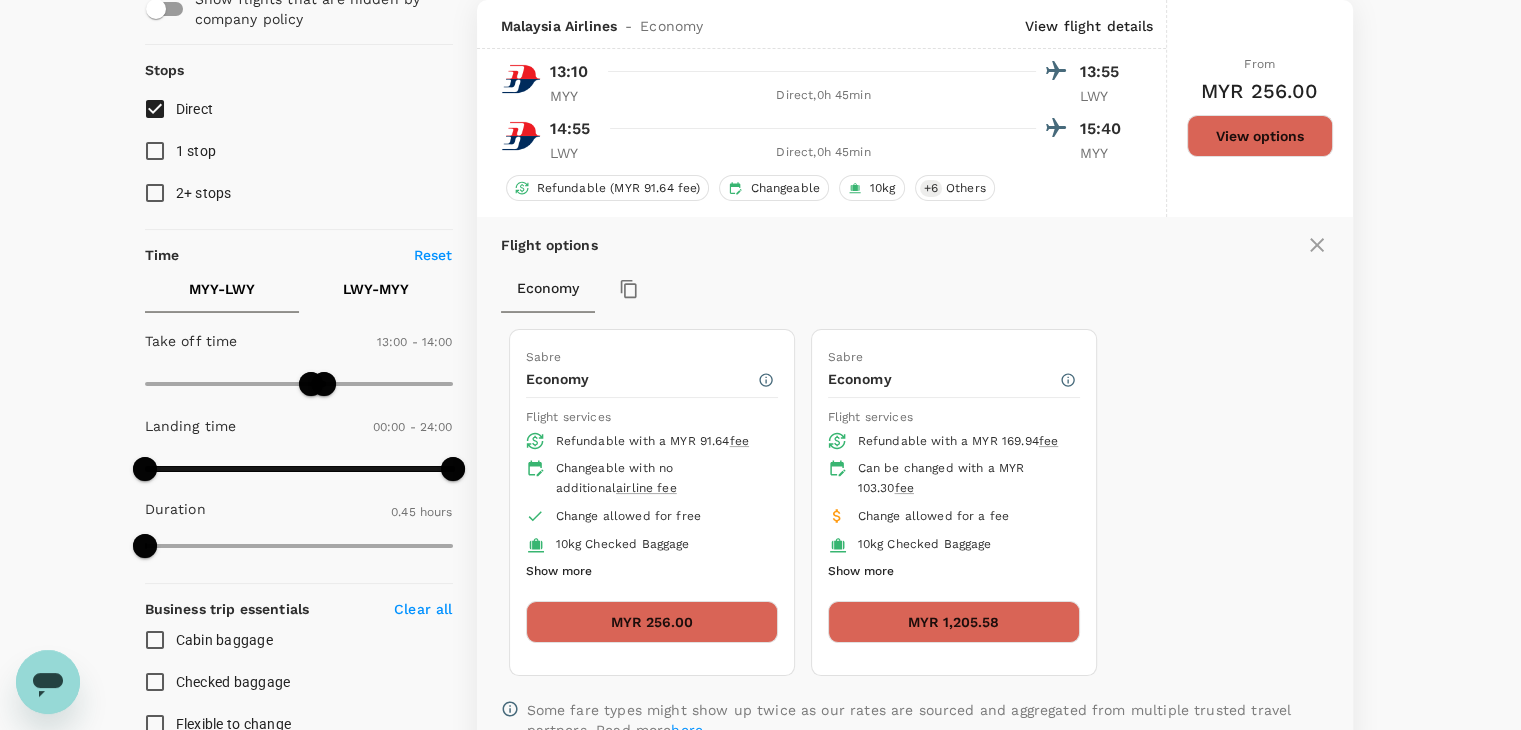 click on "MYR 256.00" at bounding box center [652, 622] 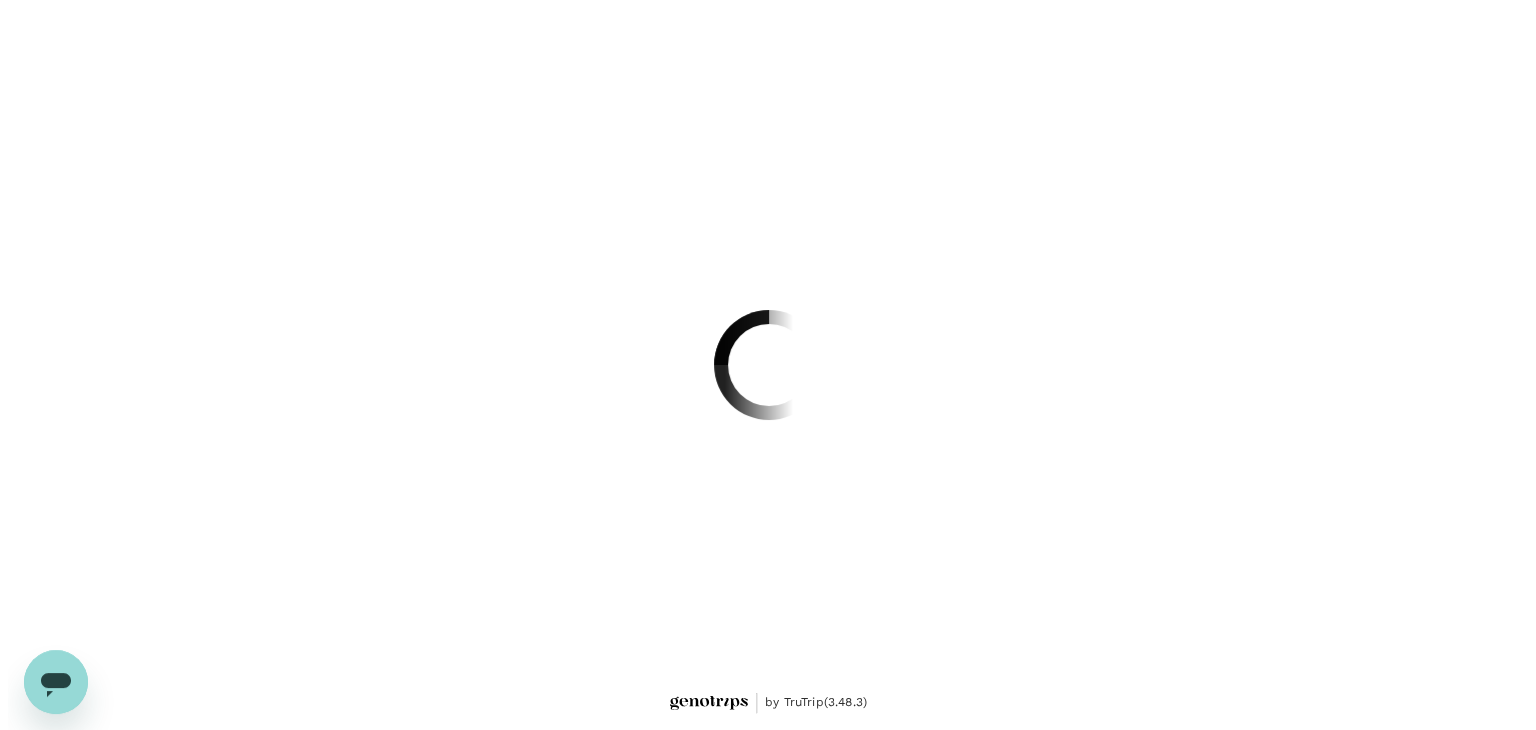 scroll, scrollTop: 0, scrollLeft: 0, axis: both 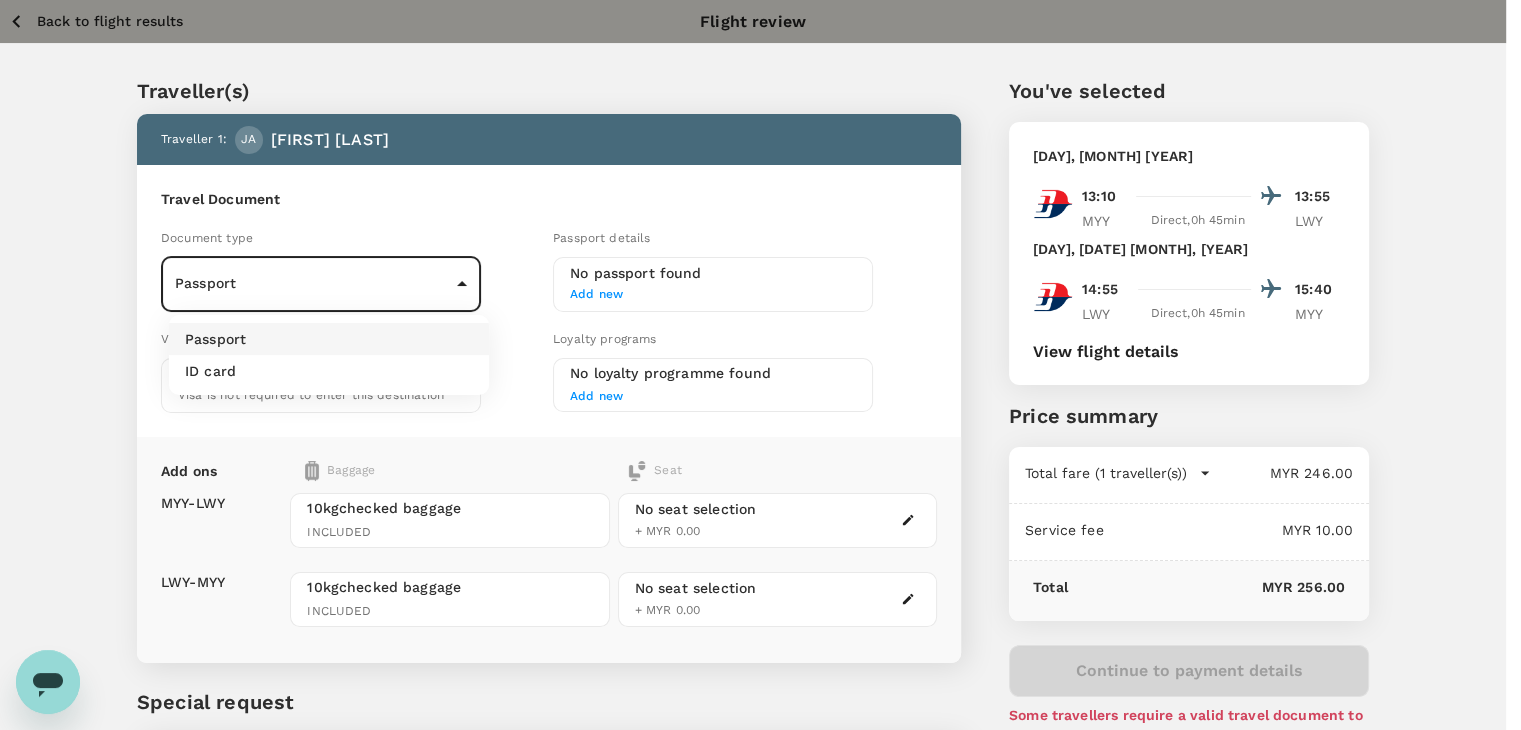 click on "Back to flight results Flight review Traveller(s) Traveller   1 : JA JULIN   ANAK DANA Travel Document Document type Passport Passport ​ Passport details No passport found Add new Visa Not required Visa is not required to enter this destination Loyalty programs No loyalty programme found Add new Add ons Baggage Seat MYY  -  LWY LWY  -  MYY 10kg  checked baggage INCLUDED 10kg  checked baggage INCLUDED No seat selection + MYR 0.00 No seat selection + MYR 0.00 Special request Add any special requests here. Our support team will attend to it and reach out to you as soon as possible. Add request You've selected Monday, 18 Aug 2025 13:10 13:55 MYY Direct ,  0h 45min LWY Saturday, 06 Sep 2025 14:55 15:40 LWY Direct ,  0h 45min MYY View flight details Price summary Total fare (1 traveller(s)) MYR 246.00 Air fare MYR 246.00 Baggage fee MYR 0.00 Seat fee MYR 0.00 Service fee MYR 10.00 Total MYR 256.00 Continue to payment details Some travellers require a valid travel document to proceed with this booking by TruTrip )" at bounding box center (760, 458) 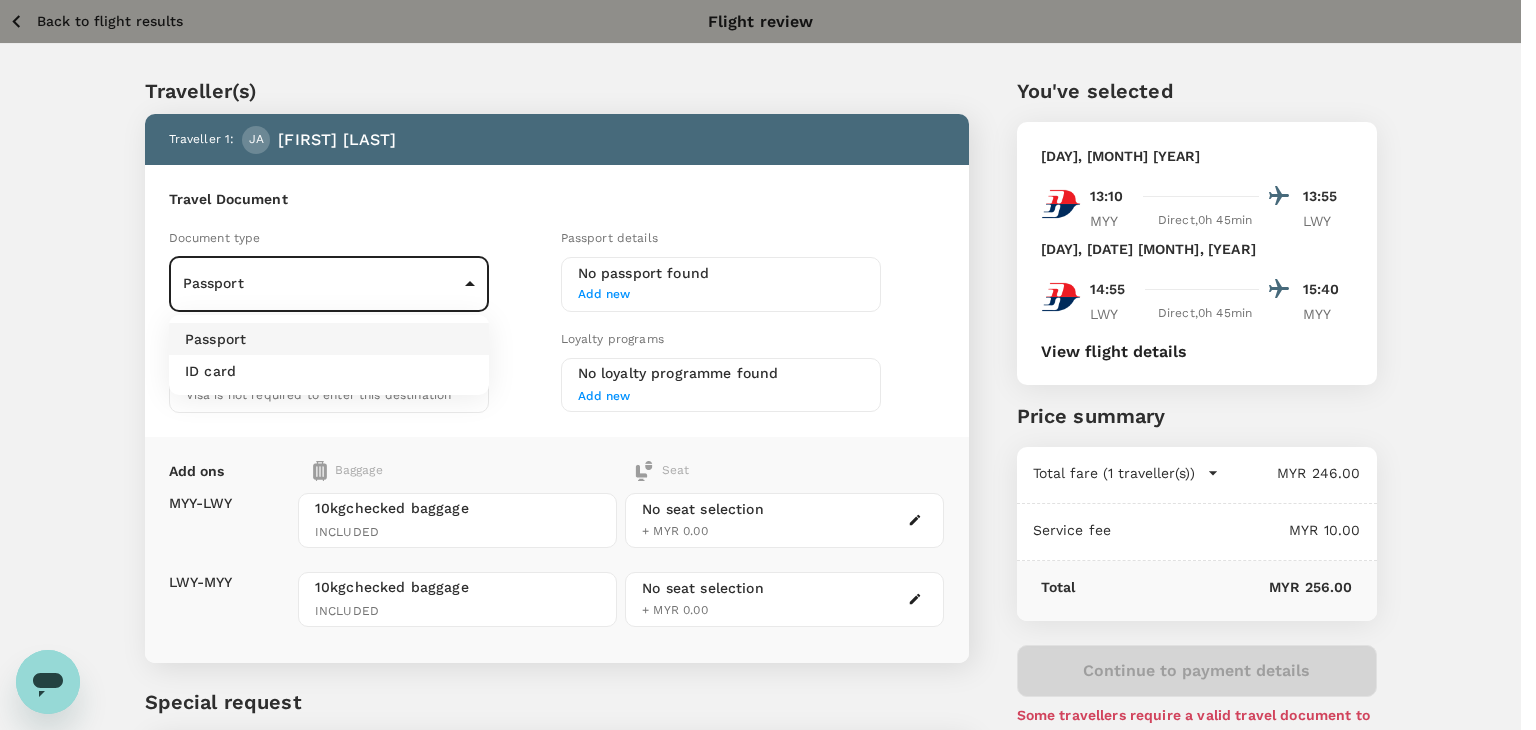 click on "ID card" at bounding box center [329, 371] 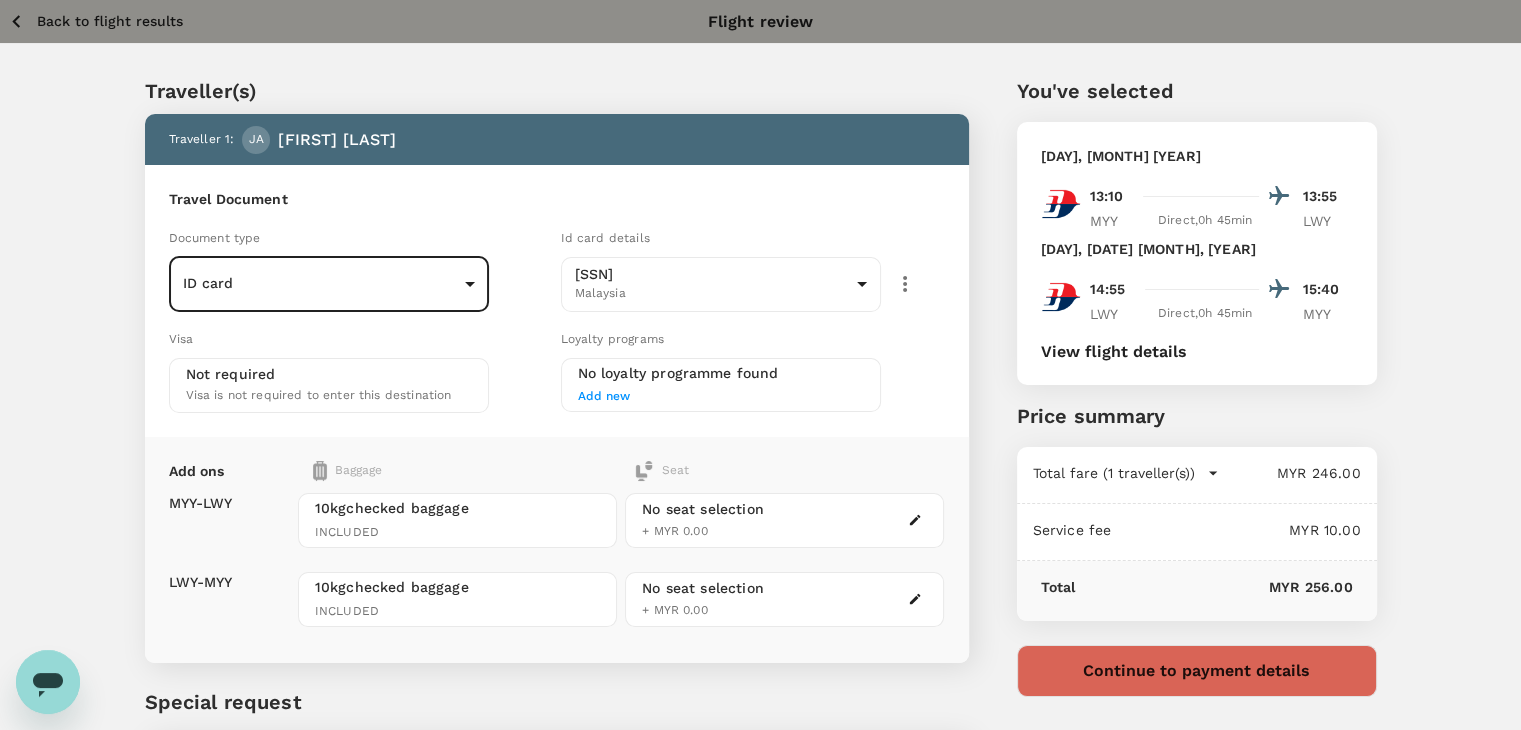 click on "Continue to payment details" at bounding box center [1197, 671] 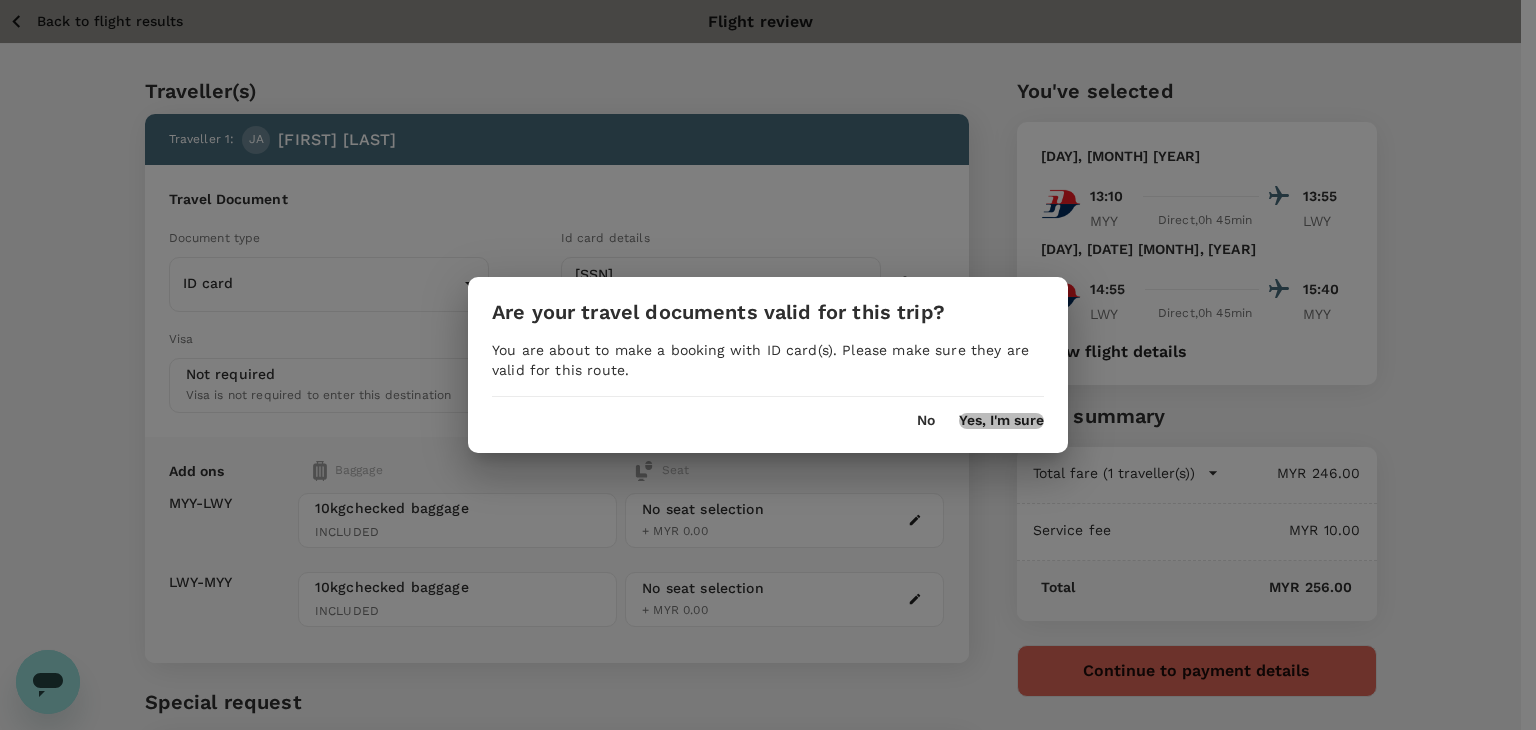 click on "Yes, I'm sure" at bounding box center [1001, 421] 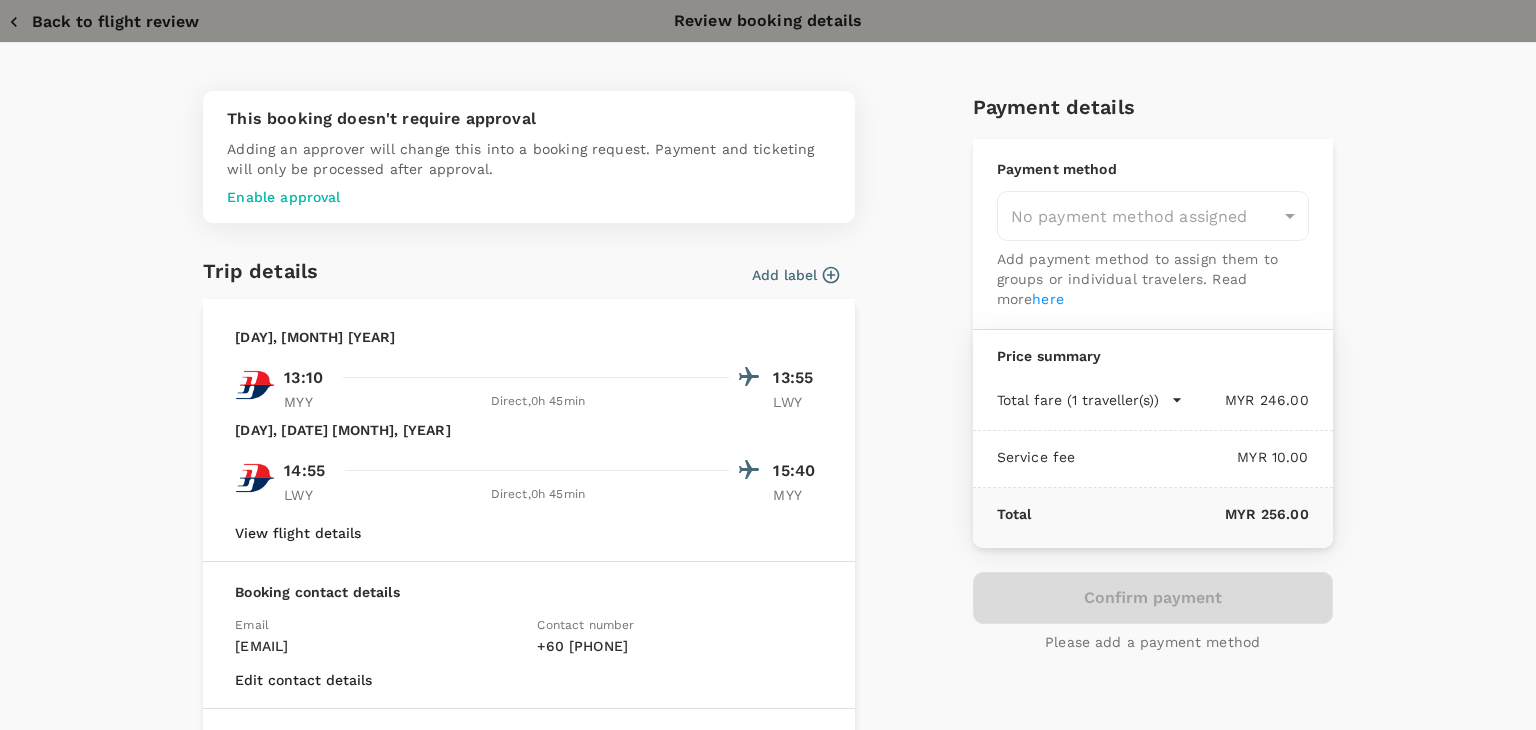 type on "9c05dd7c-68fd-49f4-a2f8-4cbf92da61d2" 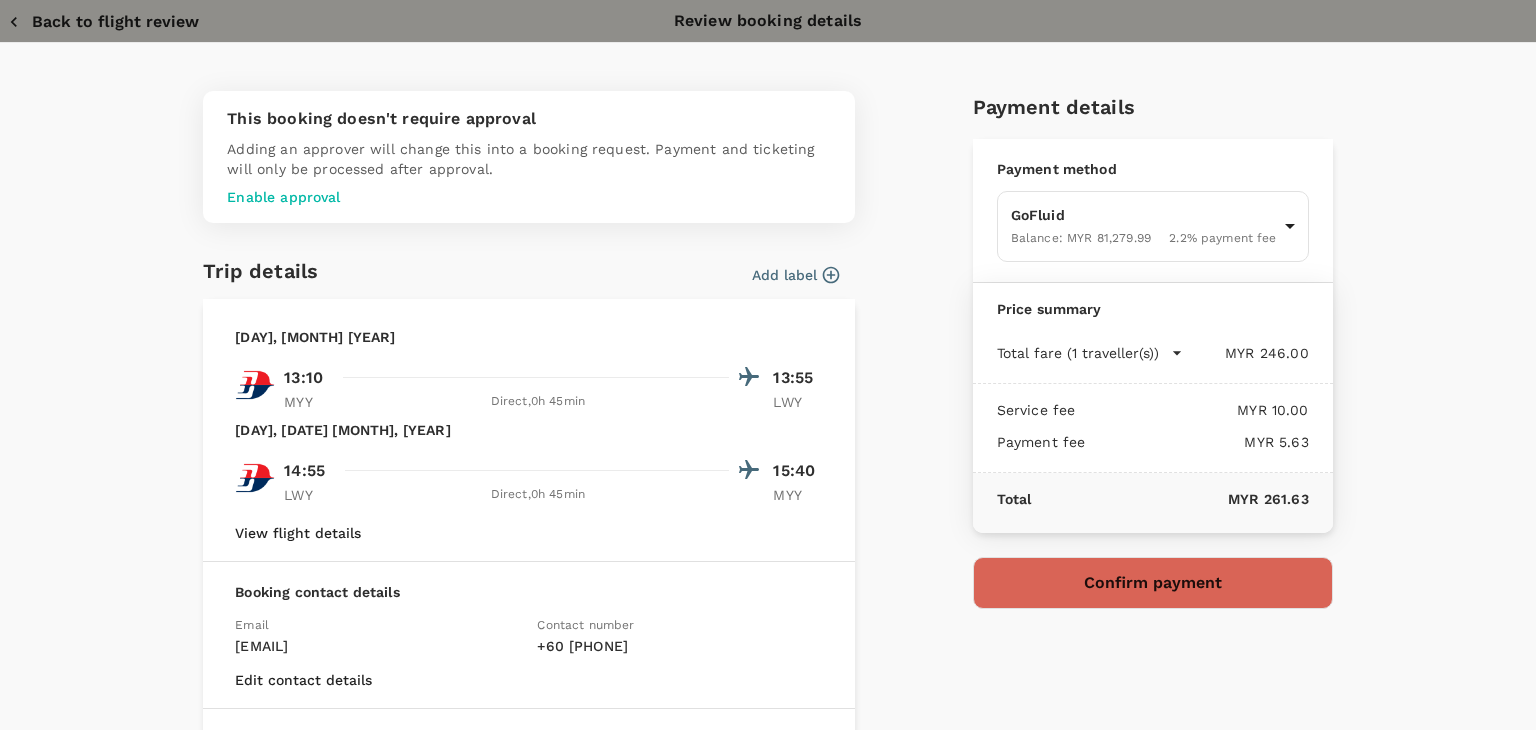 click on "Confirm payment" at bounding box center (1153, 583) 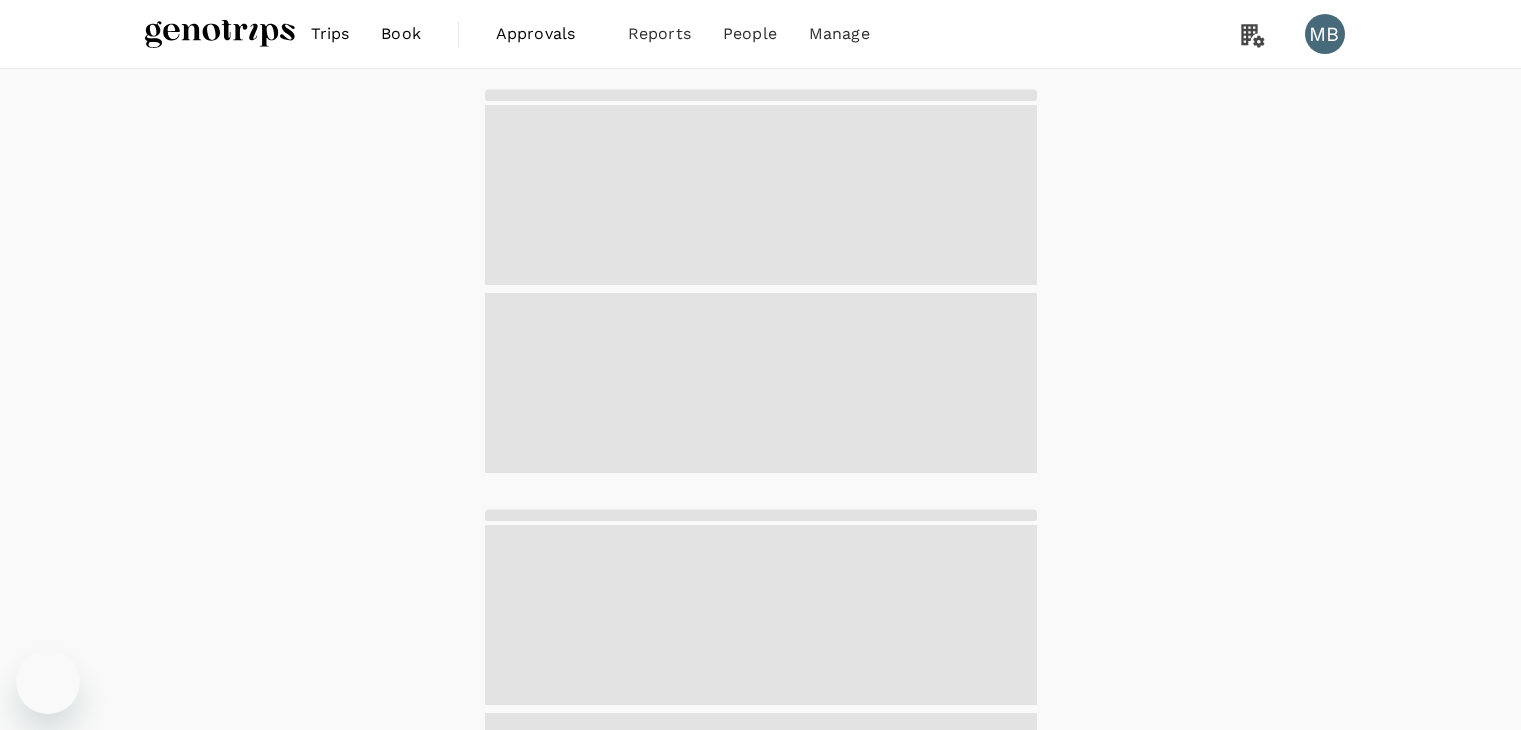scroll, scrollTop: 0, scrollLeft: 0, axis: both 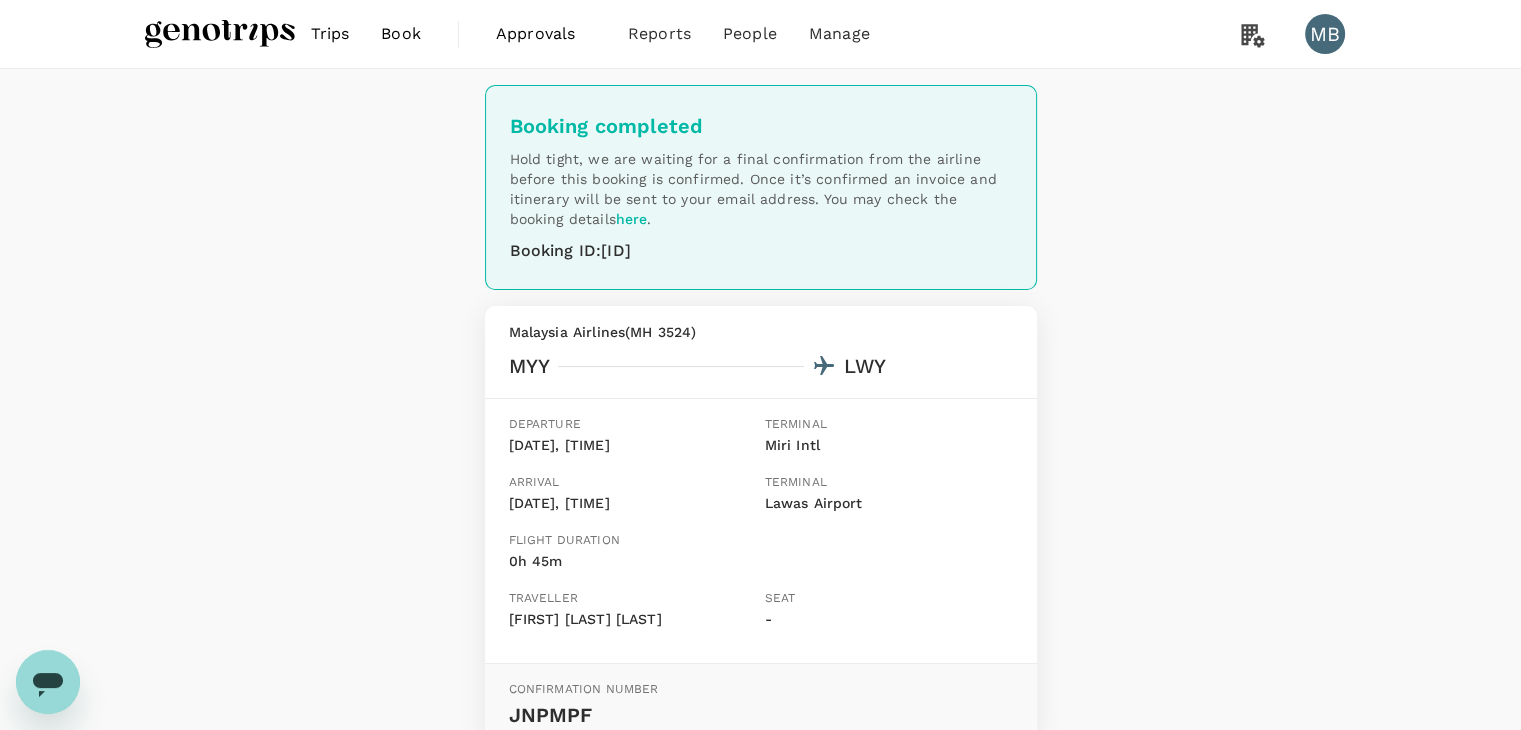 click at bounding box center (220, 34) 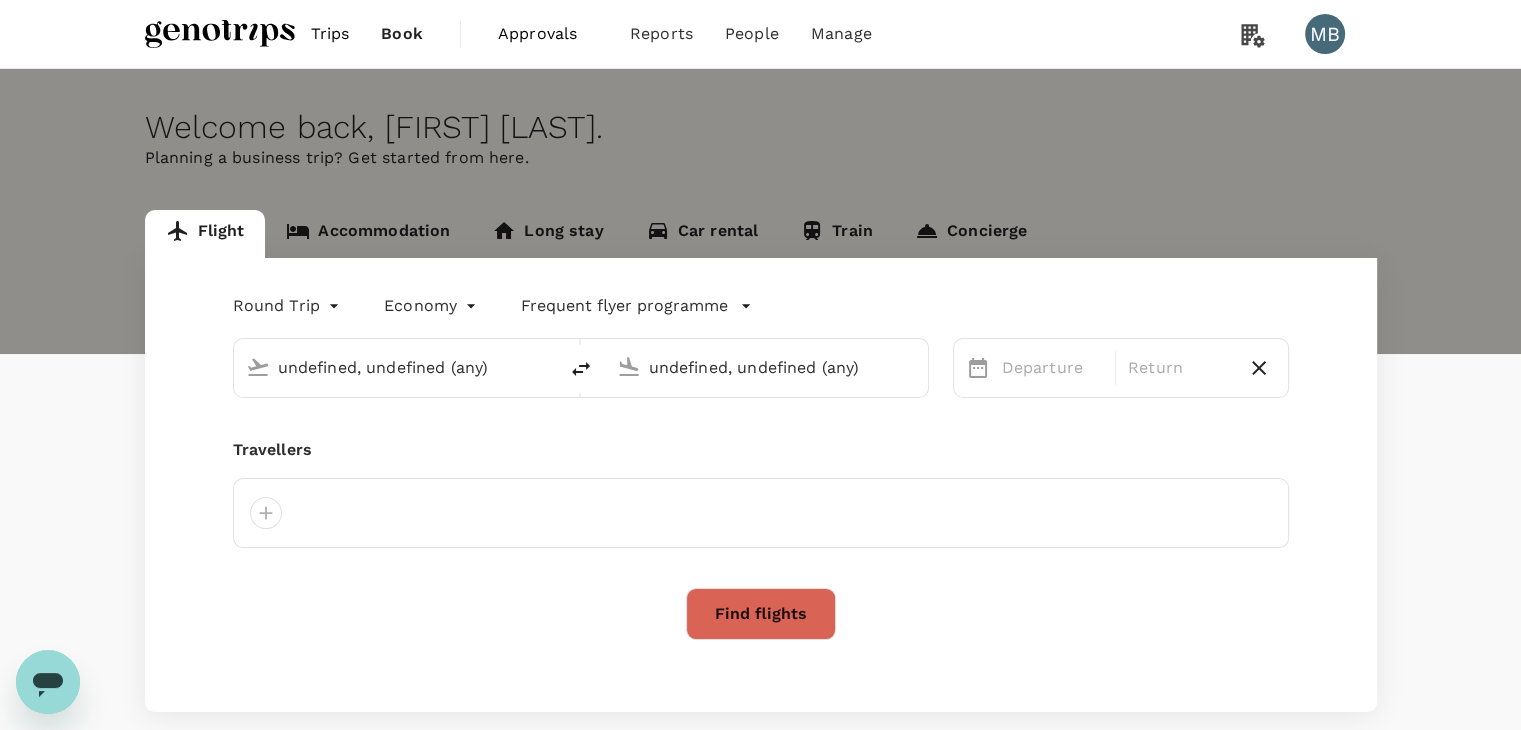 type on "Miri Intl (MYY)" 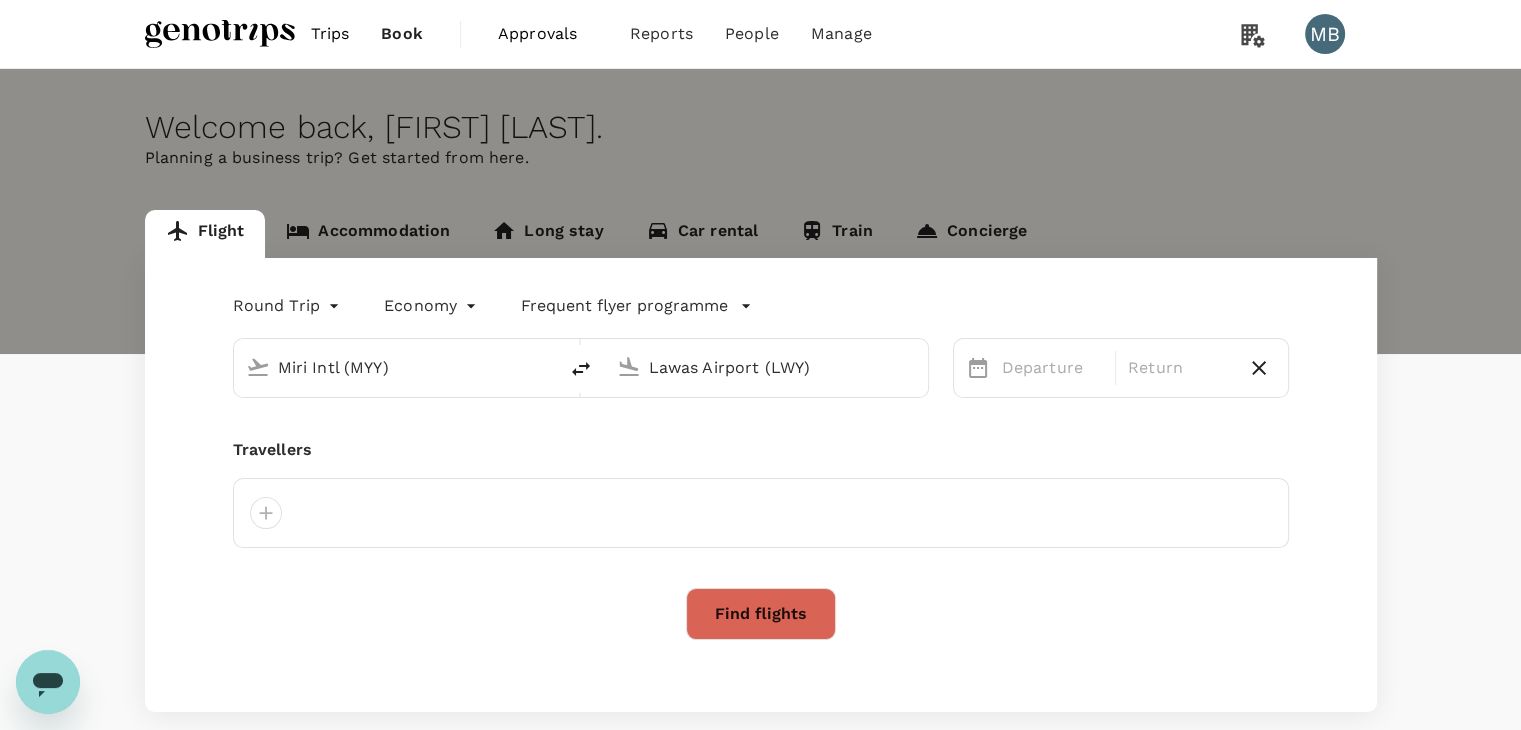 type 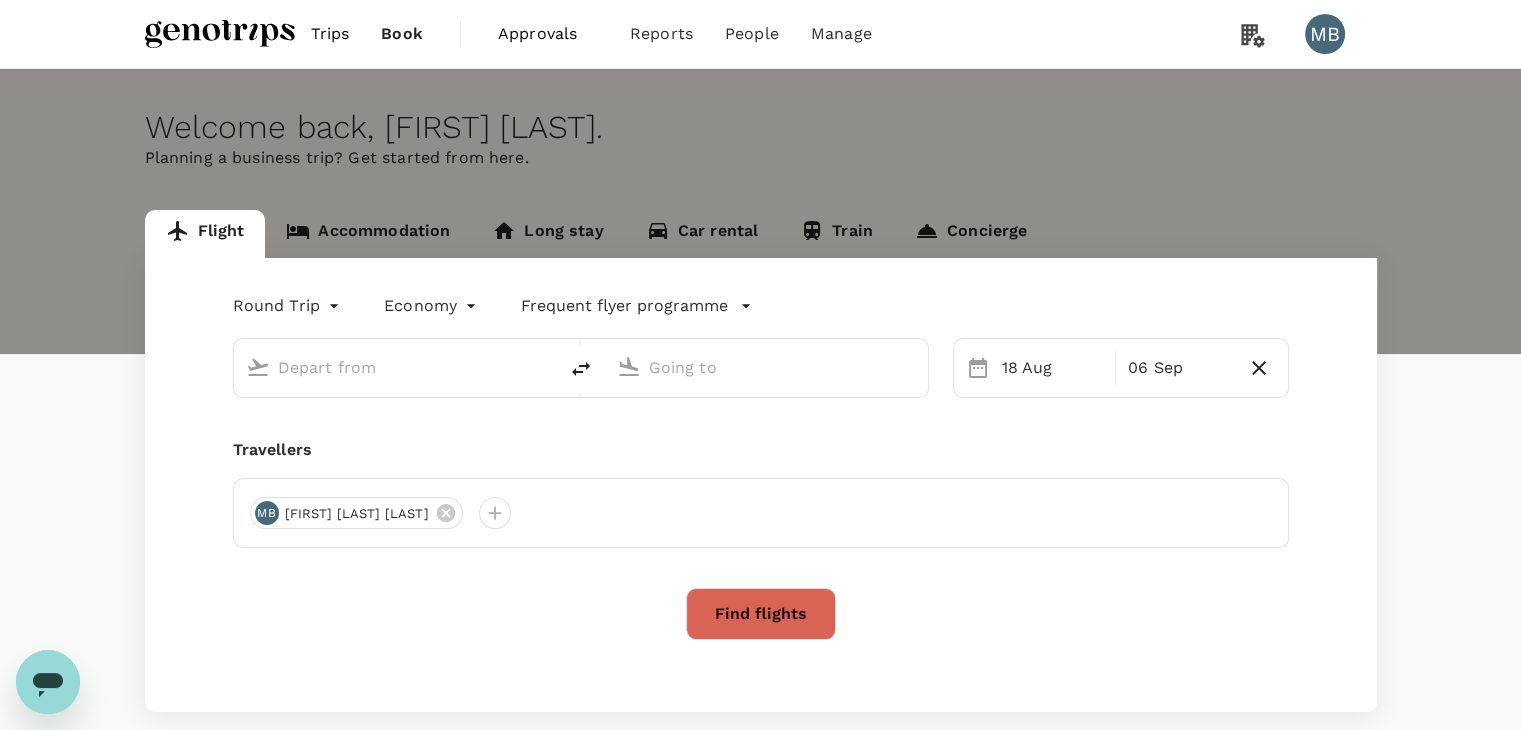 type on "Miri Intl (MYY)" 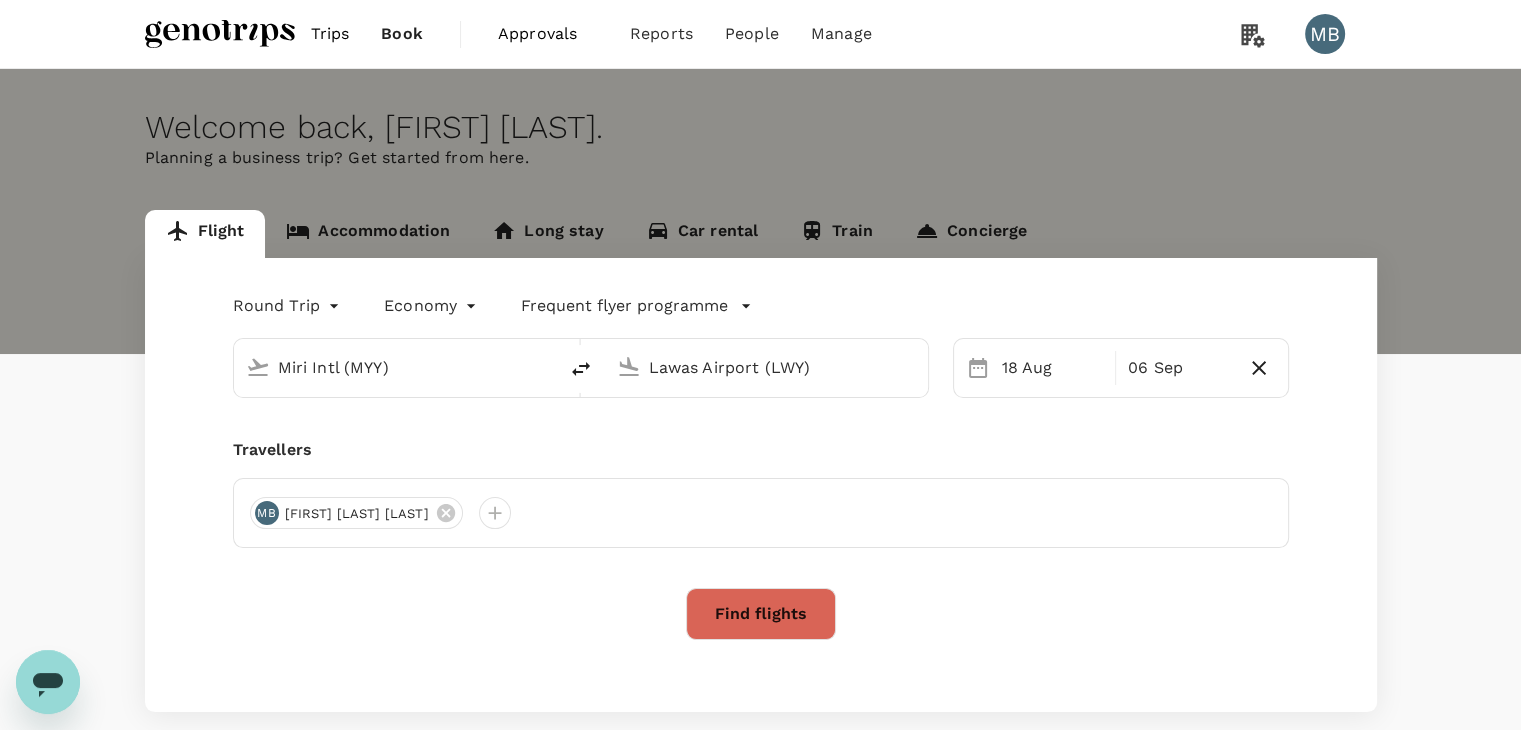type 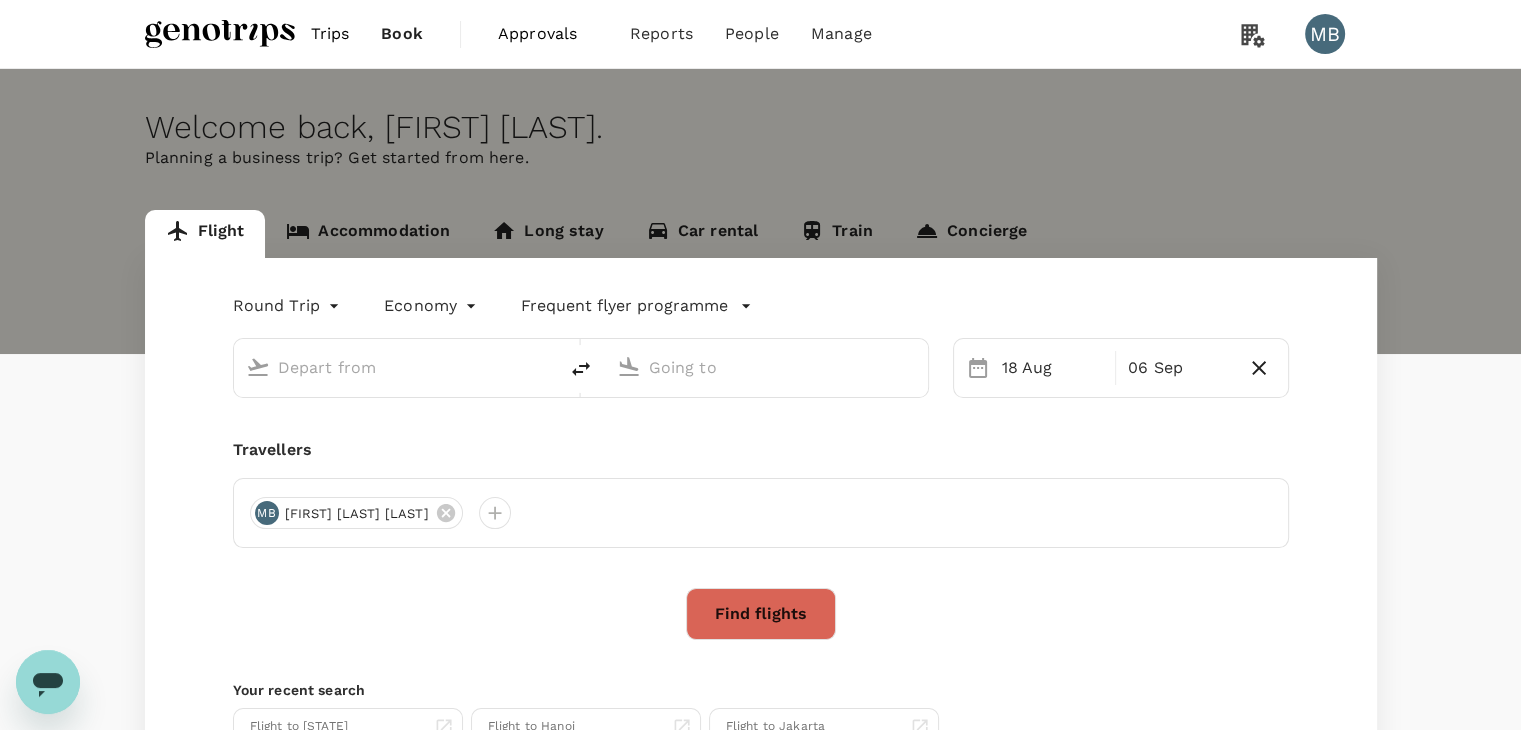type on "Miri Intl (MYY)" 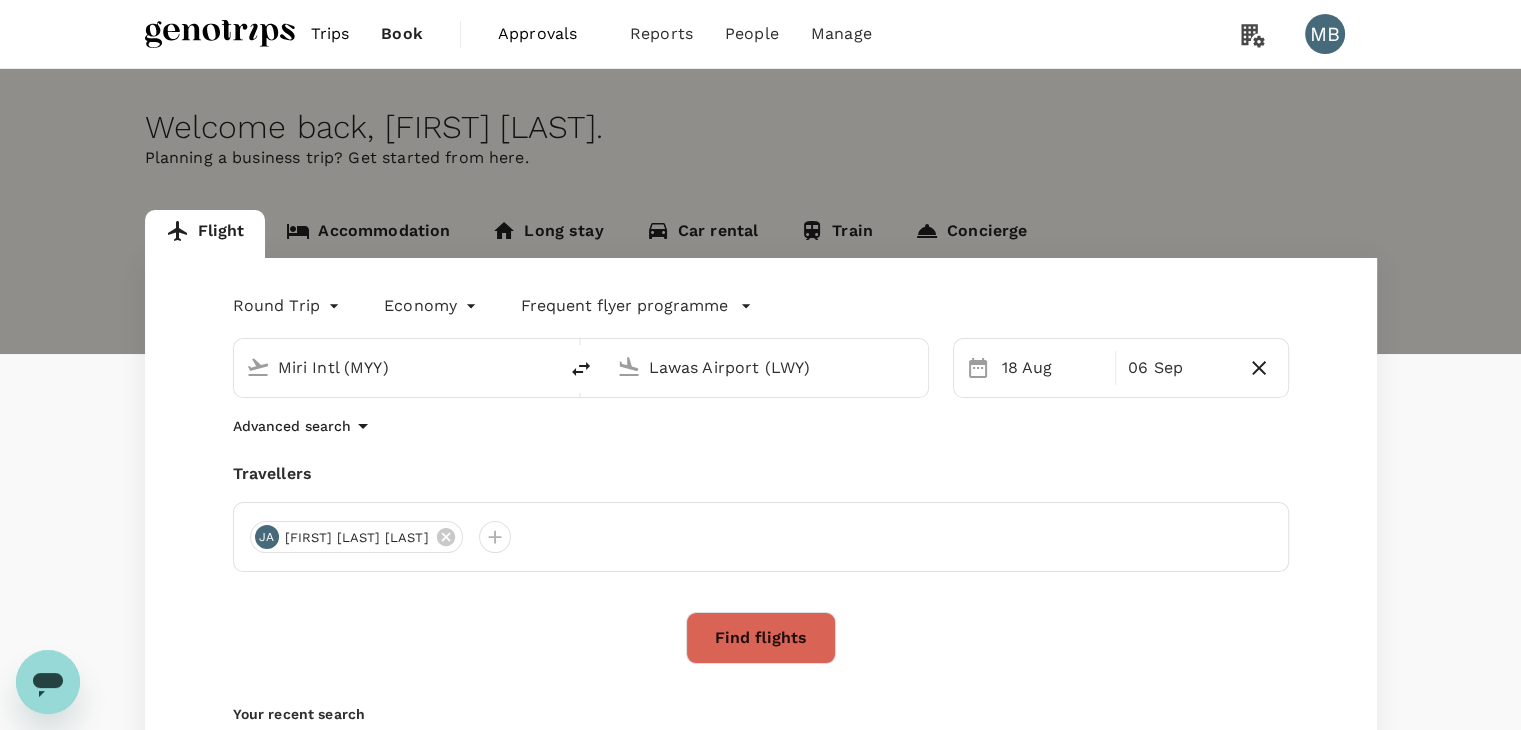 click on "Accommodation" at bounding box center (368, 234) 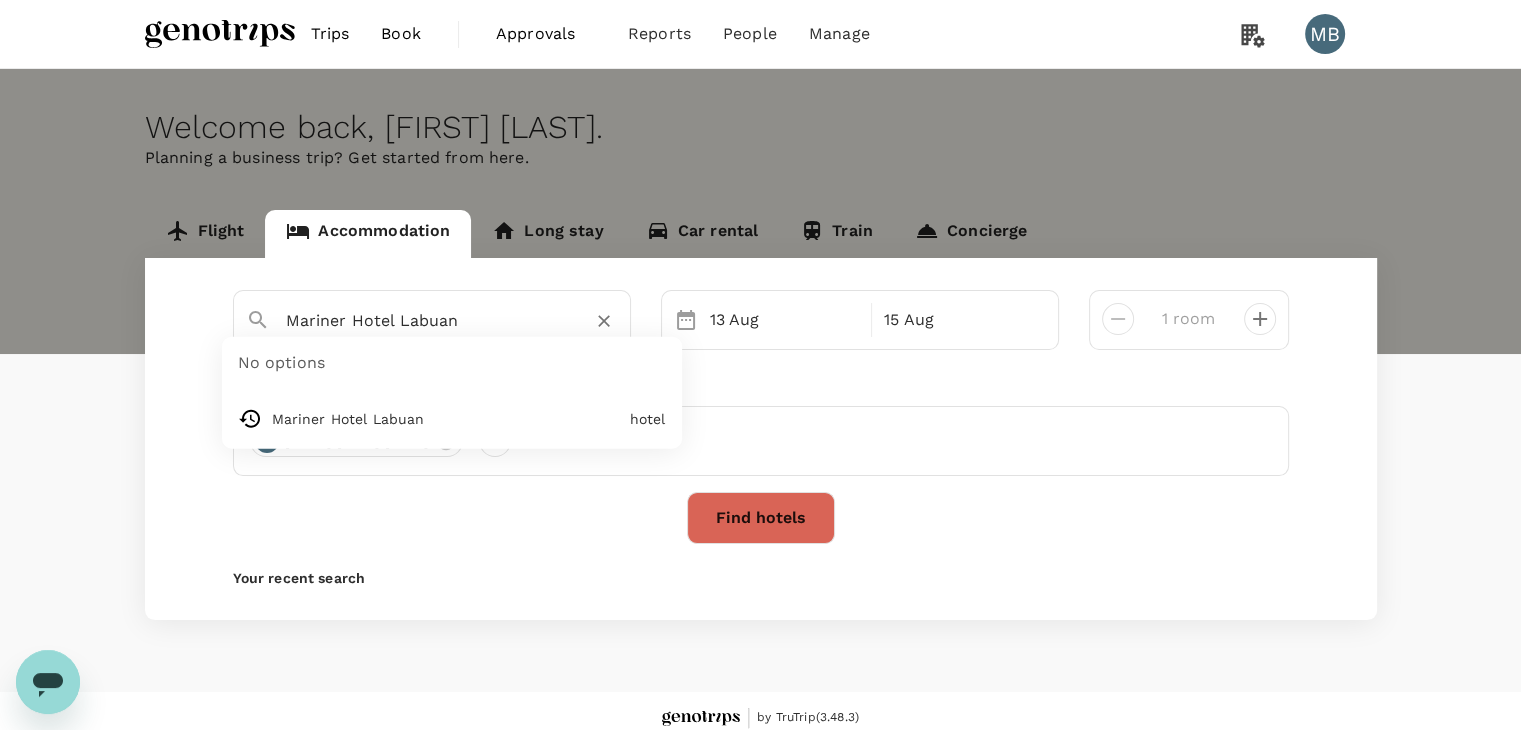 click on "Mariner Hotel Labuan" at bounding box center (424, 320) 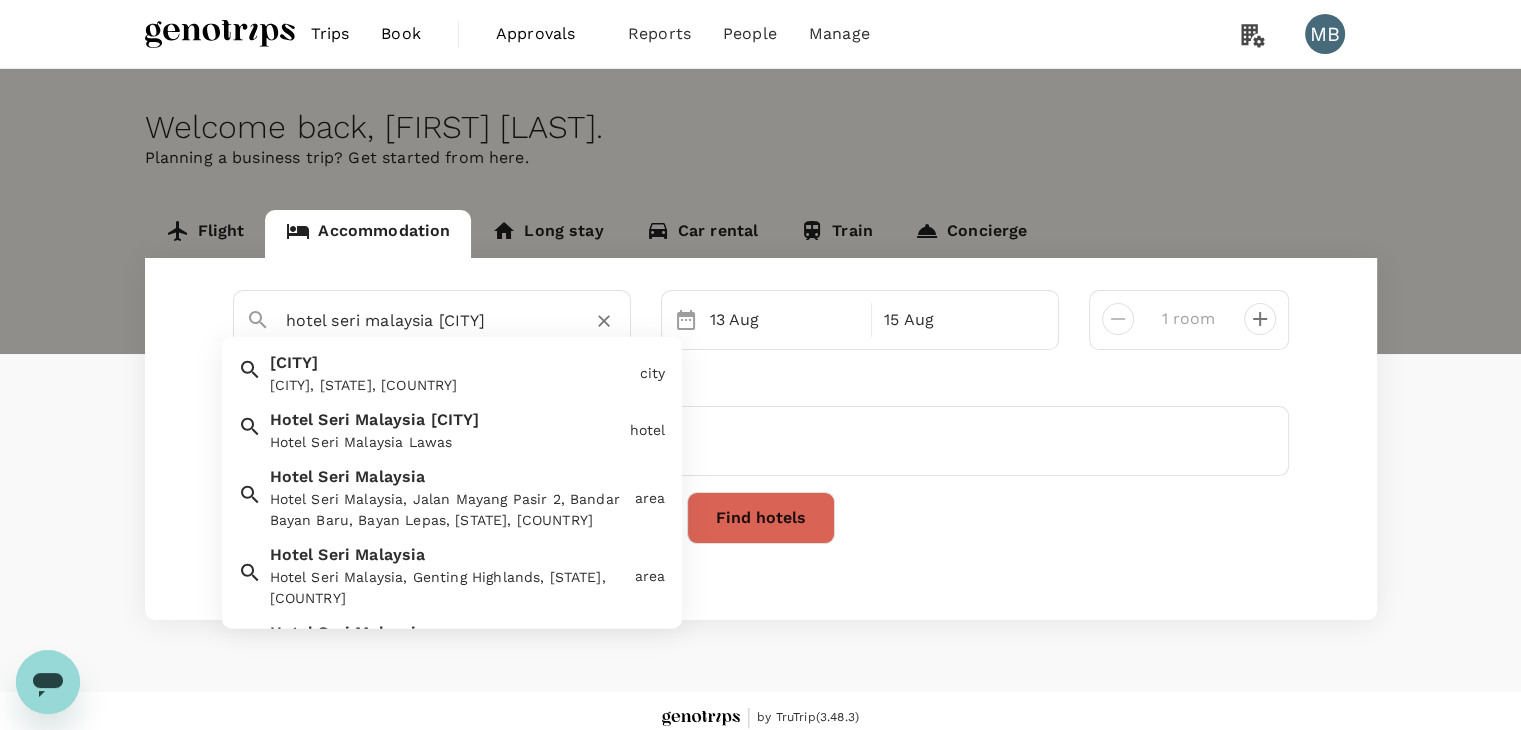 click on "Hotel Seri Malaysia Lawas" at bounding box center [446, 442] 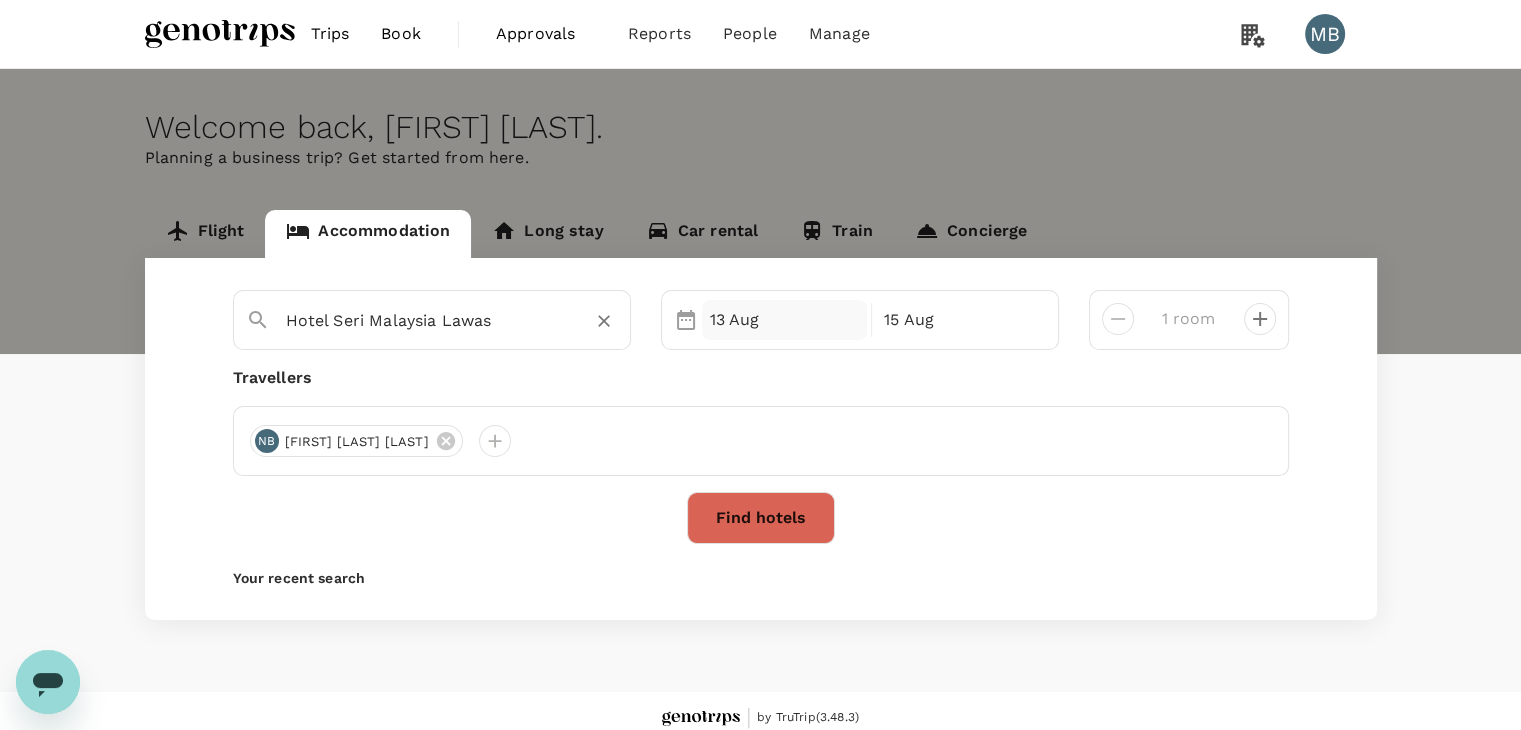 type on "Hotel Seri Malaysia Lawas" 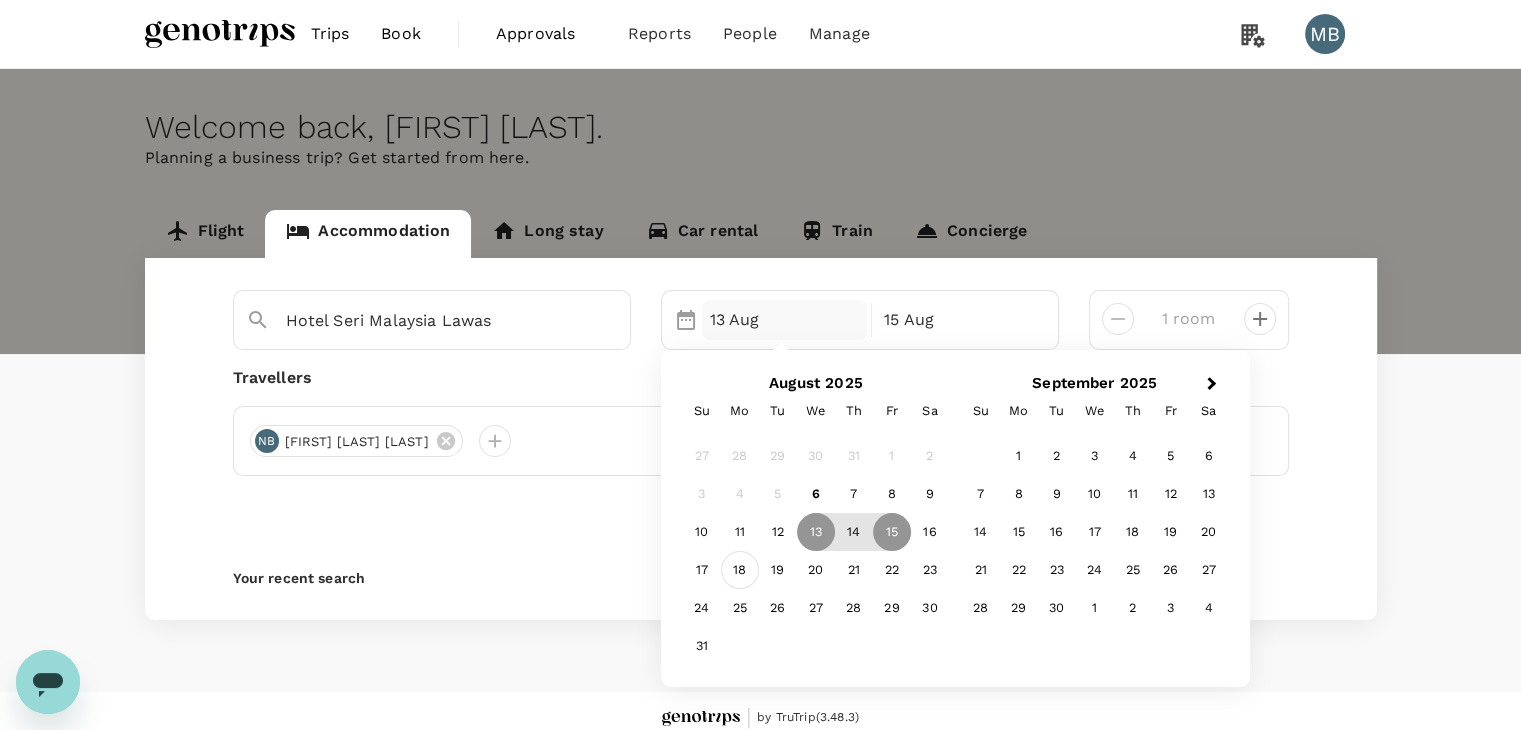 click on "18" at bounding box center [740, 570] 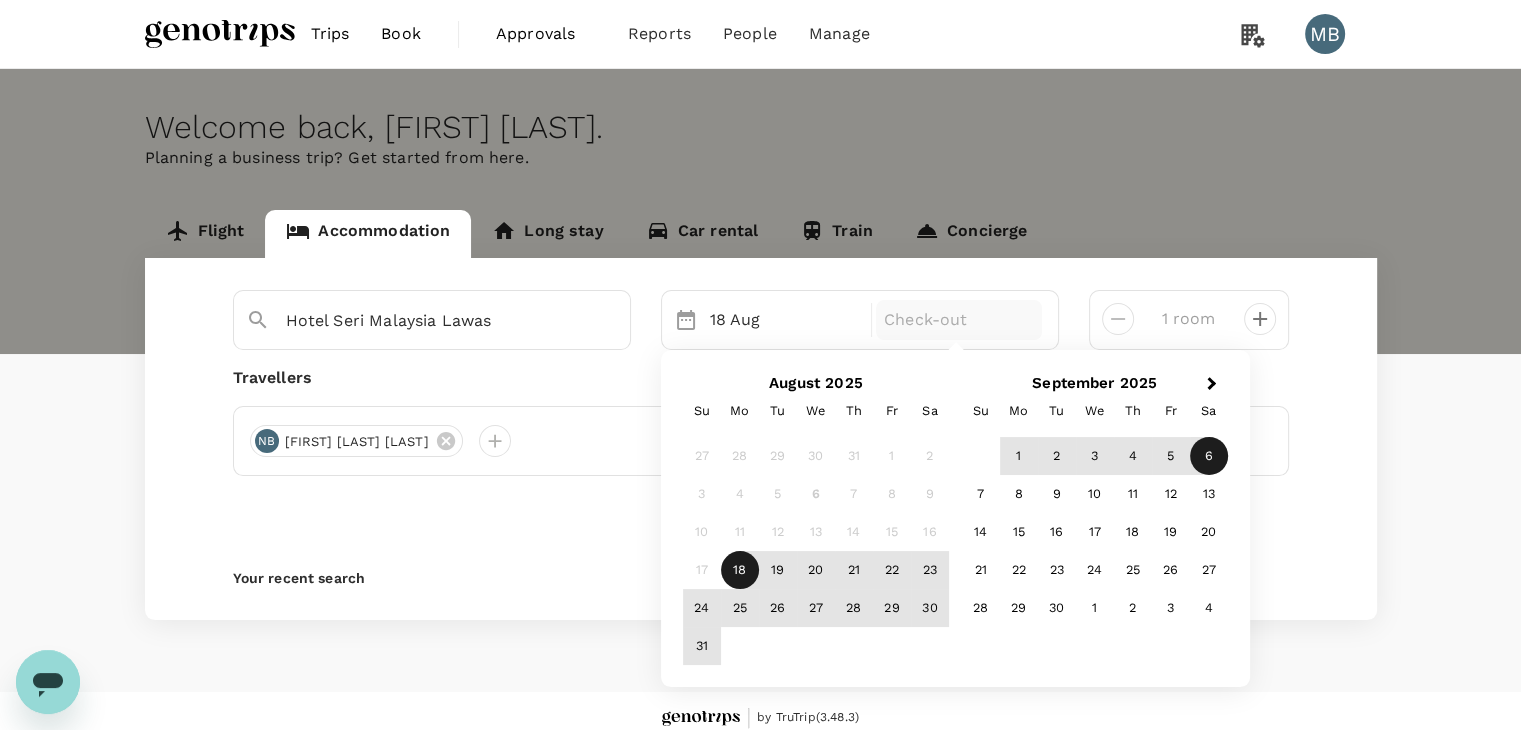 click on "6" at bounding box center [1209, 456] 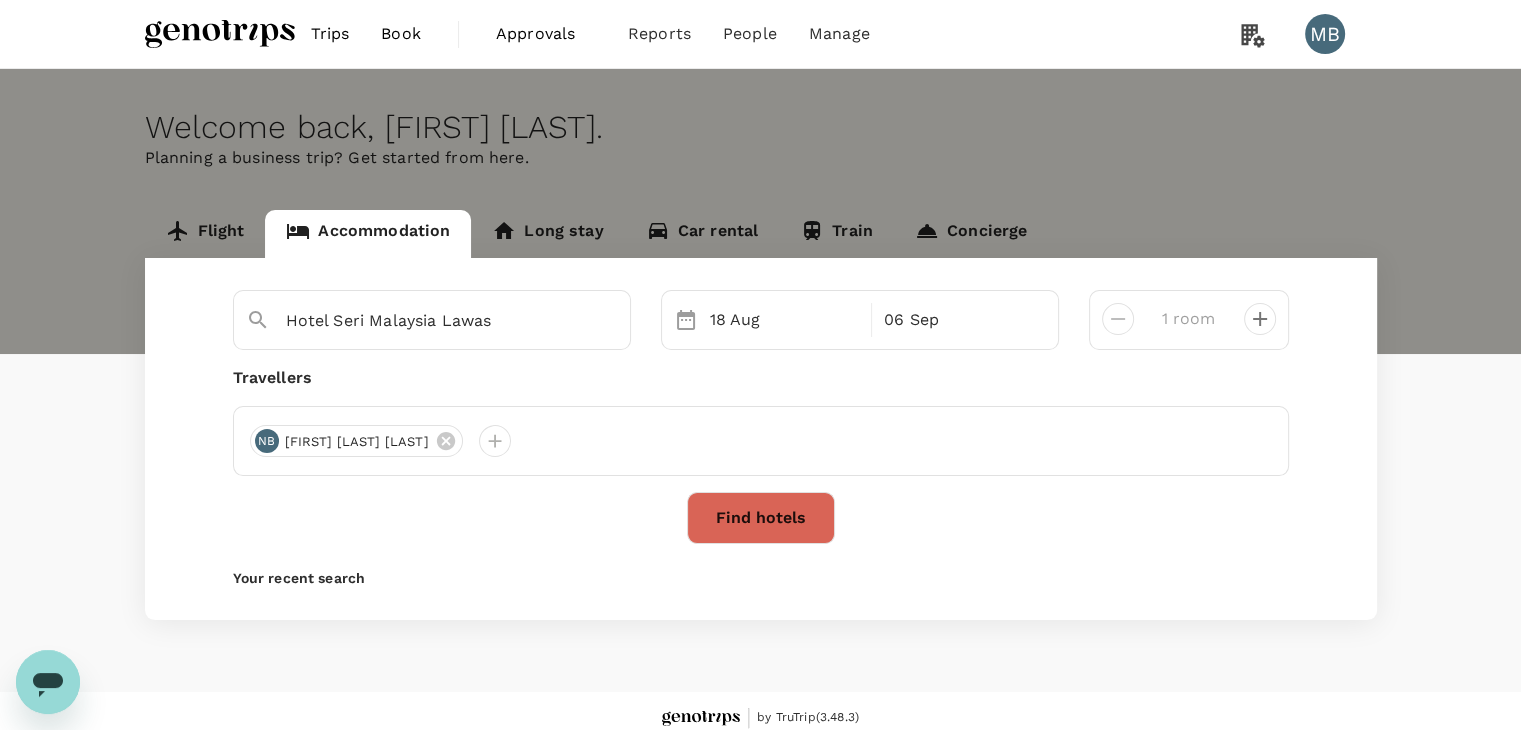 drag, startPoint x: 489, startPoint y: 439, endPoint x: 476, endPoint y: 438, distance: 13.038404 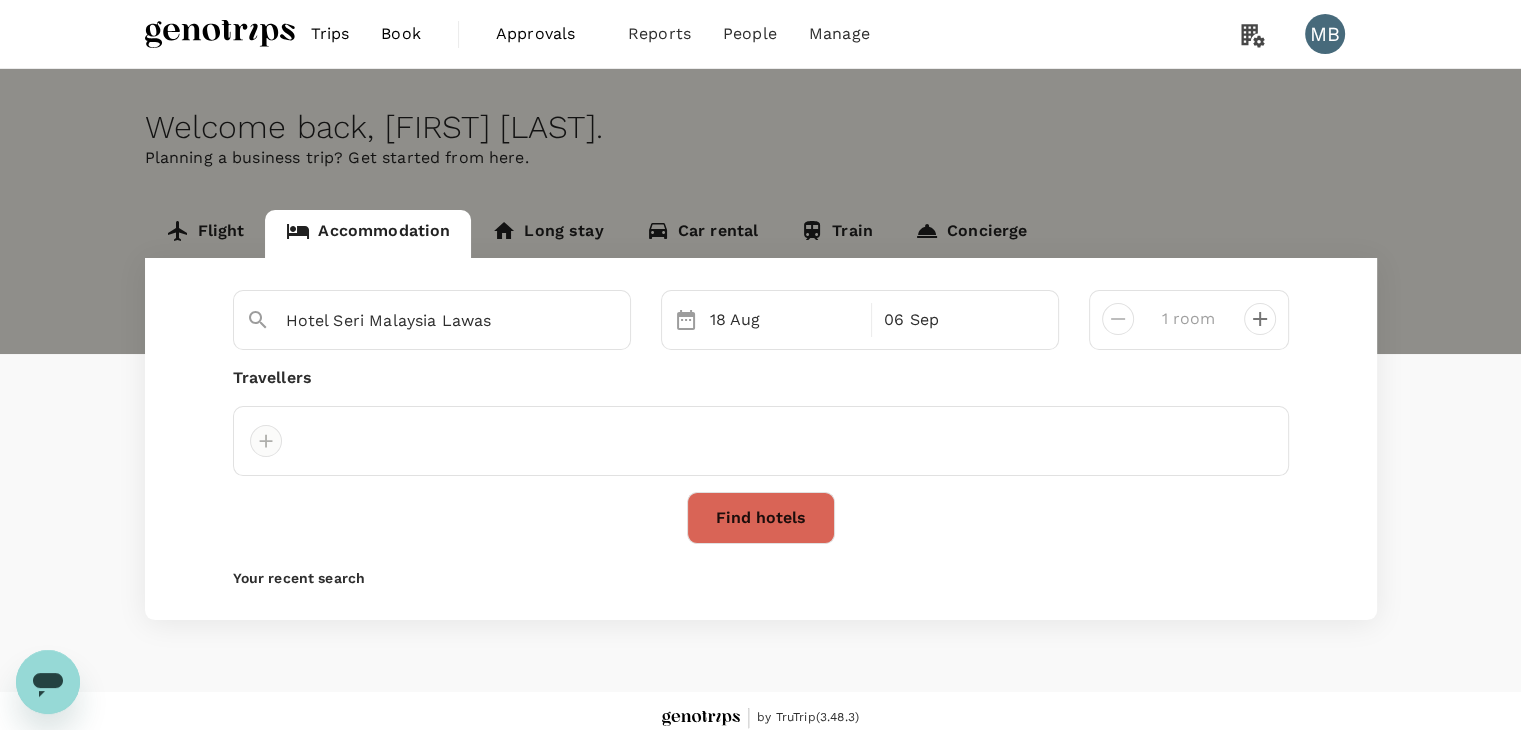 click at bounding box center (266, 441) 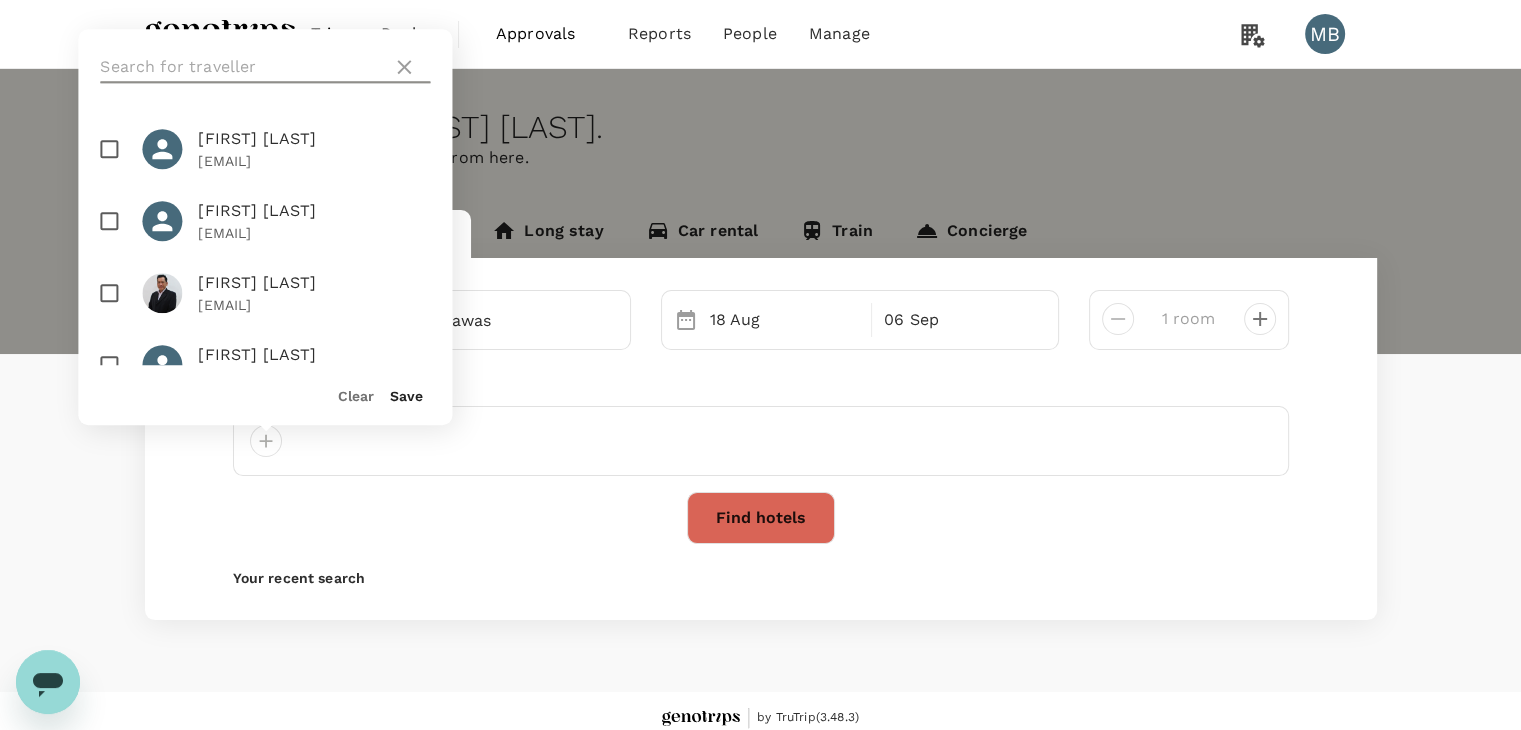 click at bounding box center [242, 67] 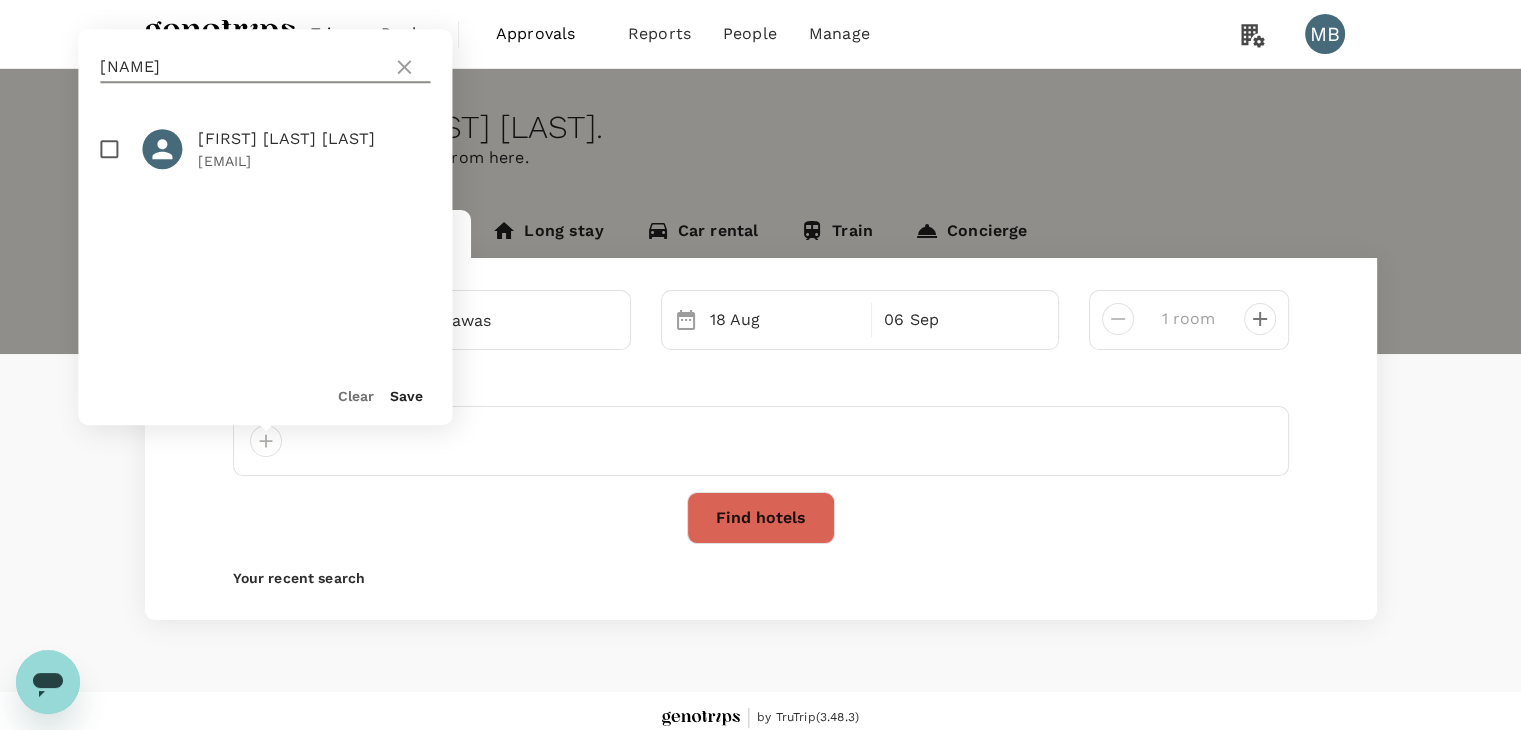 type on "[NAME]" 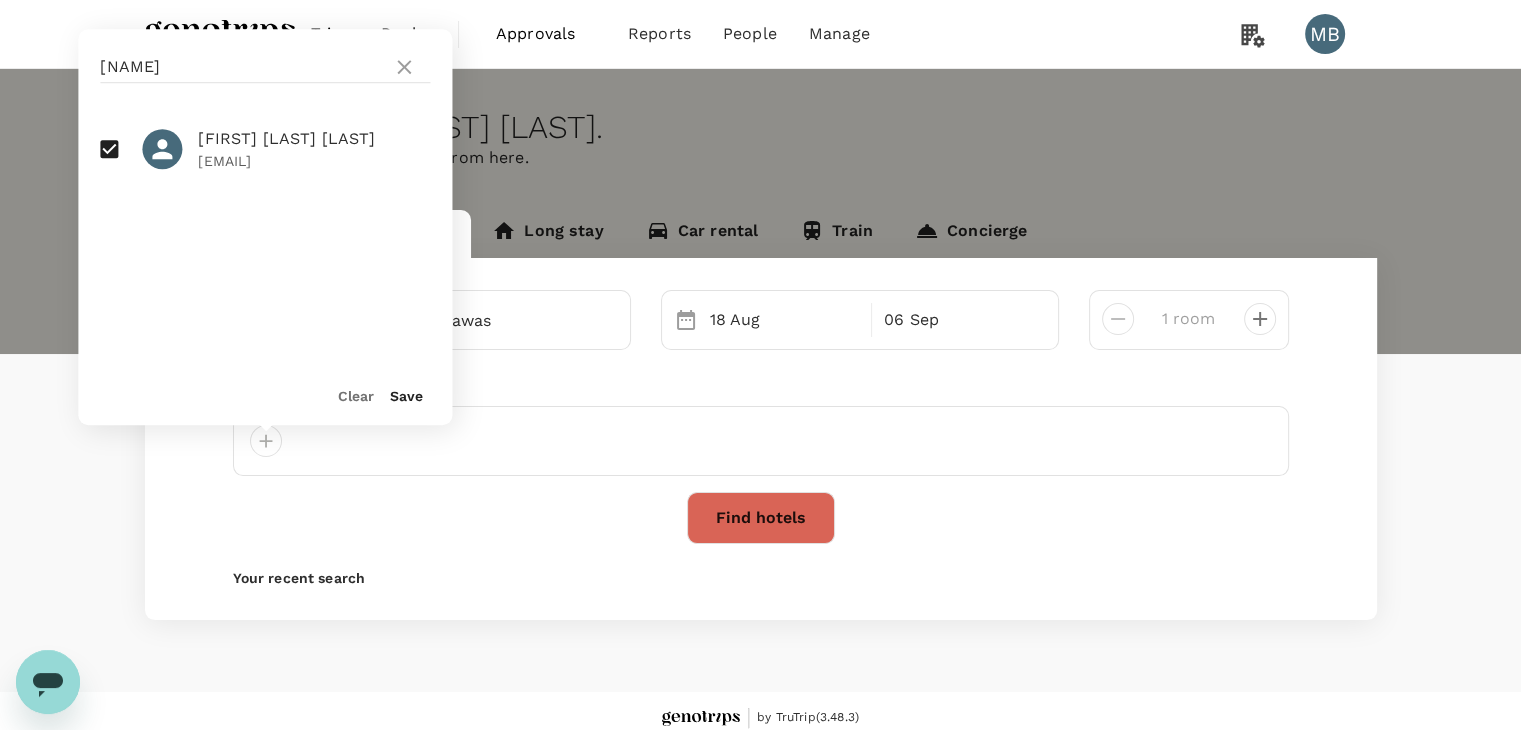 click on "Save" at bounding box center (406, 396) 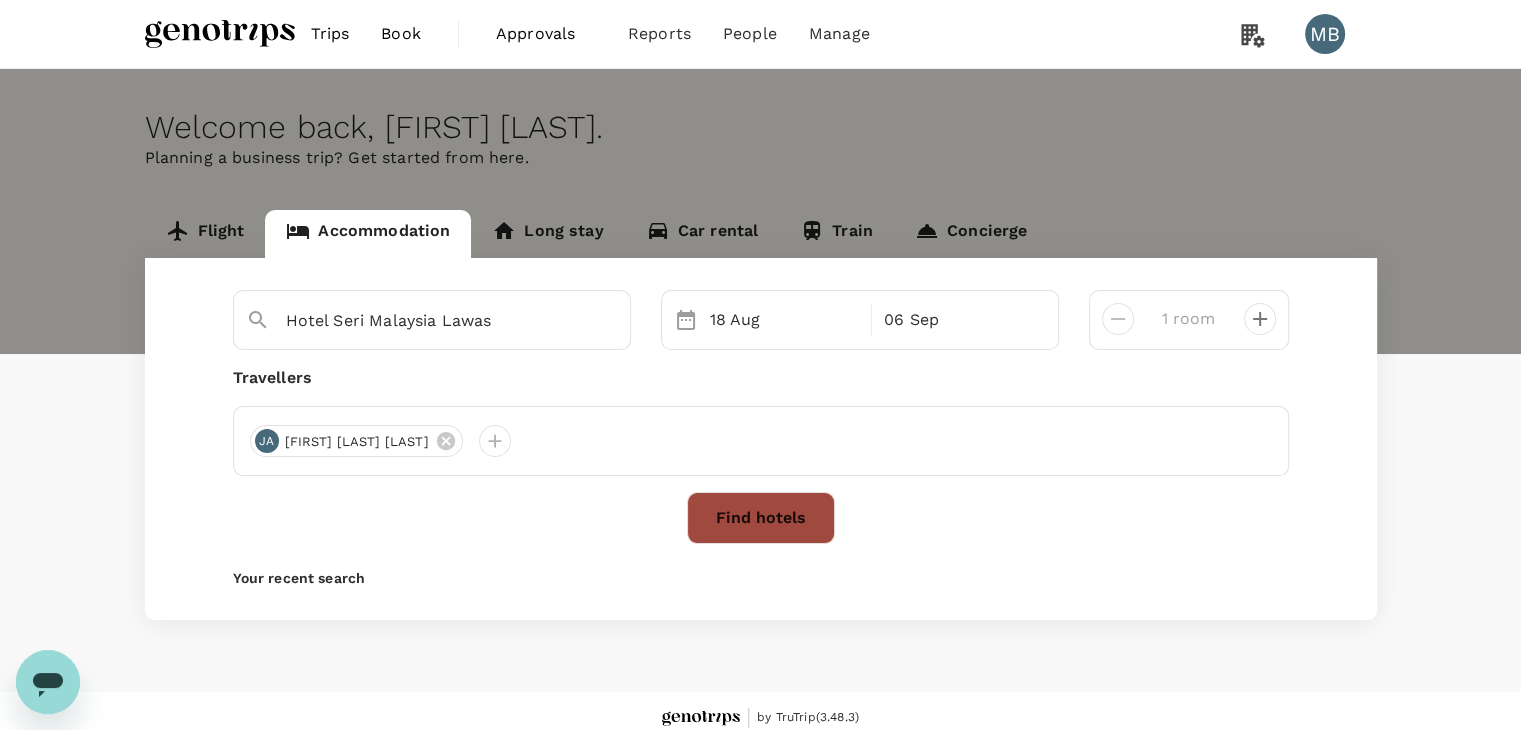 click on "Find hotels" at bounding box center (761, 518) 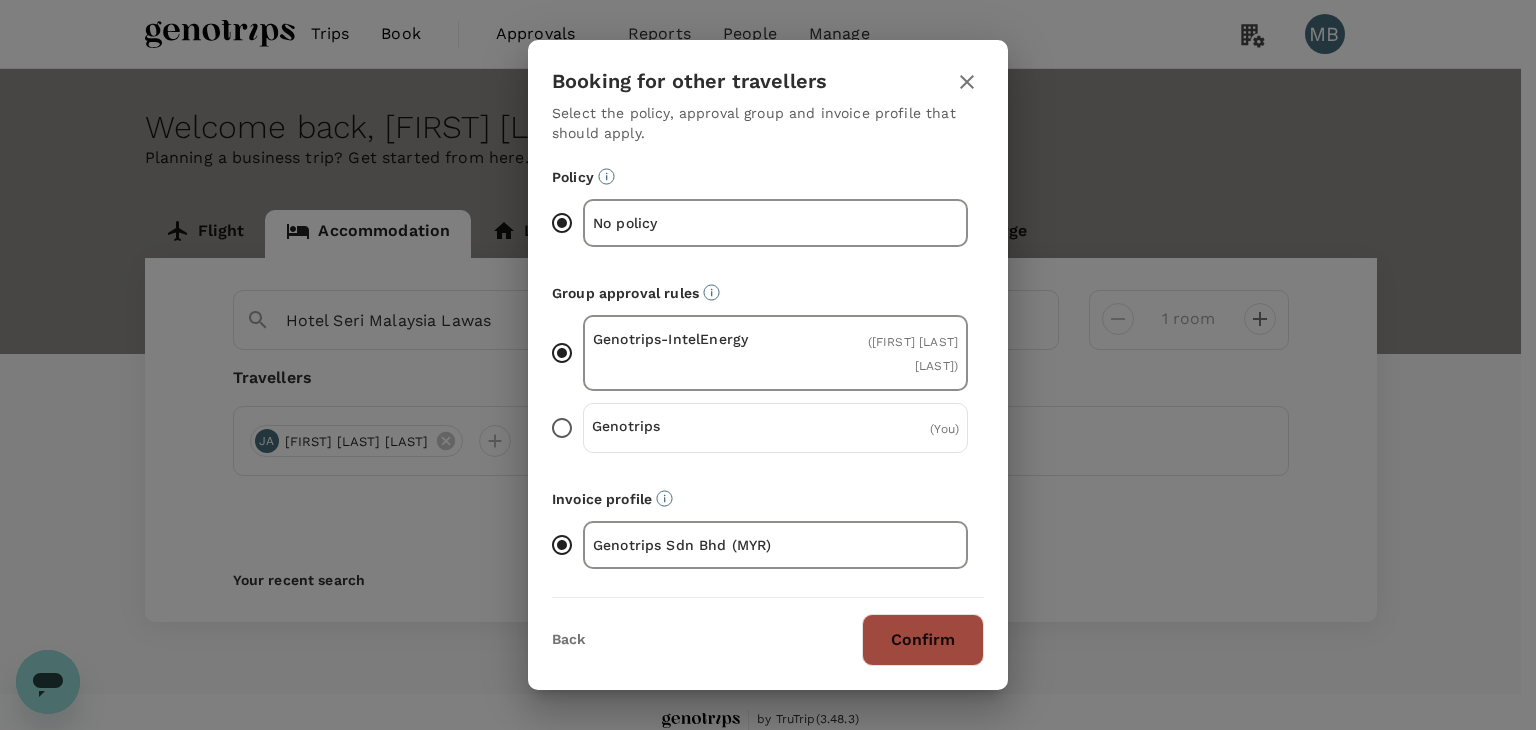click on "Confirm" at bounding box center [923, 640] 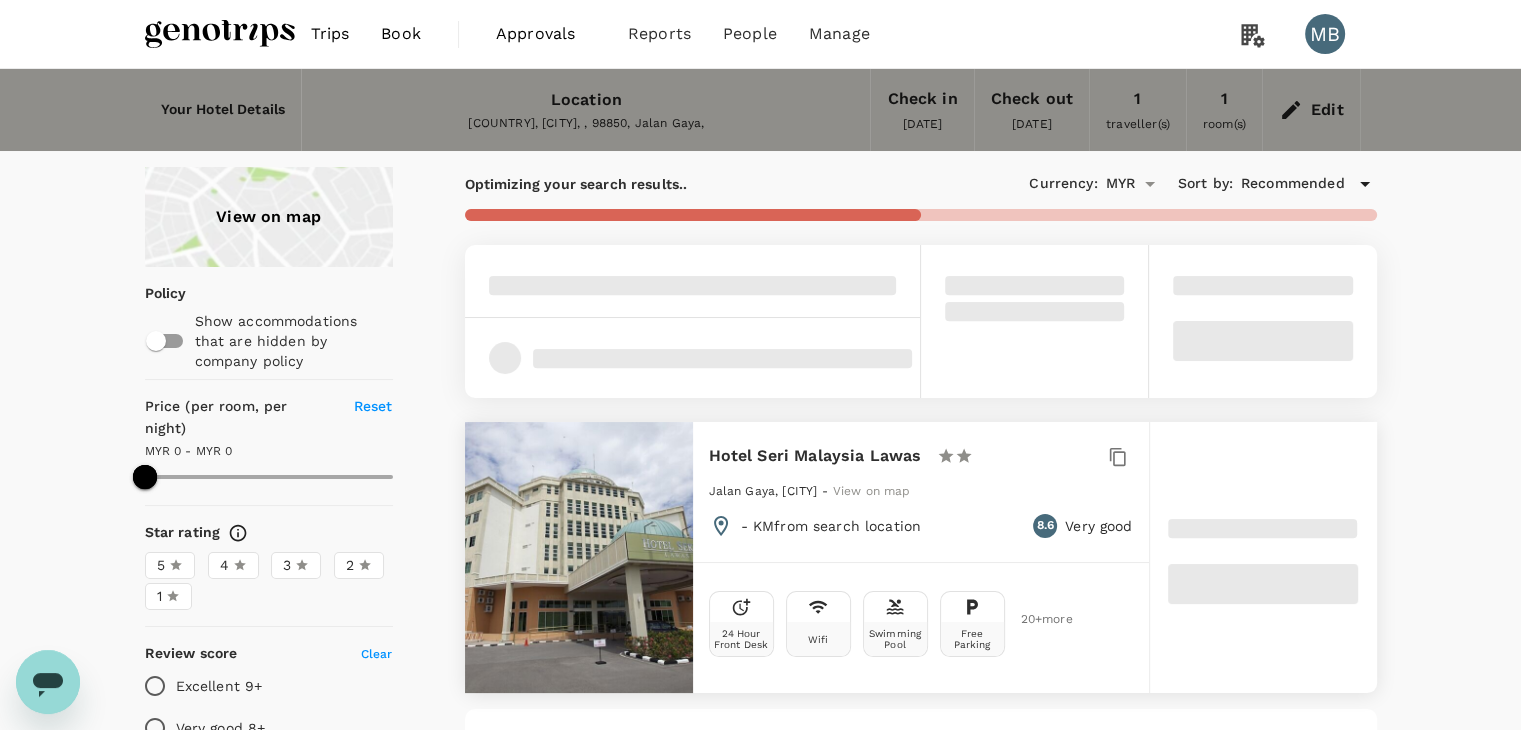 type on "485" 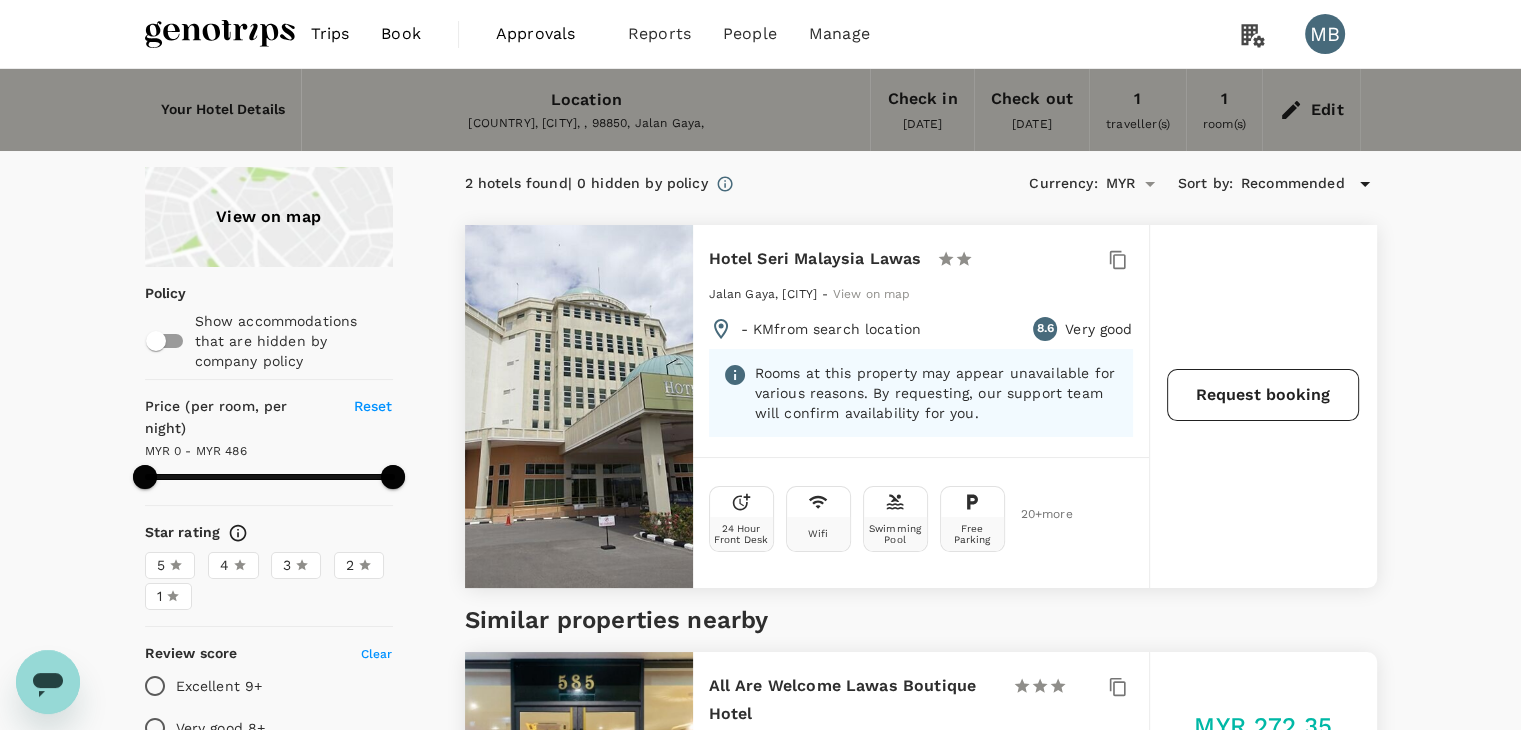 click on "Request booking" at bounding box center (1263, 395) 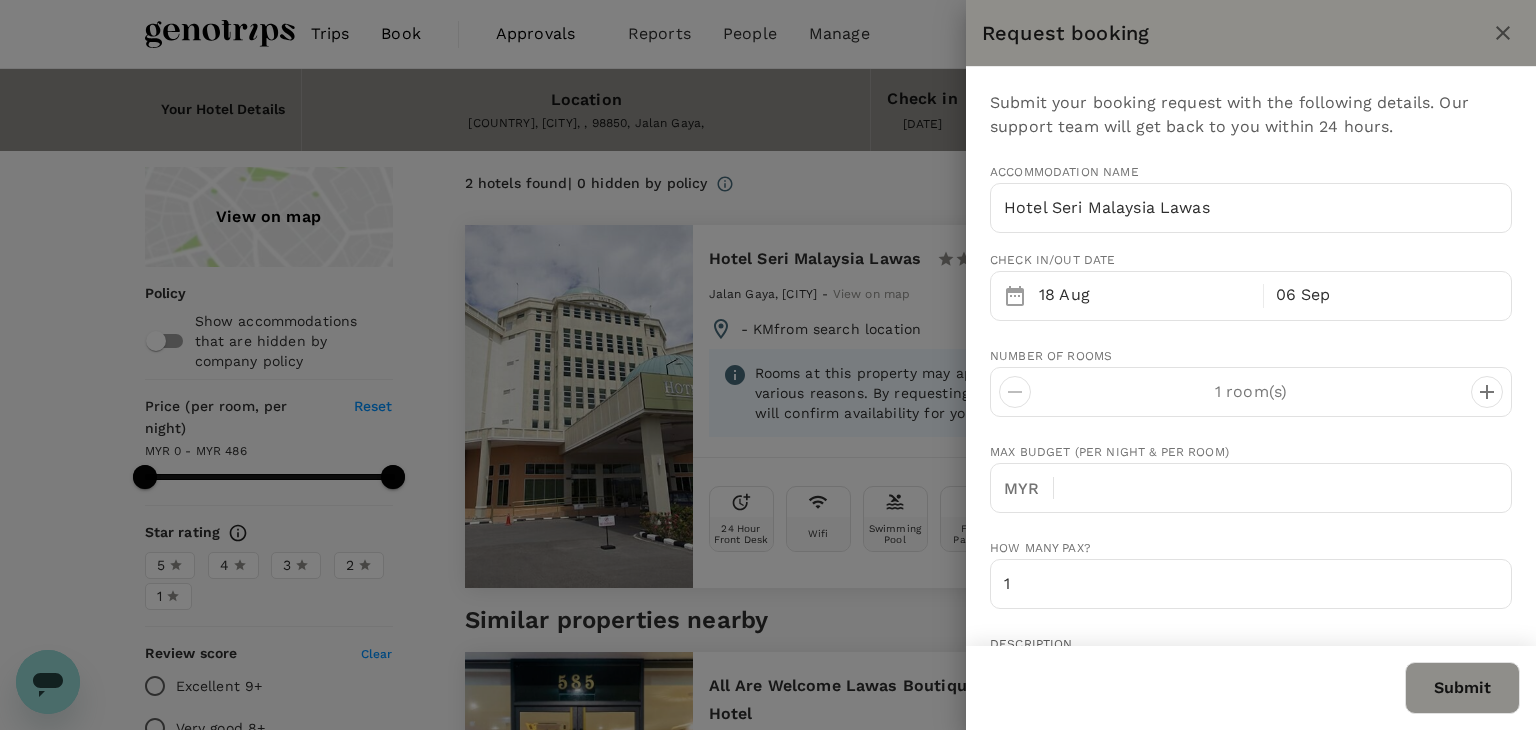 type on "60" 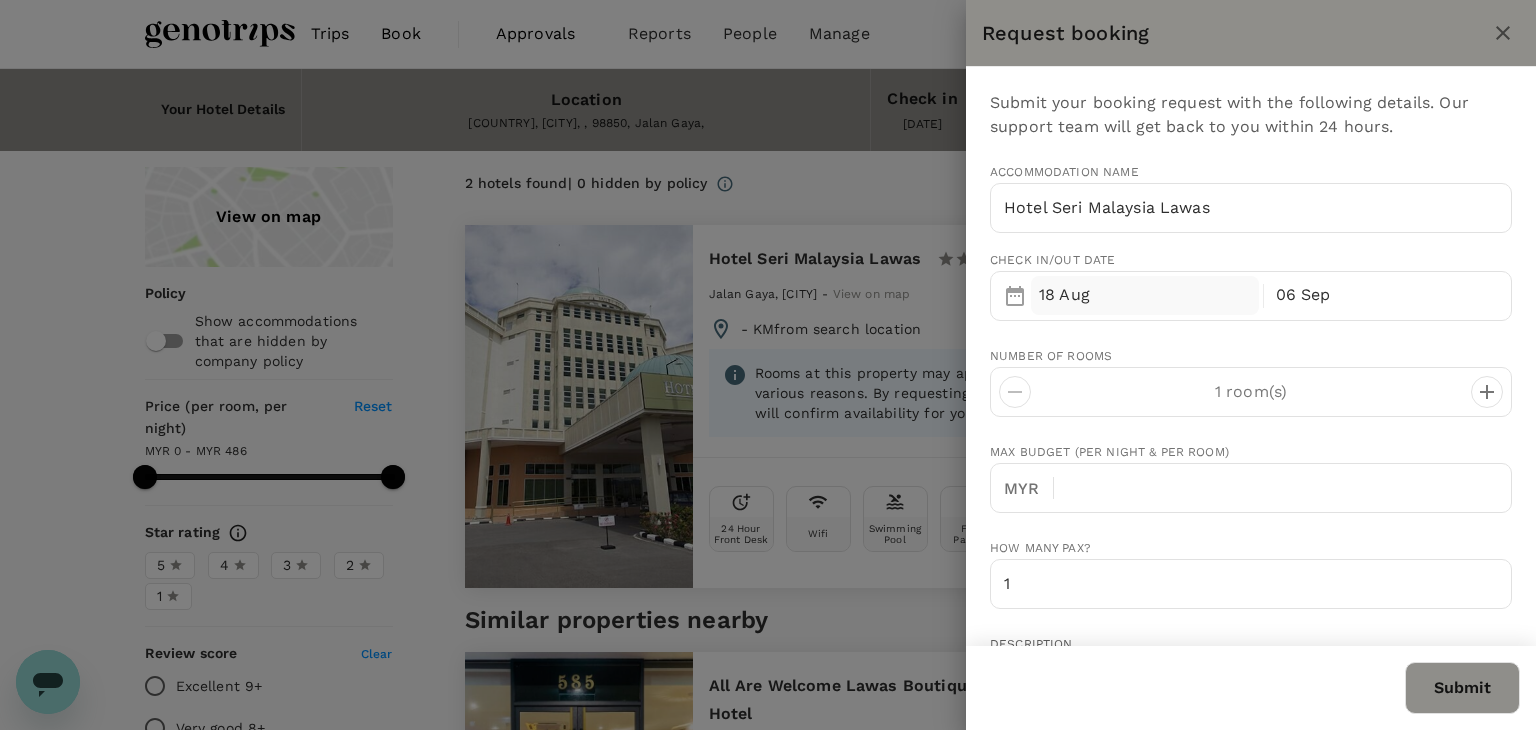 type on "[EMAIL]" 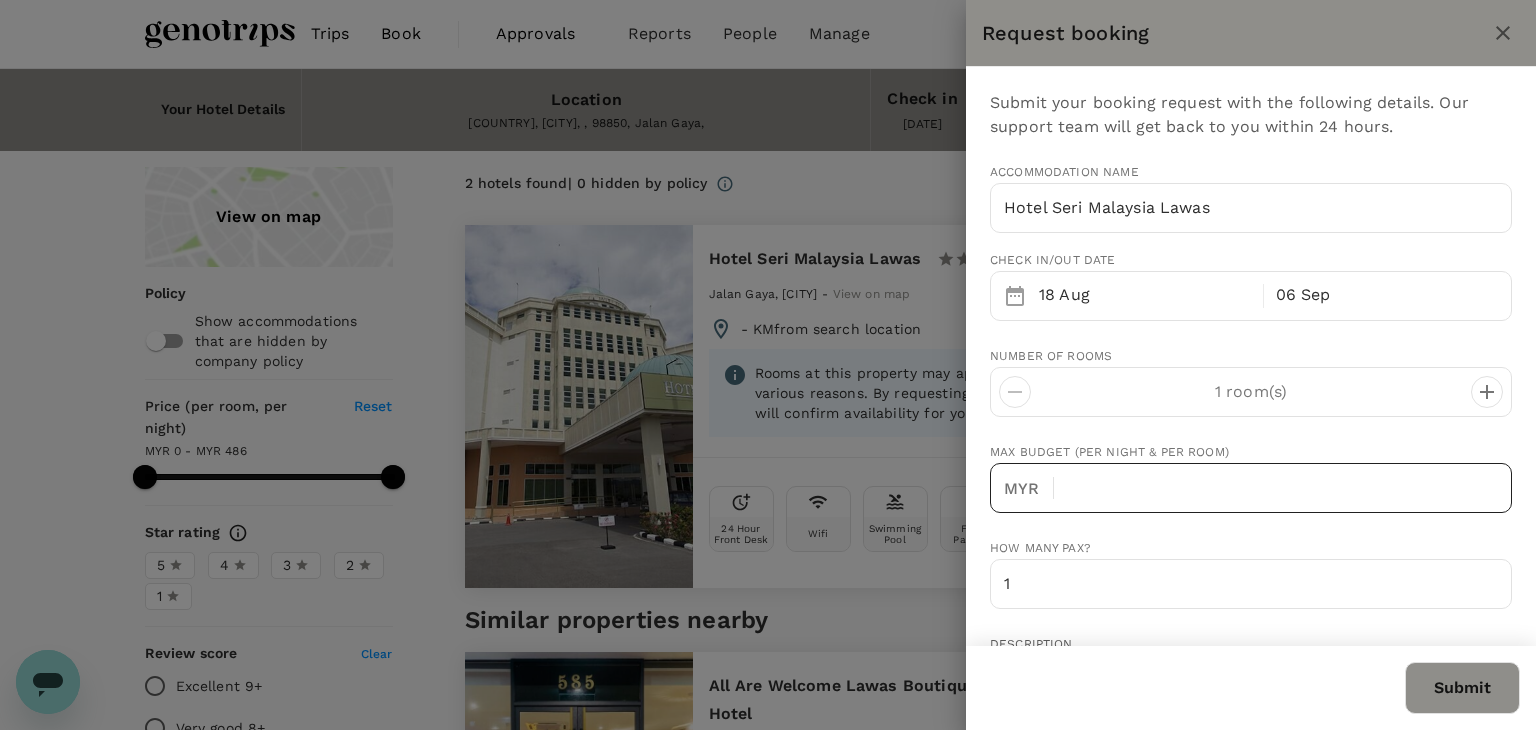 click at bounding box center [1291, 488] 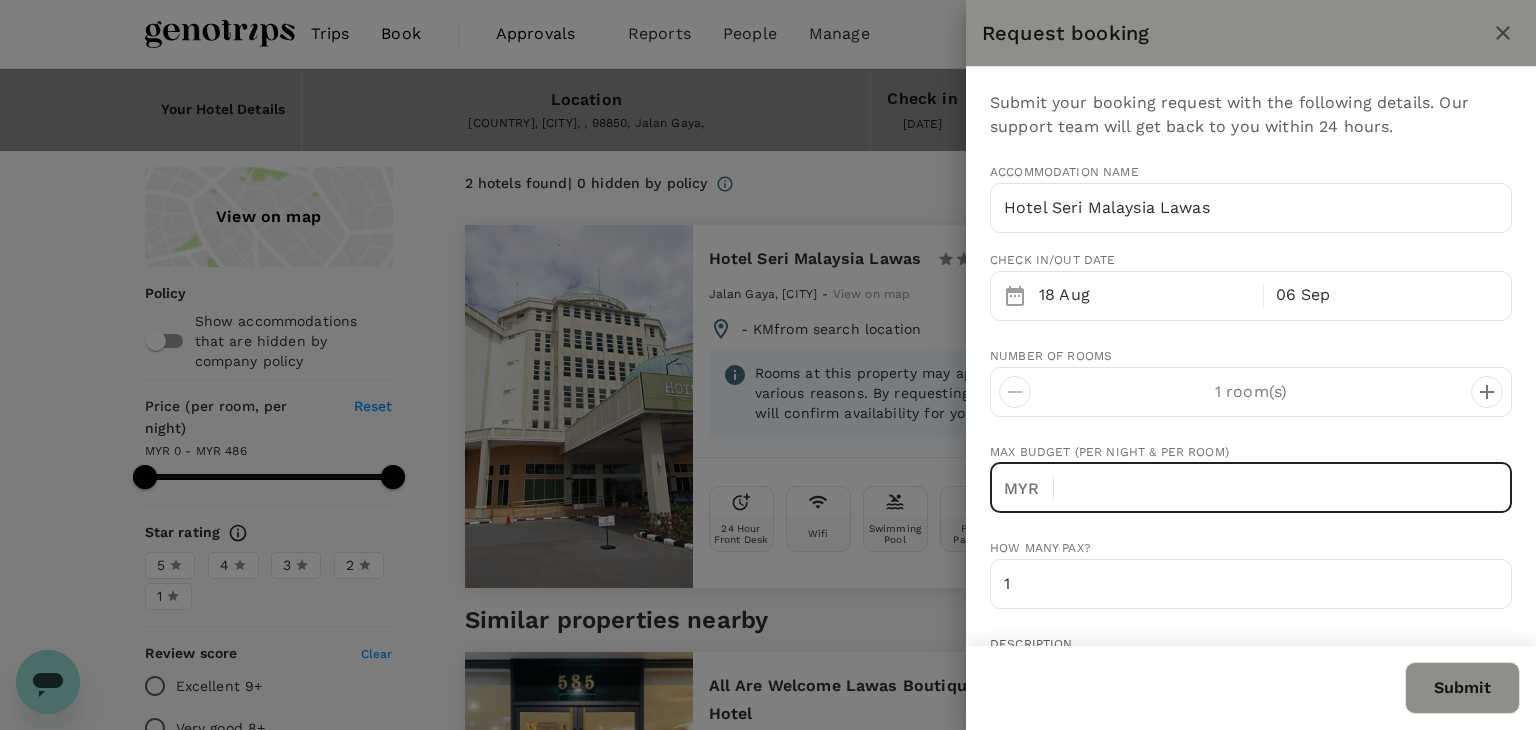click 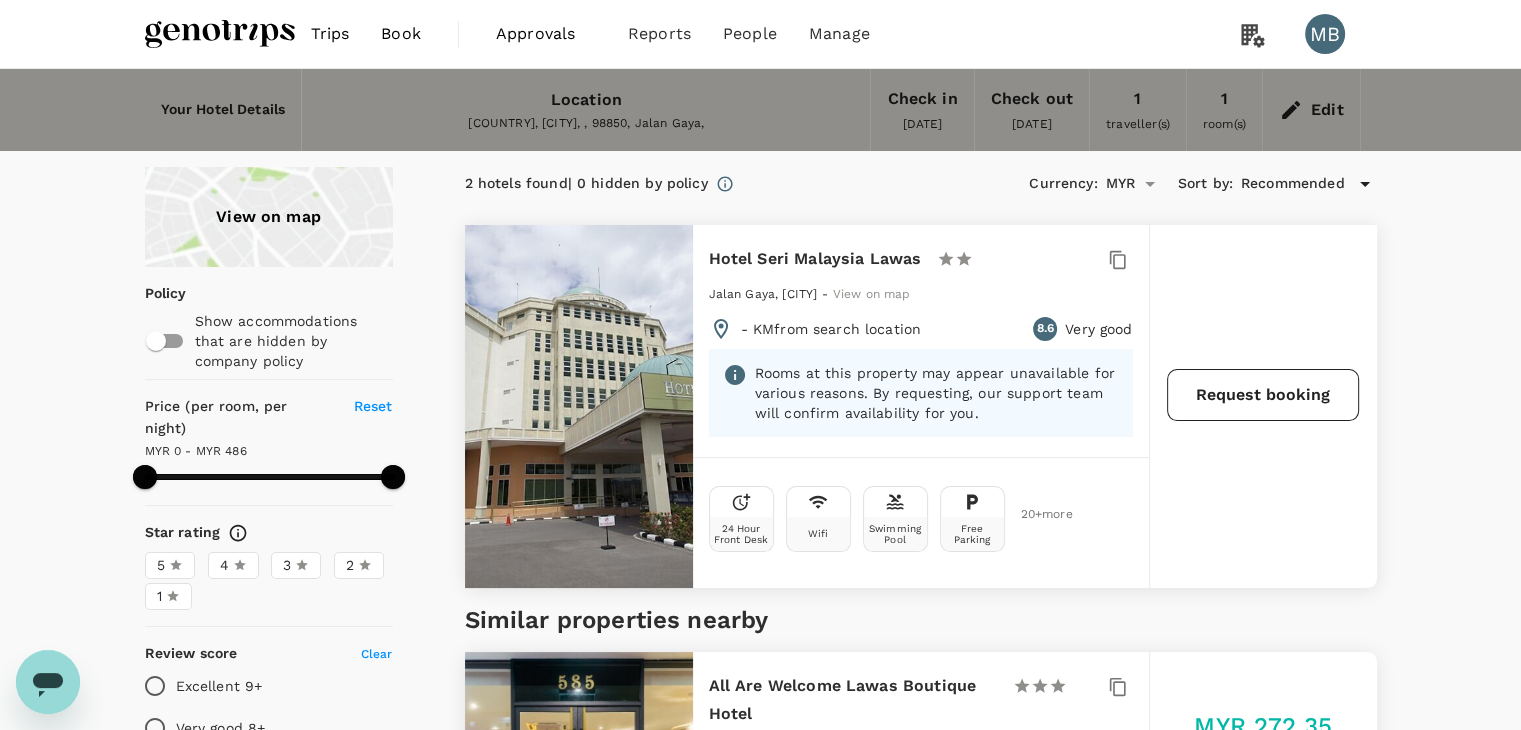 click on "Request booking" at bounding box center [1263, 395] 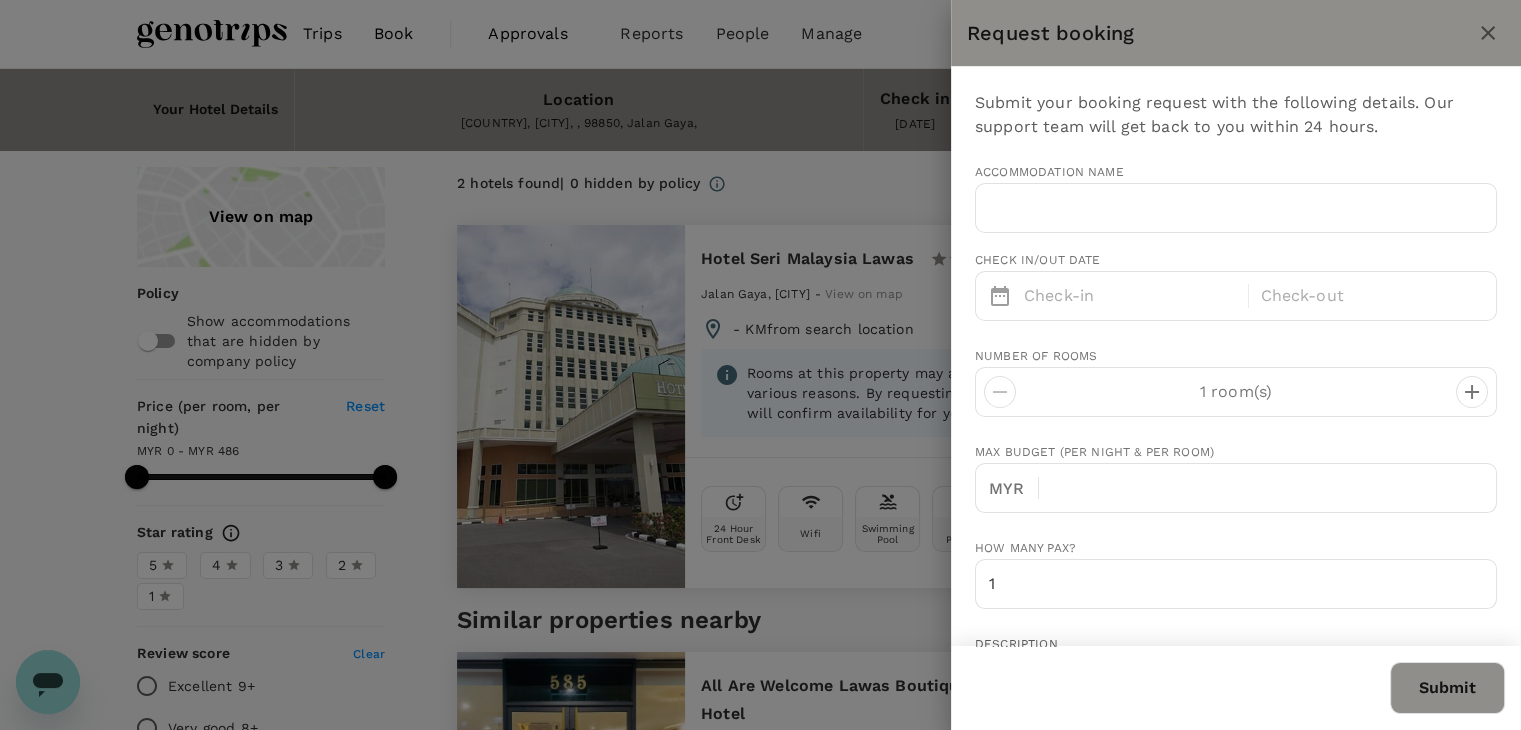 type on "Hotel Seri Malaysia Lawas" 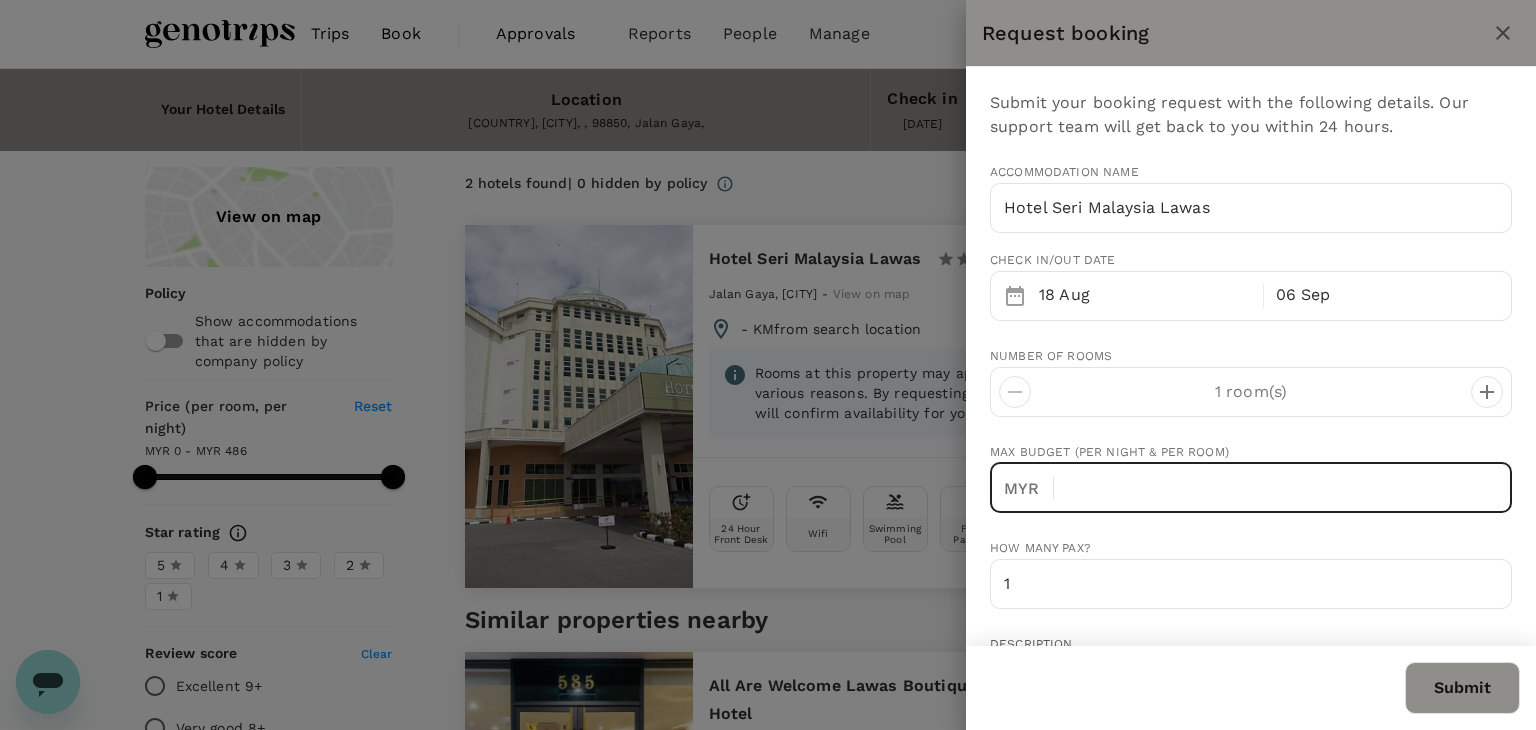 click at bounding box center [1291, 488] 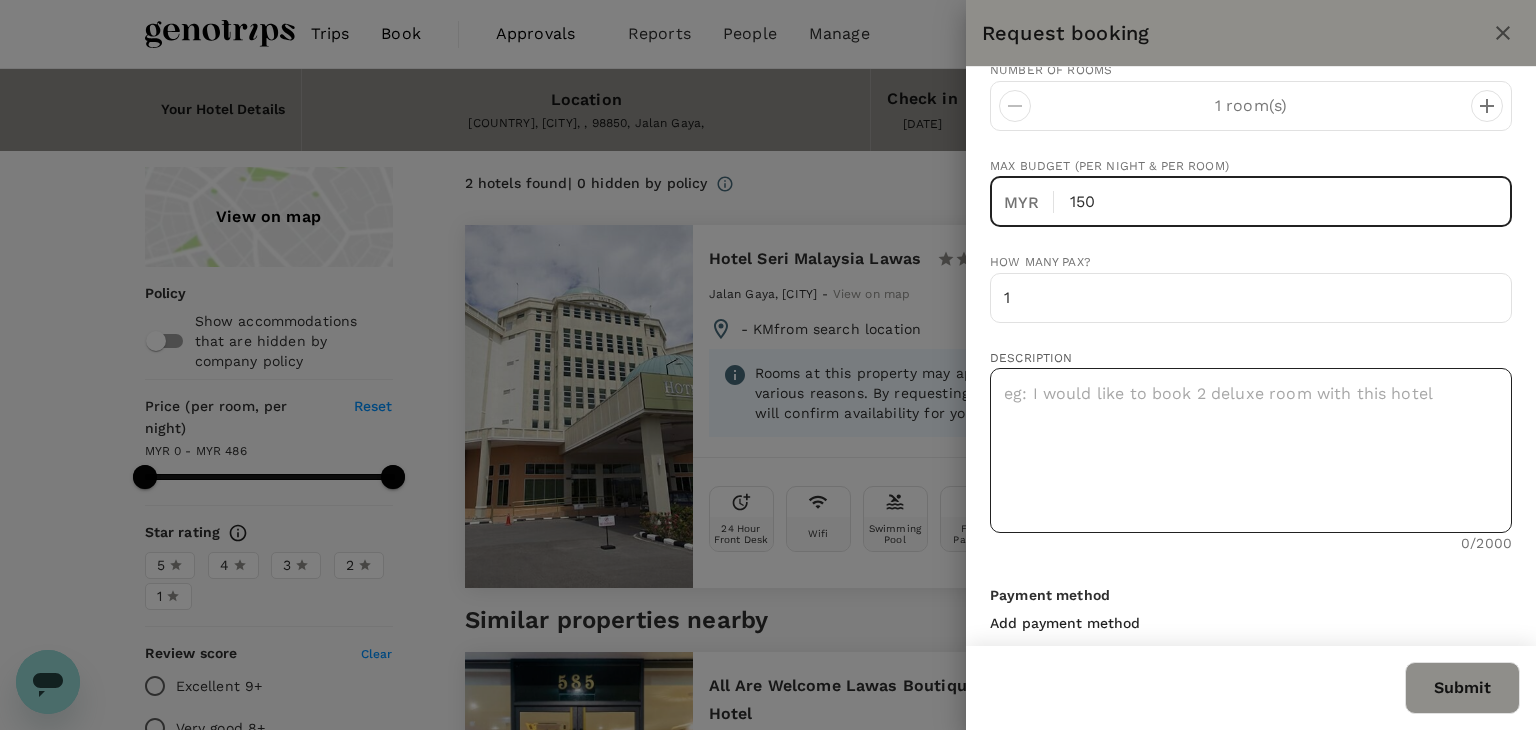 scroll, scrollTop: 300, scrollLeft: 0, axis: vertical 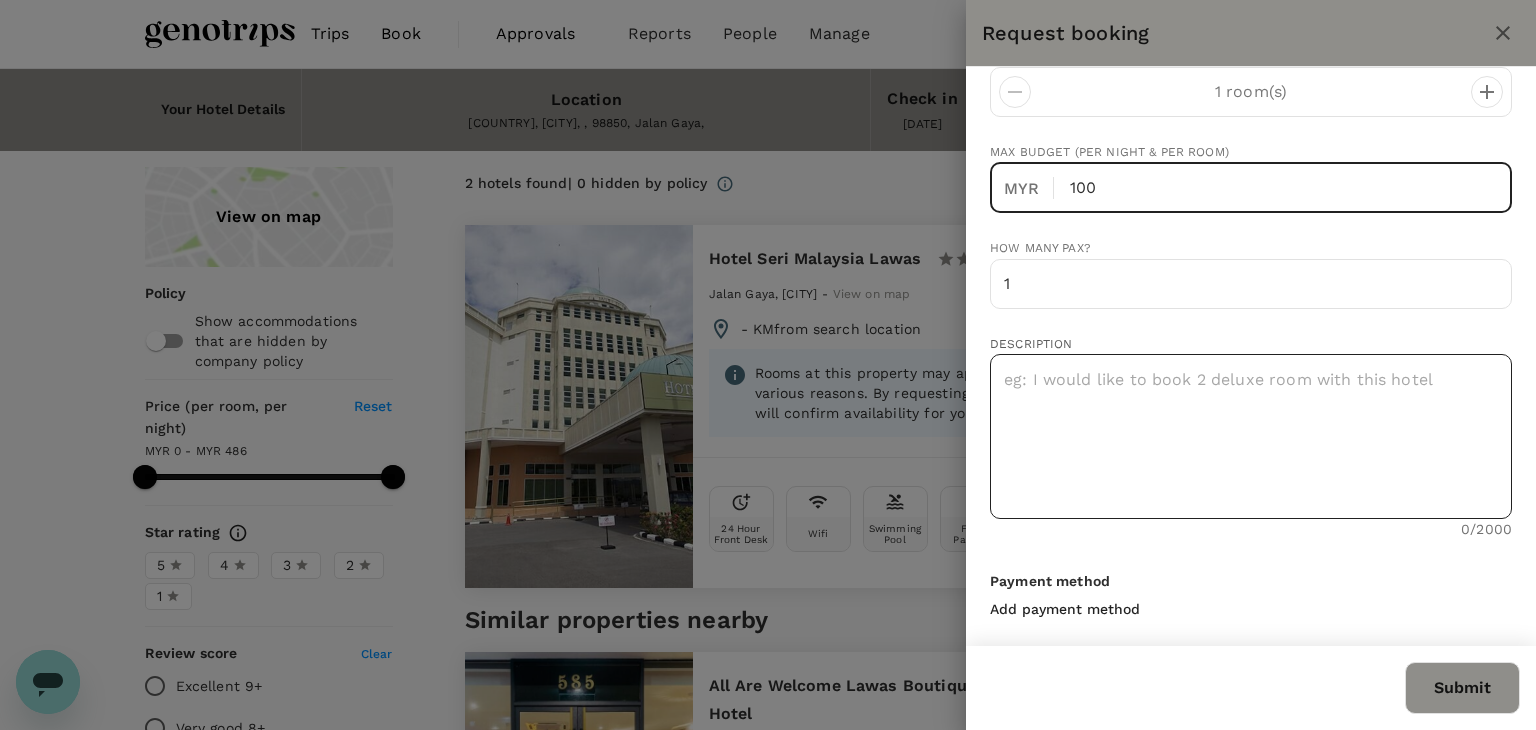 type on "100" 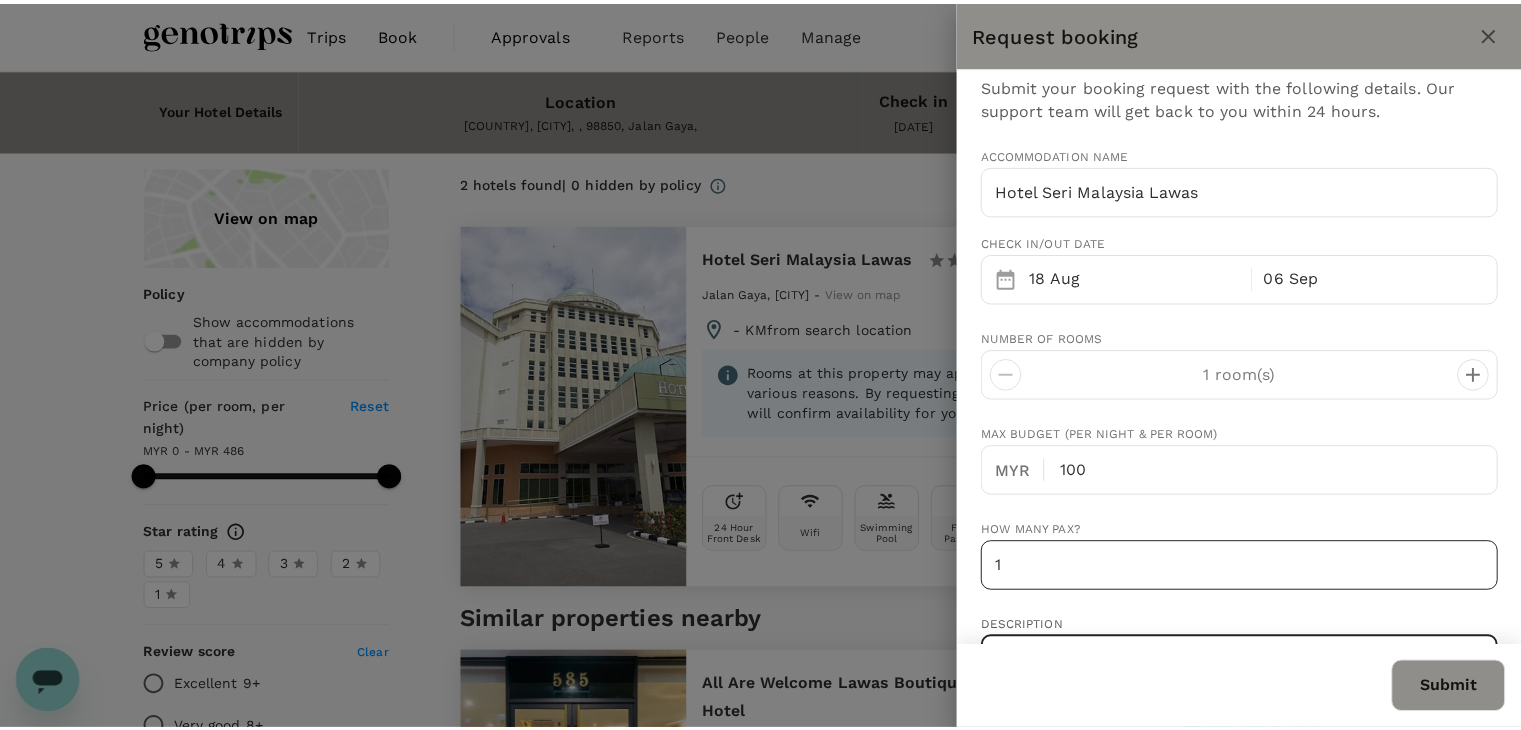 scroll, scrollTop: 0, scrollLeft: 0, axis: both 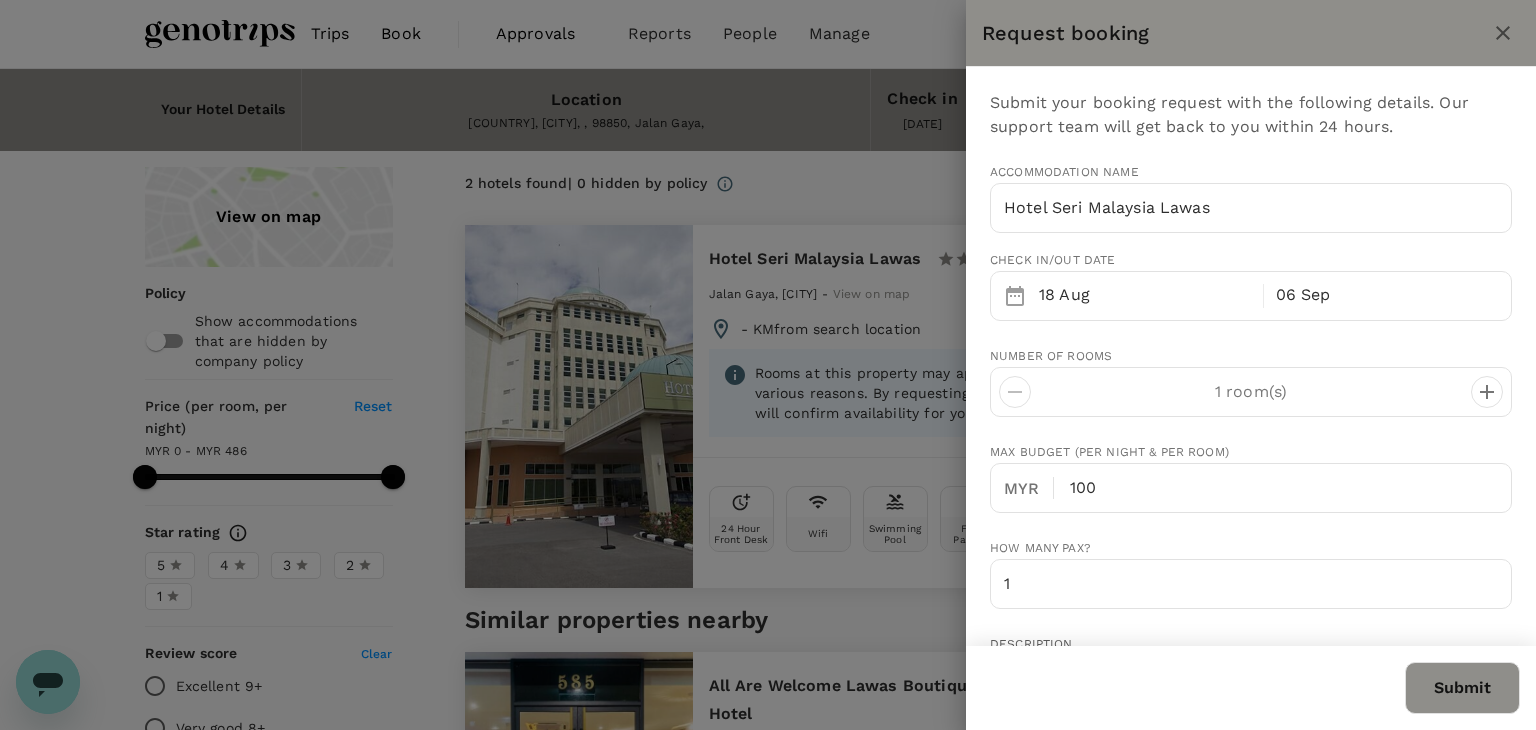 type on "standard room with breakfast" 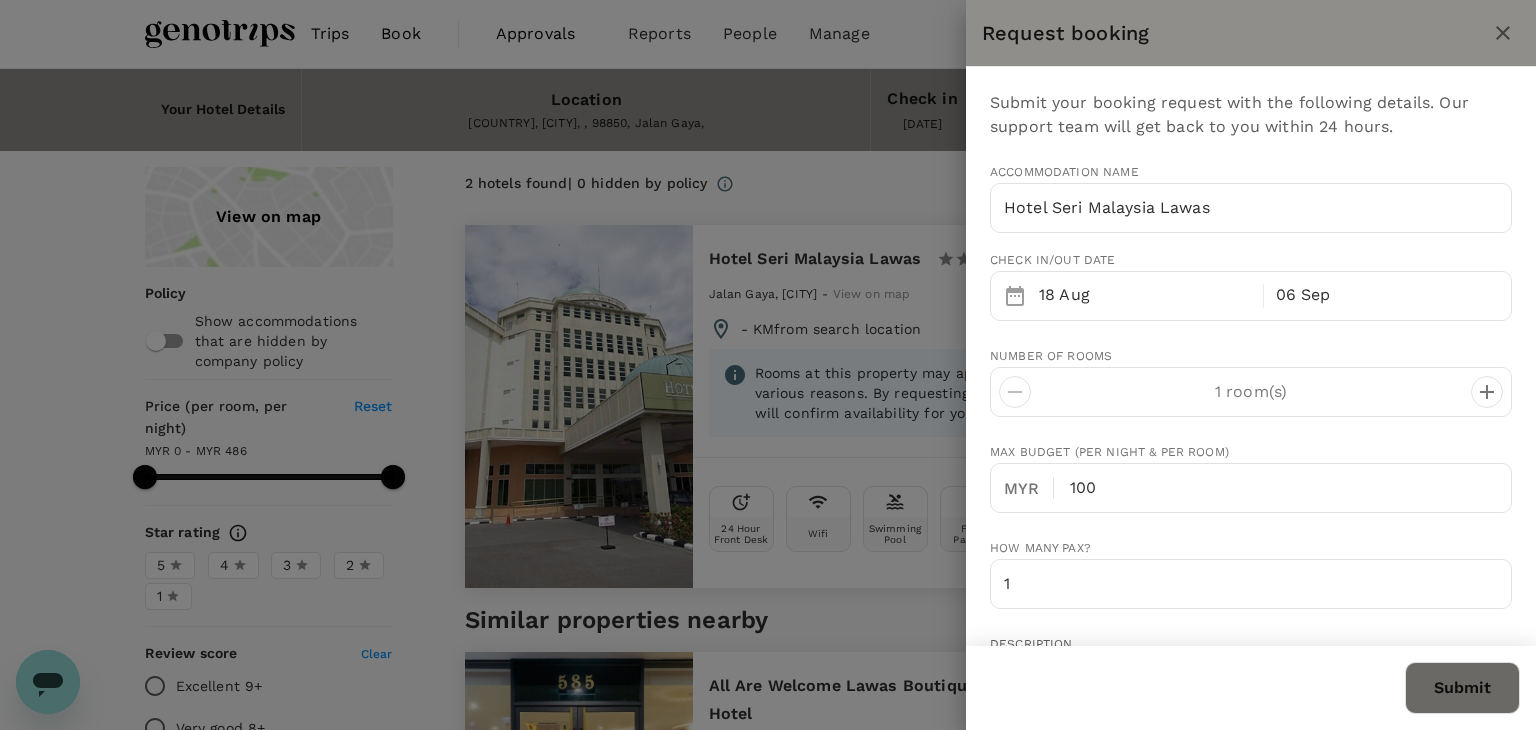 click on "Submit" at bounding box center (1462, 688) 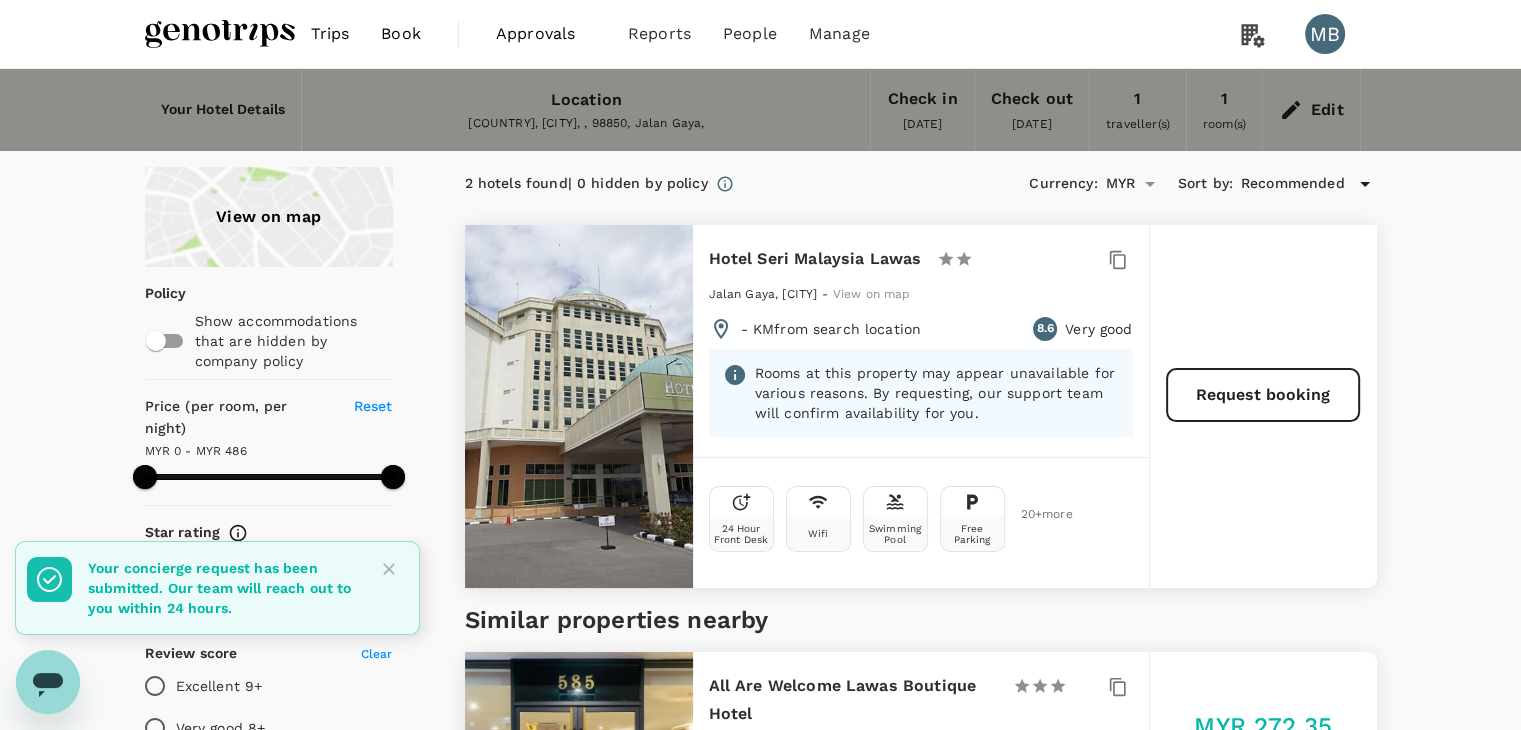 click on "Trips" at bounding box center [330, 34] 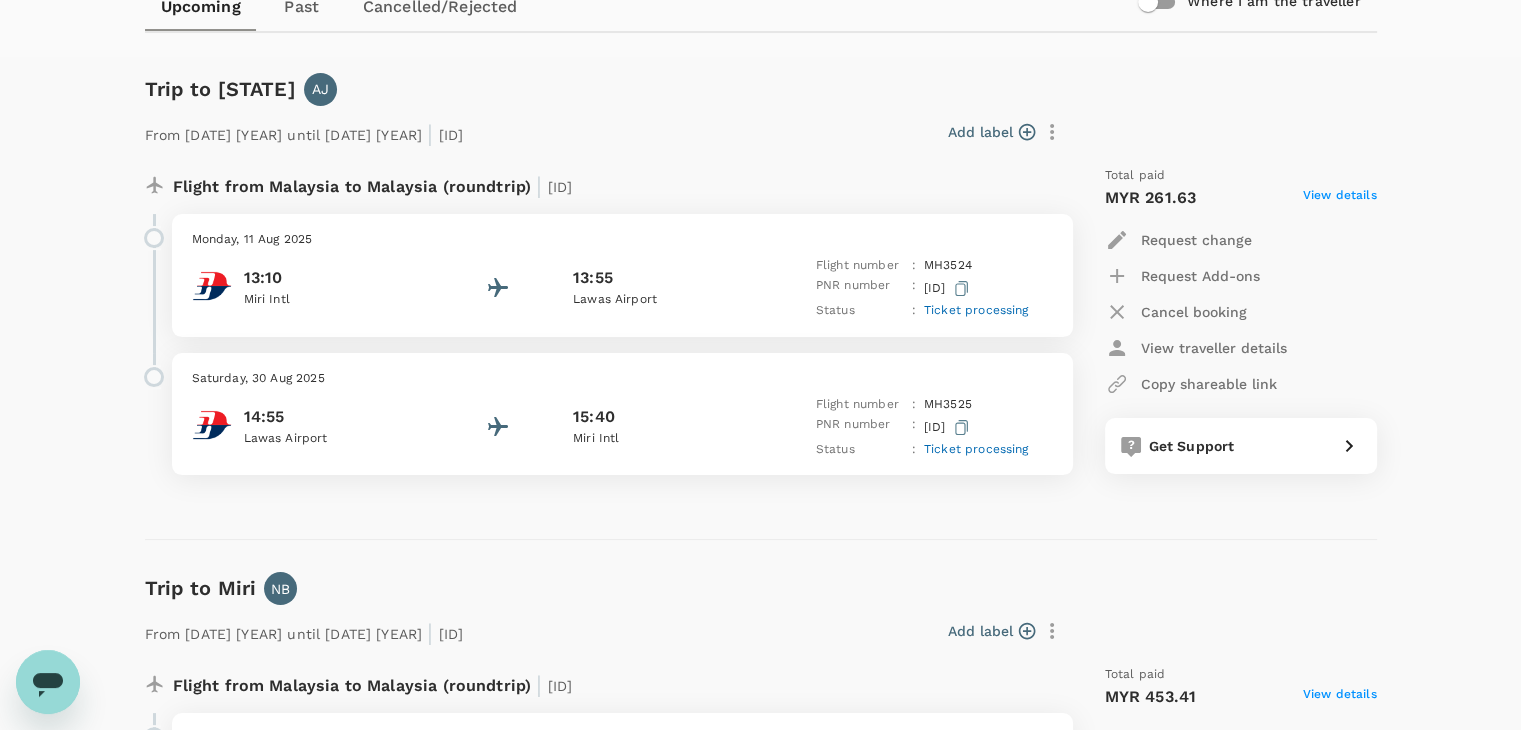 scroll, scrollTop: 300, scrollLeft: 0, axis: vertical 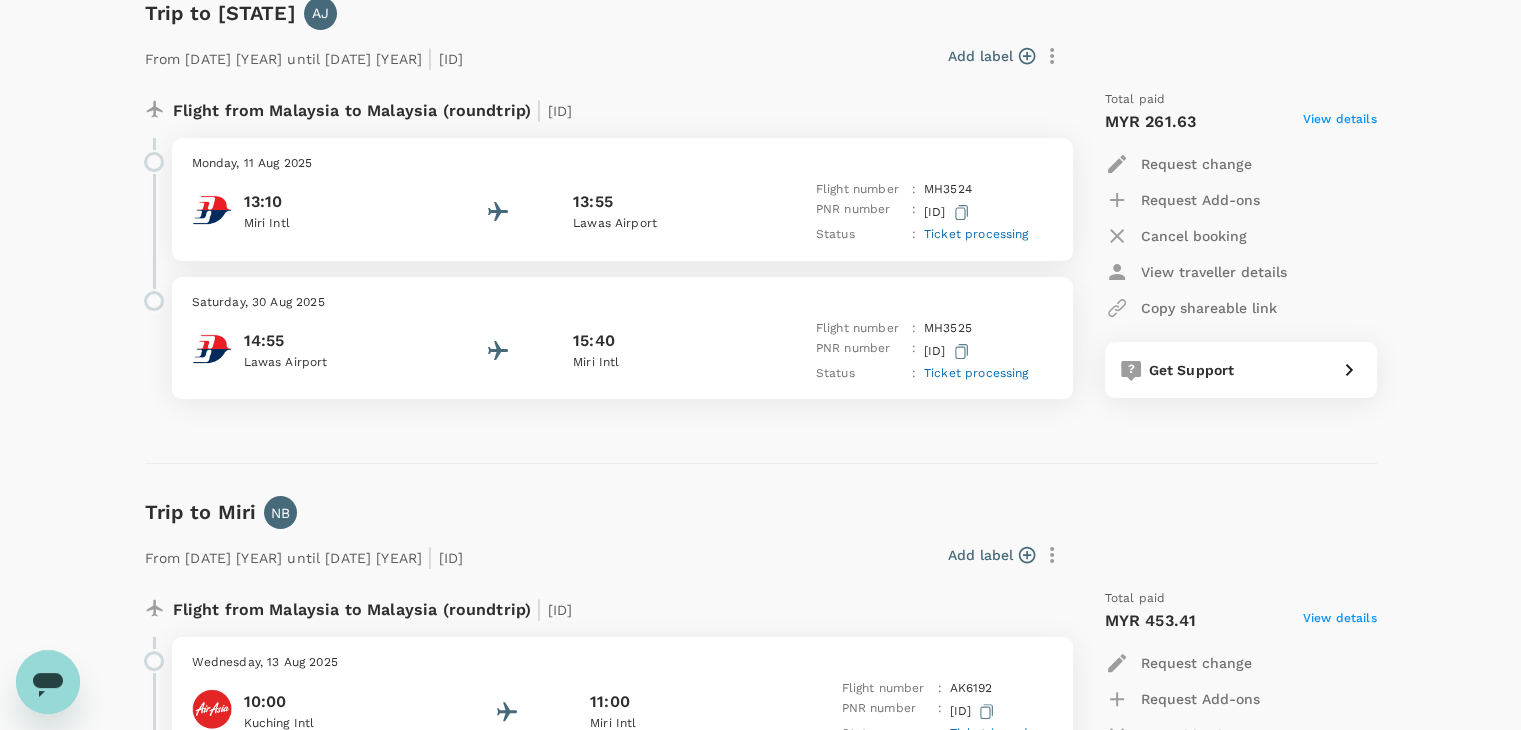 click on "[TIME] Miri Intl [TIME] [CITY] Airport Flight number : MH 3524 PNR number : D2SGIQ   Status : Ticket processing" at bounding box center [622, 212] 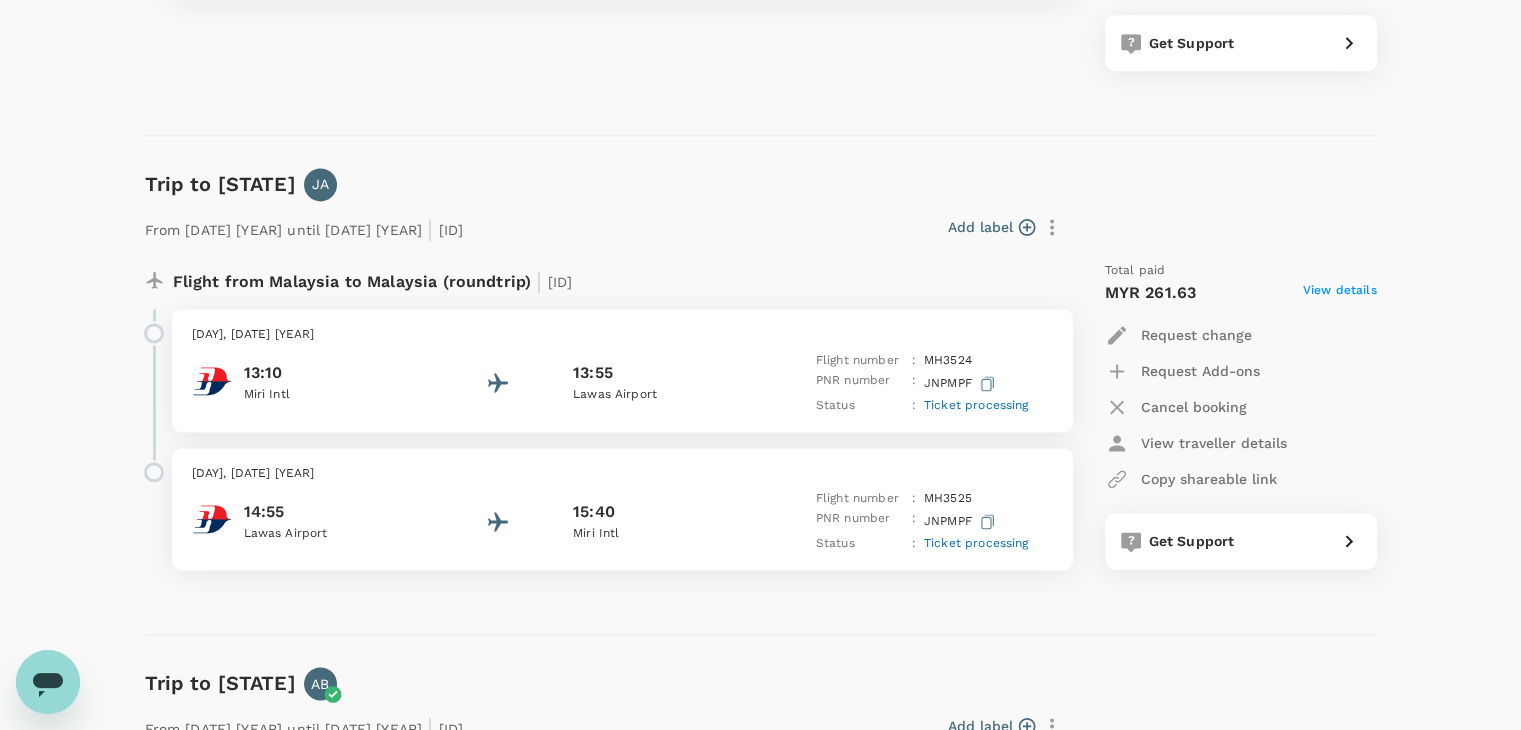 scroll, scrollTop: 2700, scrollLeft: 0, axis: vertical 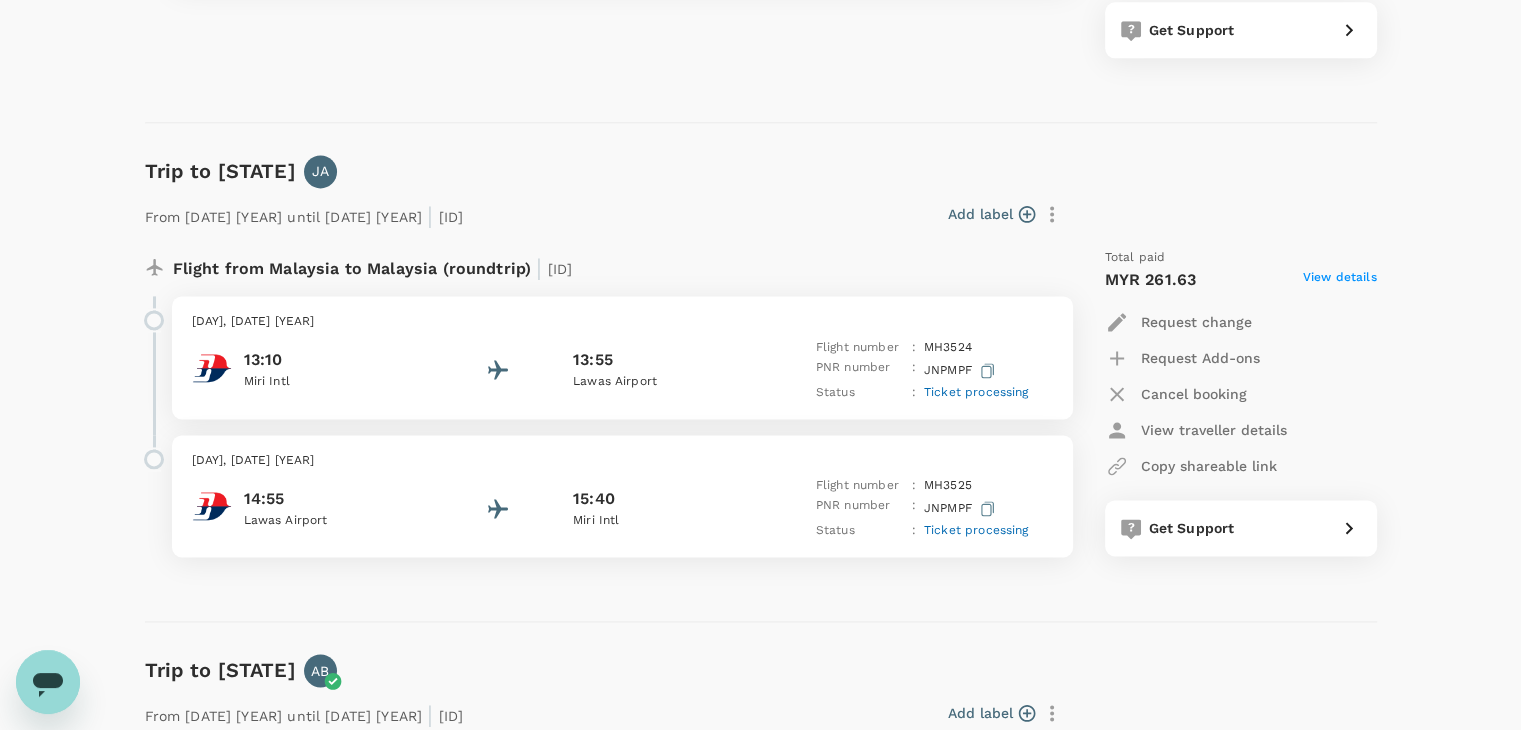 click on "[DAY], [DATE] [YEAR]   [TIME] Miri Intl [TIME] [CITY] Airport Flight number : MH 3524 PNR number : JNPMPF   Status : Ticket processing" at bounding box center (622, 357) 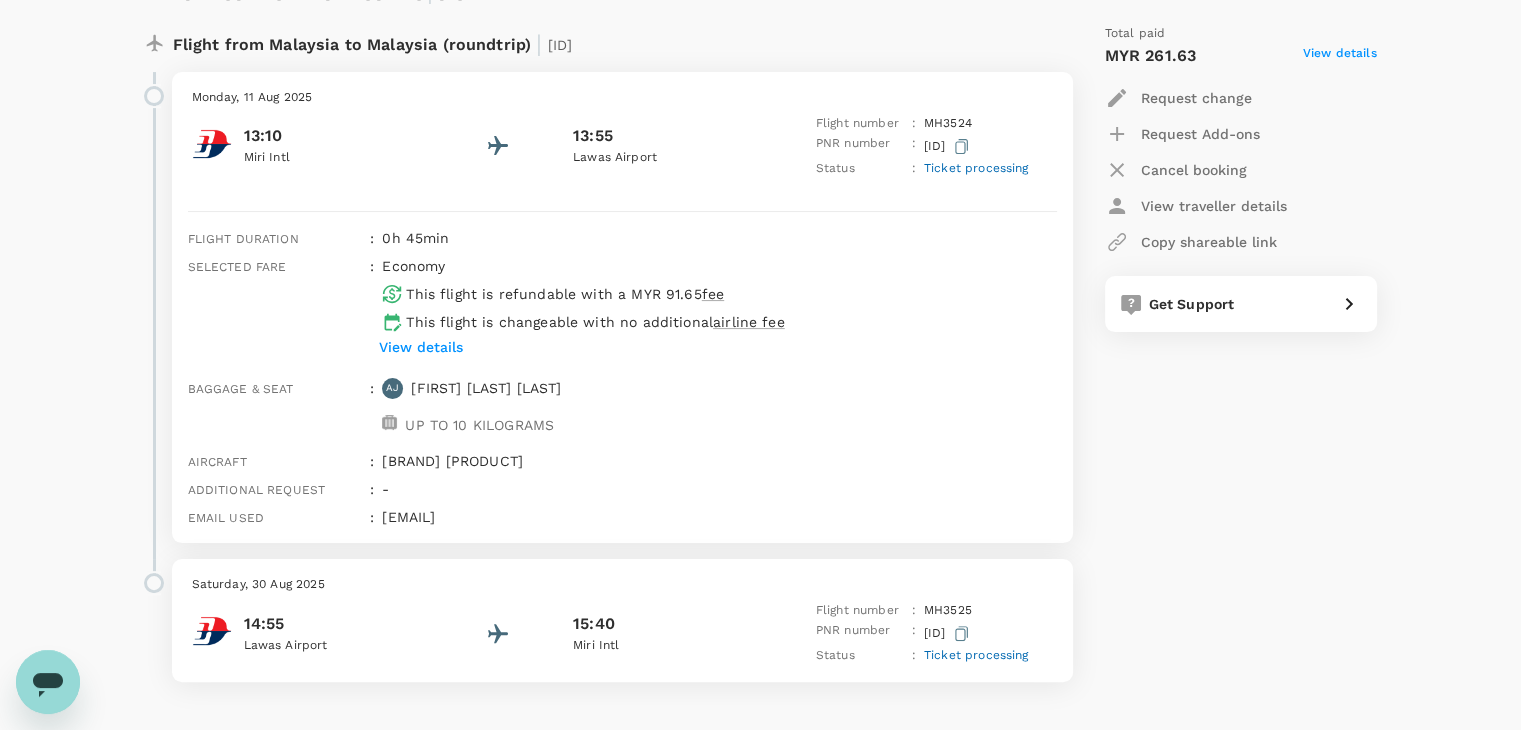 scroll, scrollTop: 400, scrollLeft: 0, axis: vertical 